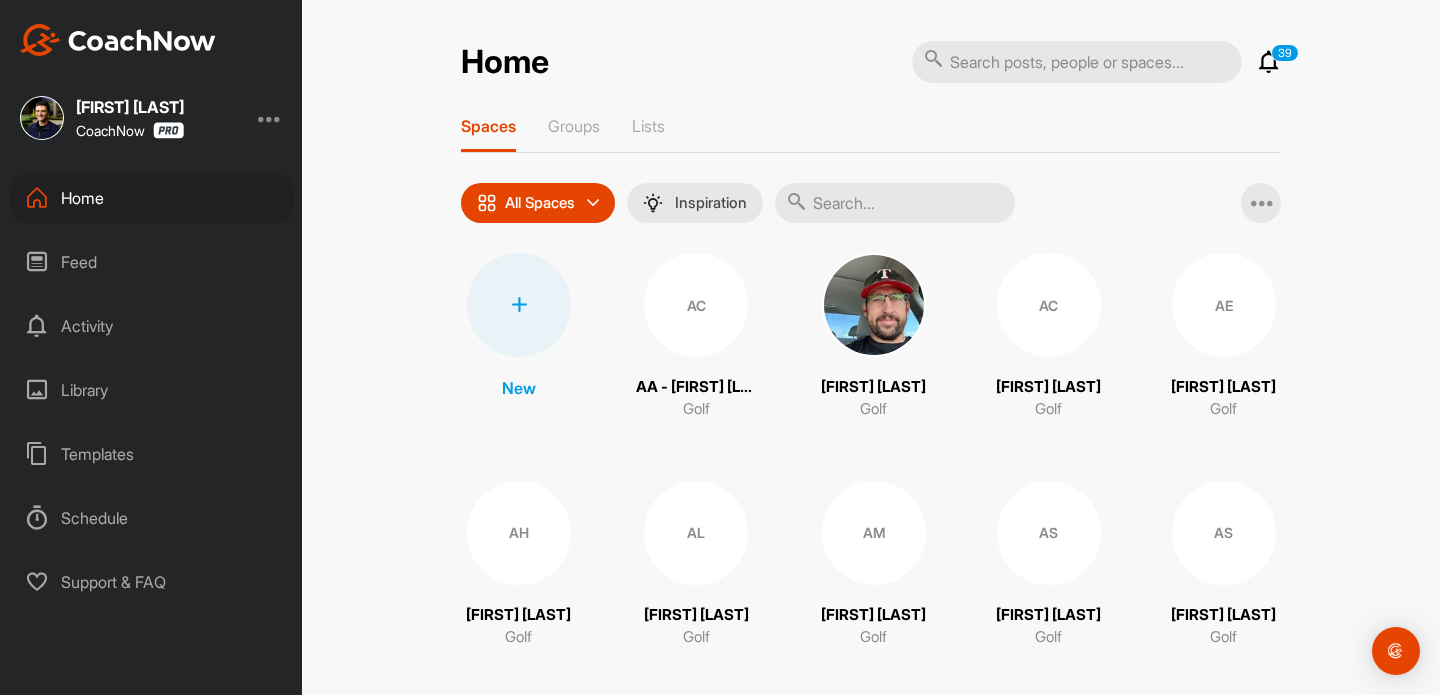scroll, scrollTop: 0, scrollLeft: 0, axis: both 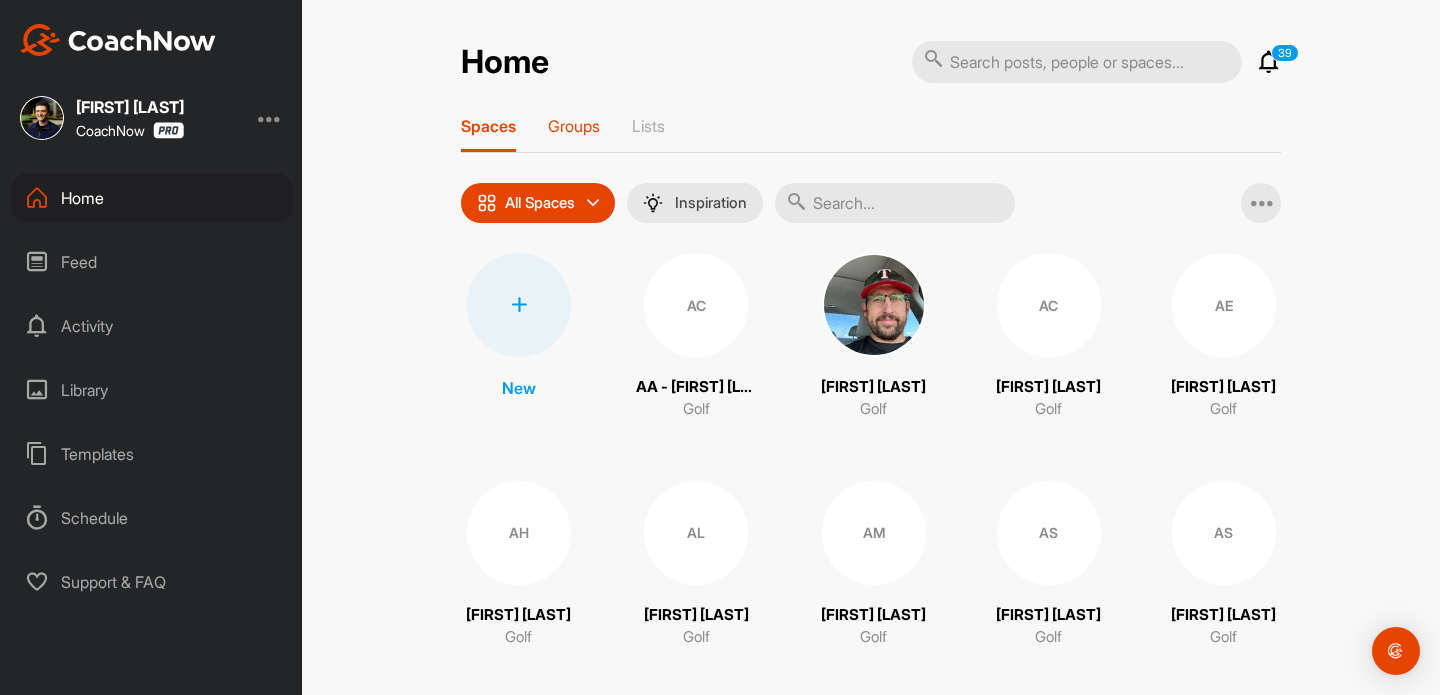 click on "Groups" at bounding box center (574, 126) 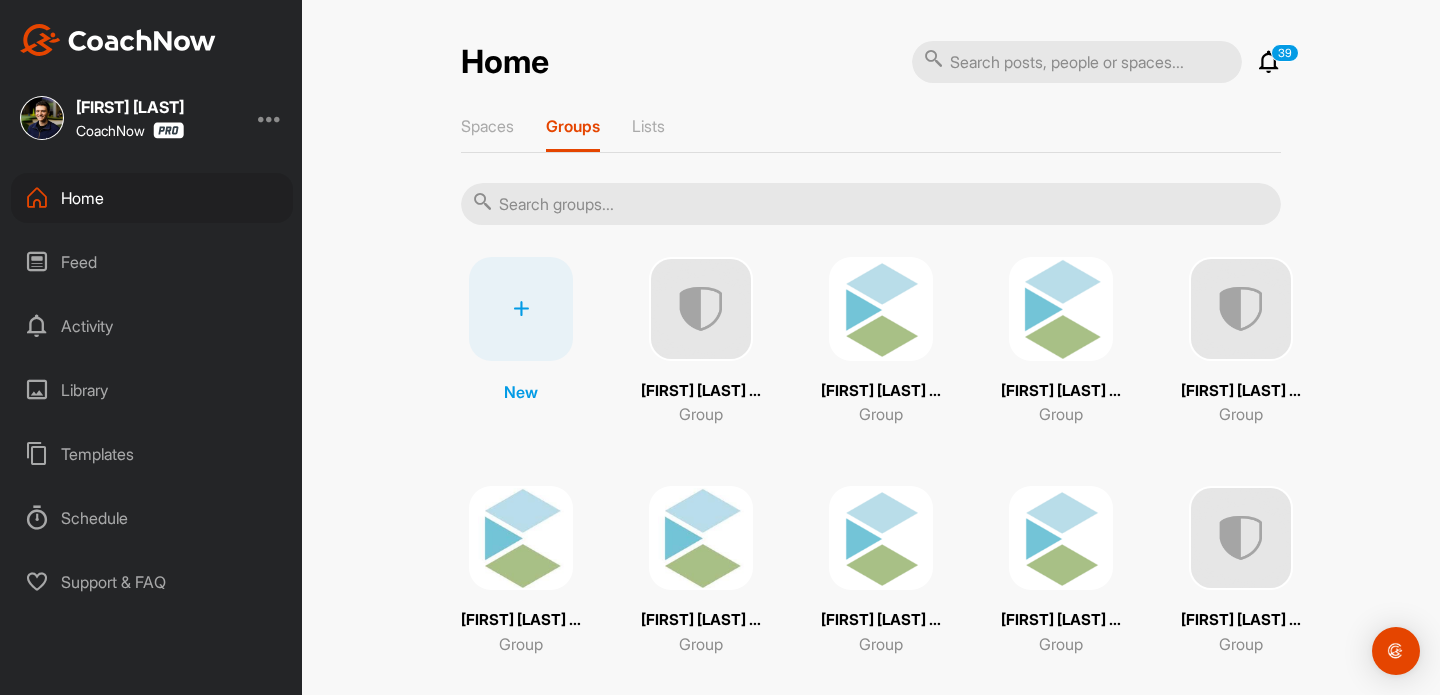 click at bounding box center [871, 204] 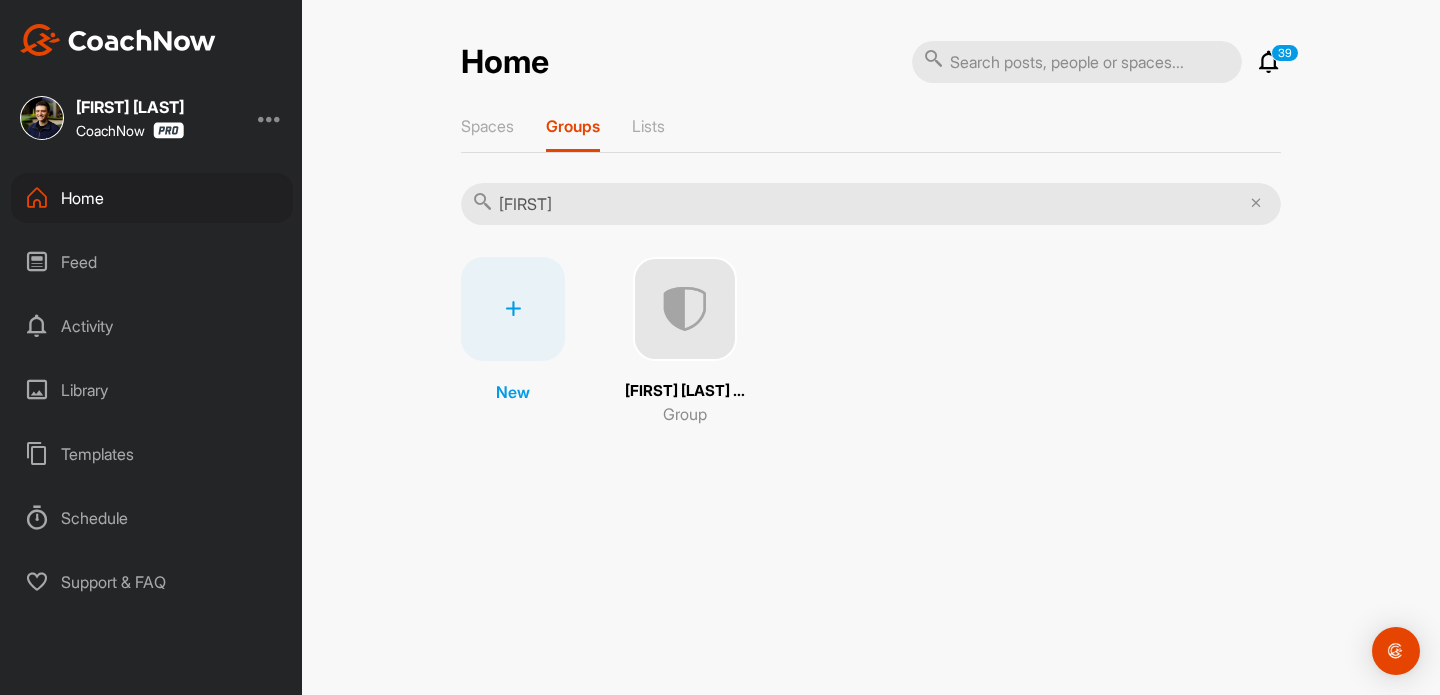 type on "[FIRST]" 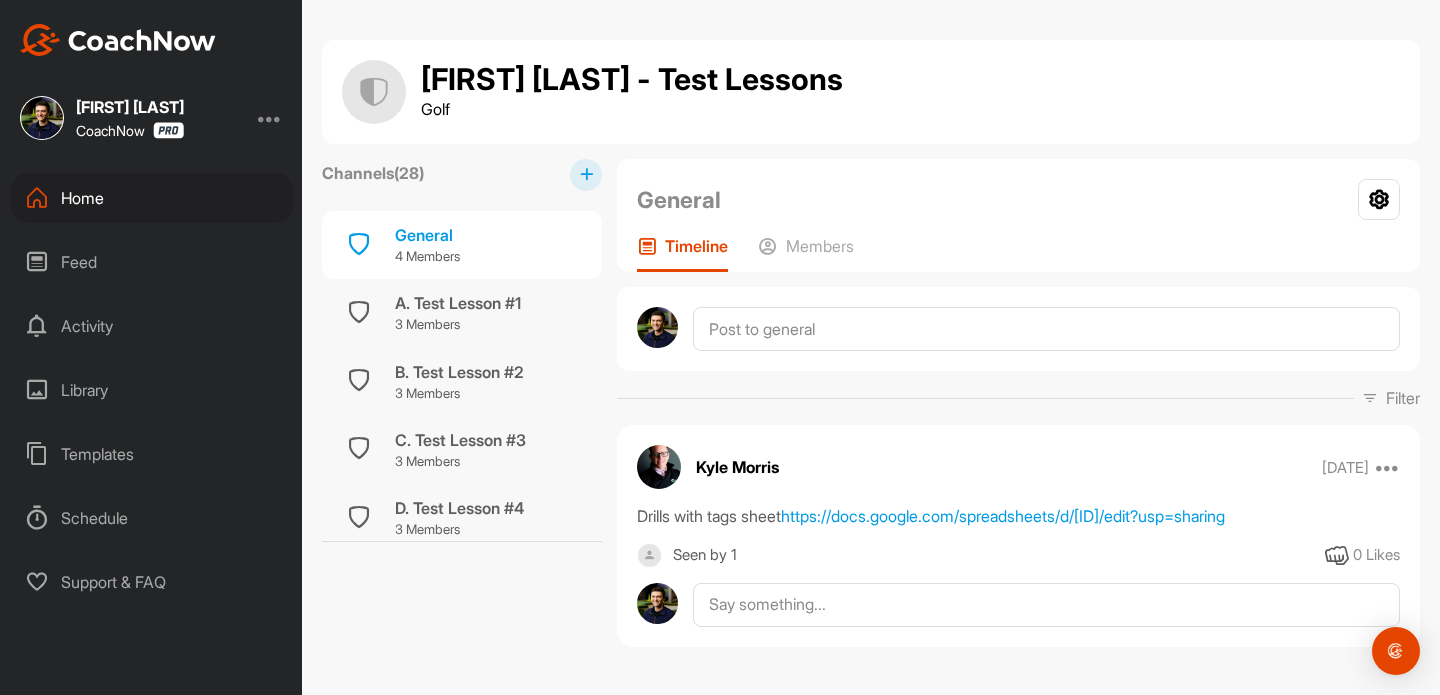 scroll, scrollTop: 85, scrollLeft: 0, axis: vertical 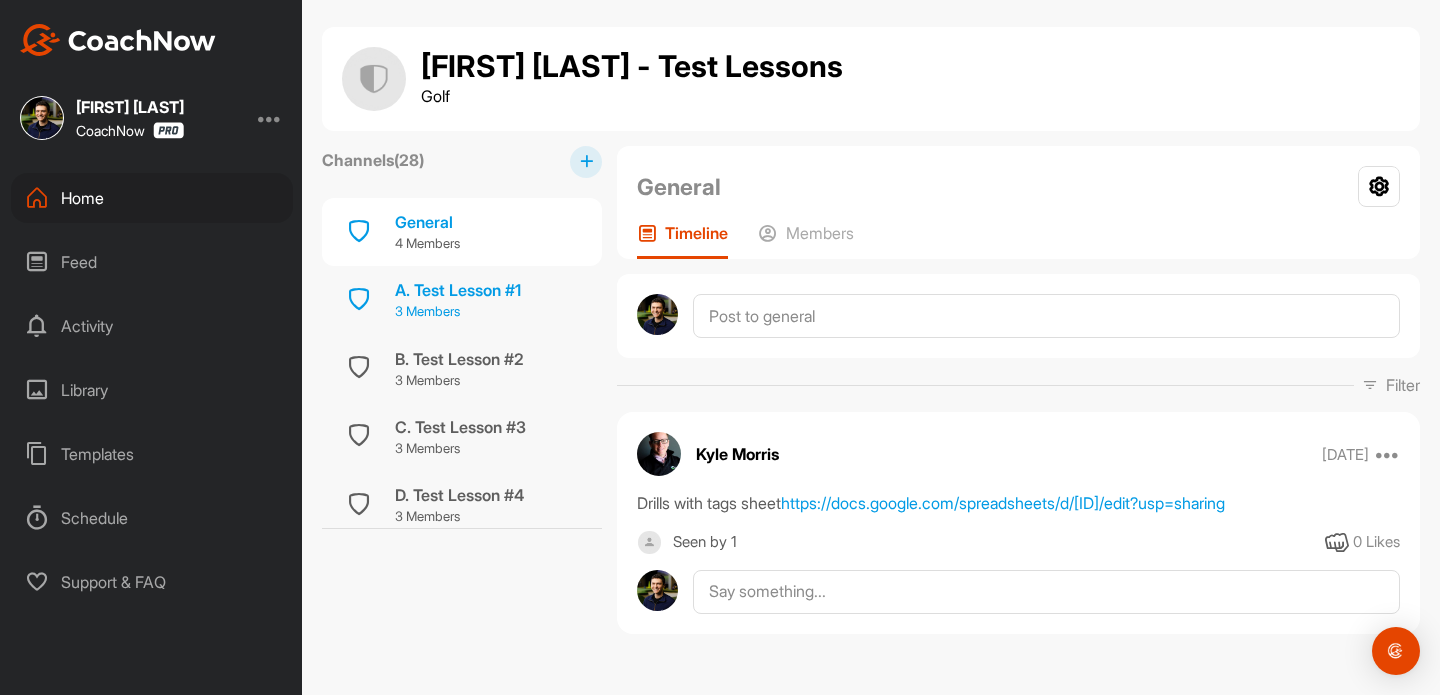 click on "3 Members" at bounding box center [458, 312] 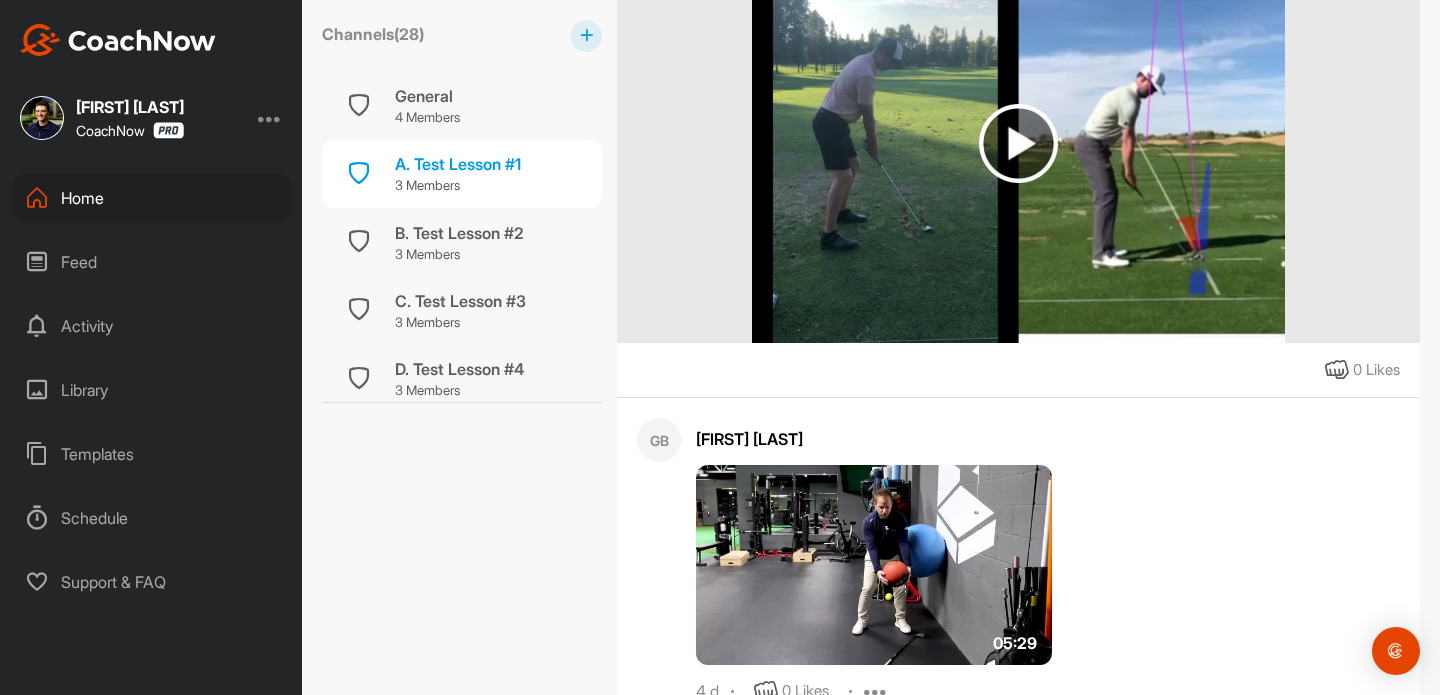 scroll, scrollTop: 435, scrollLeft: 0, axis: vertical 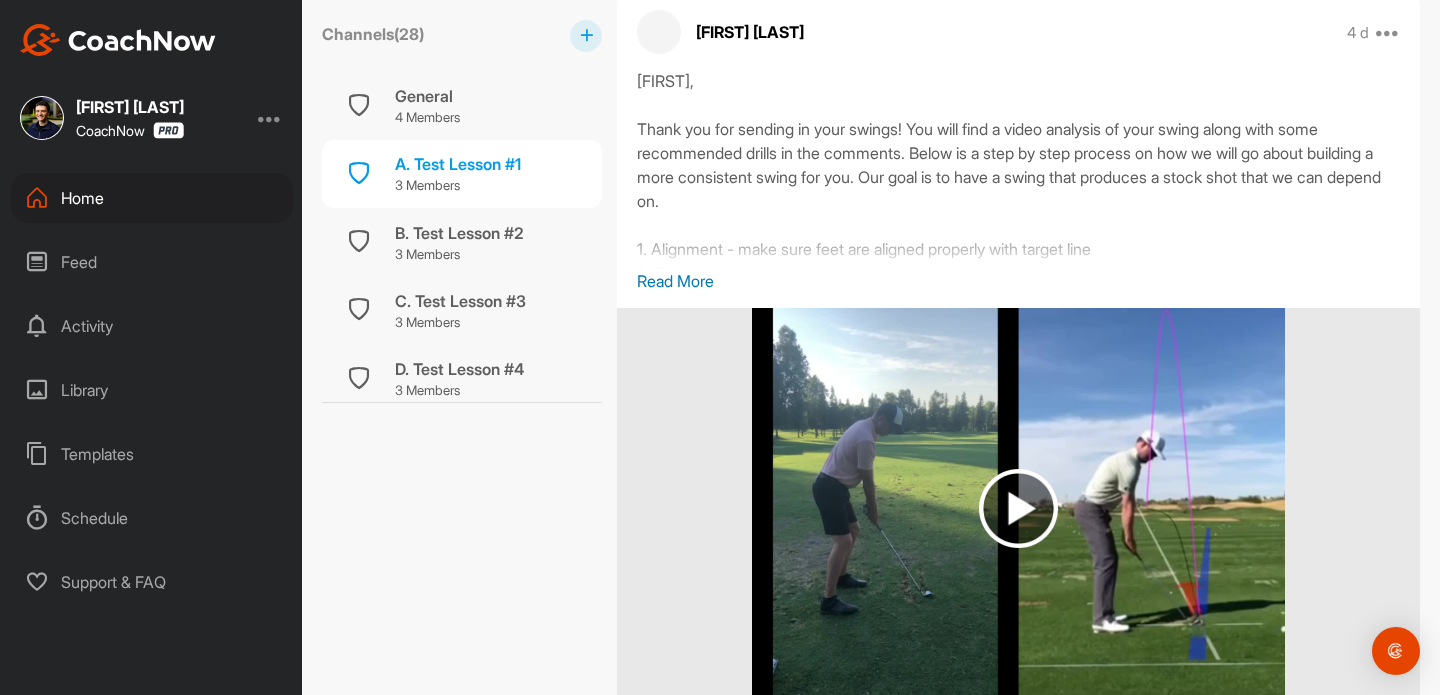 click on "Read More" at bounding box center (1018, 281) 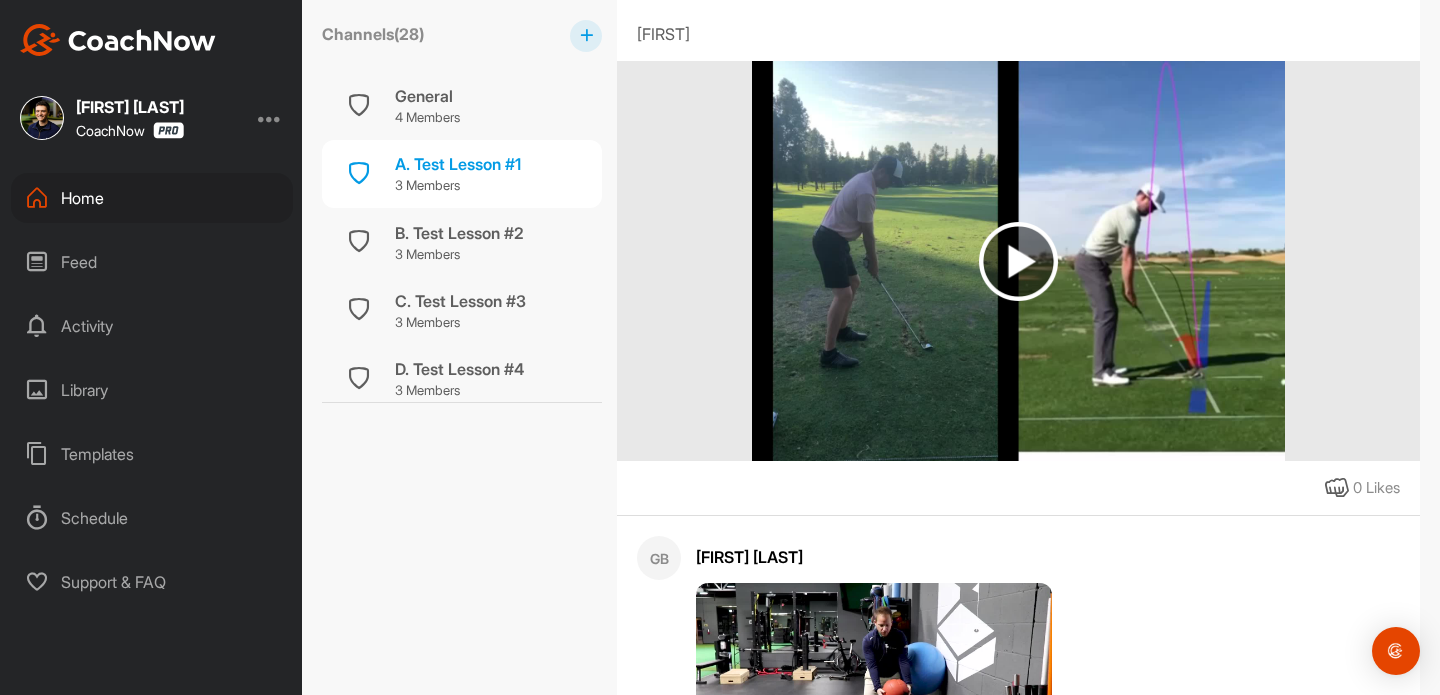 scroll, scrollTop: 799, scrollLeft: 0, axis: vertical 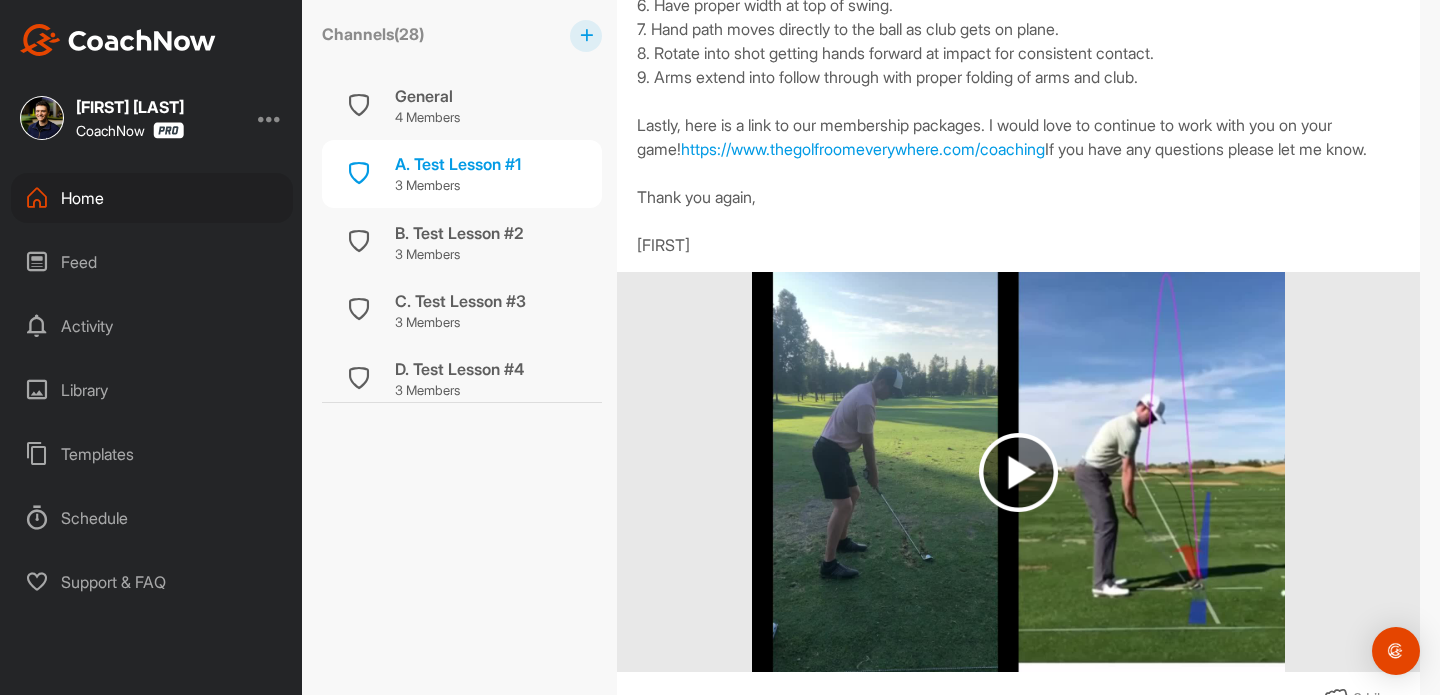 click at bounding box center (1018, 472) 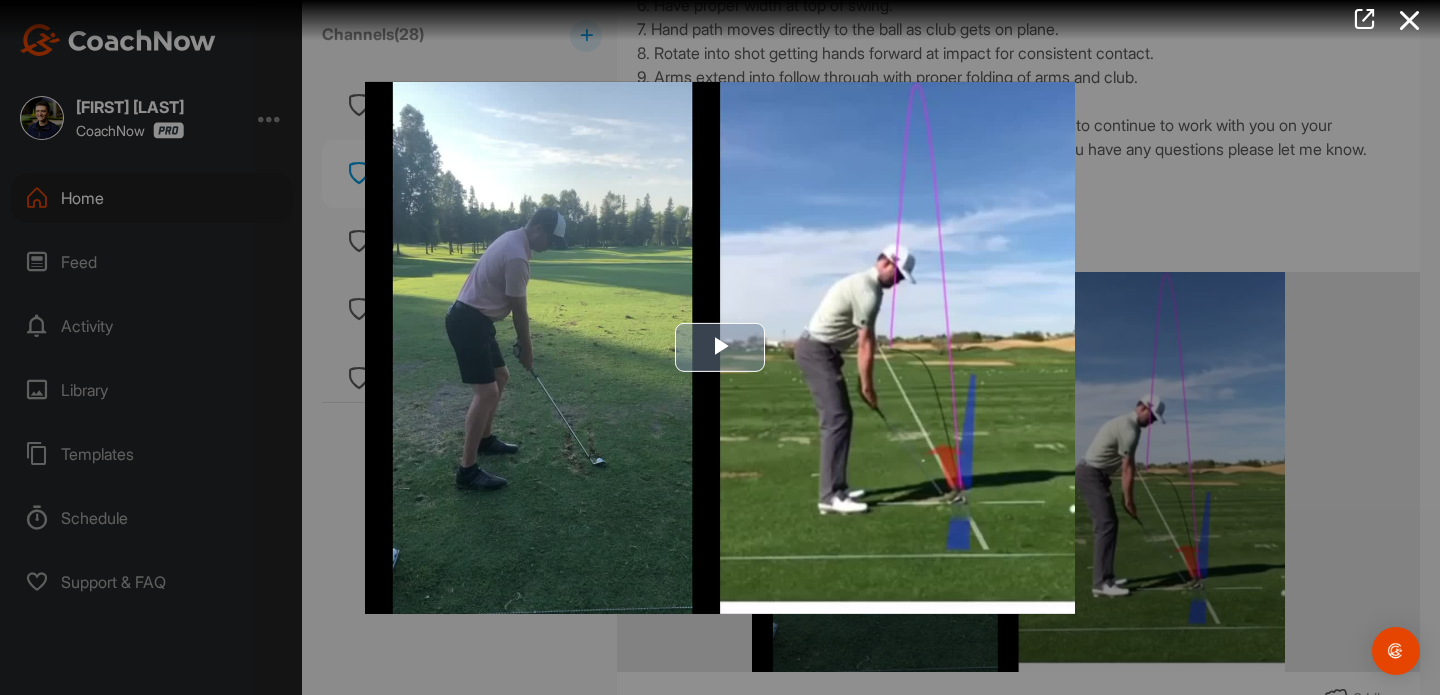 click at bounding box center (720, 347) 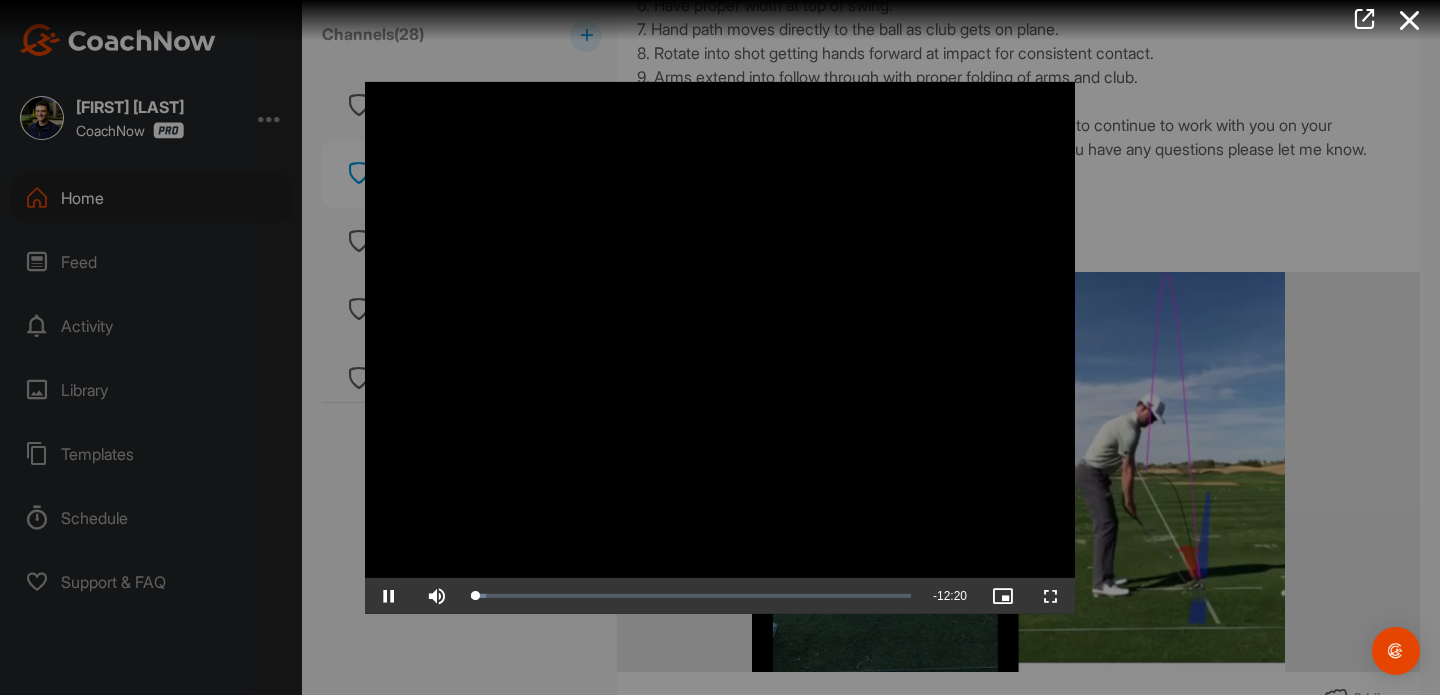 click at bounding box center (720, 347) 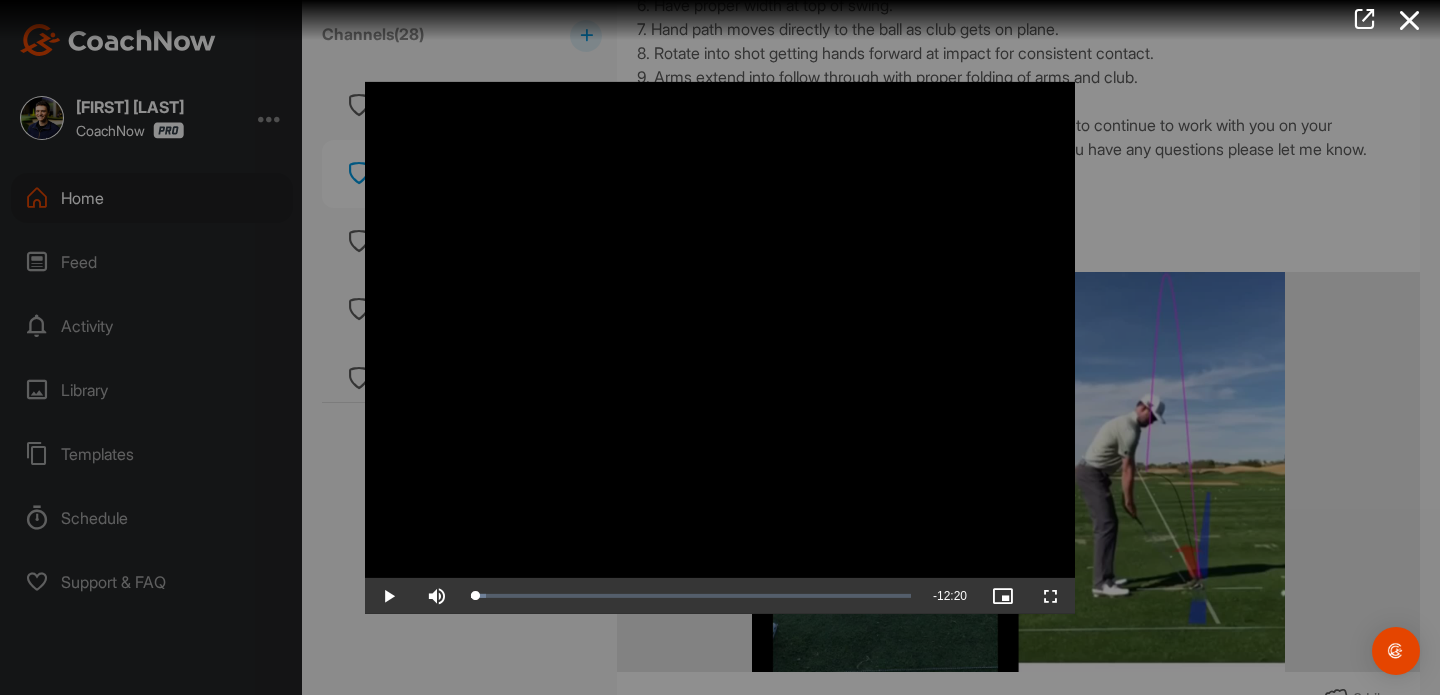 click at bounding box center (720, 347) 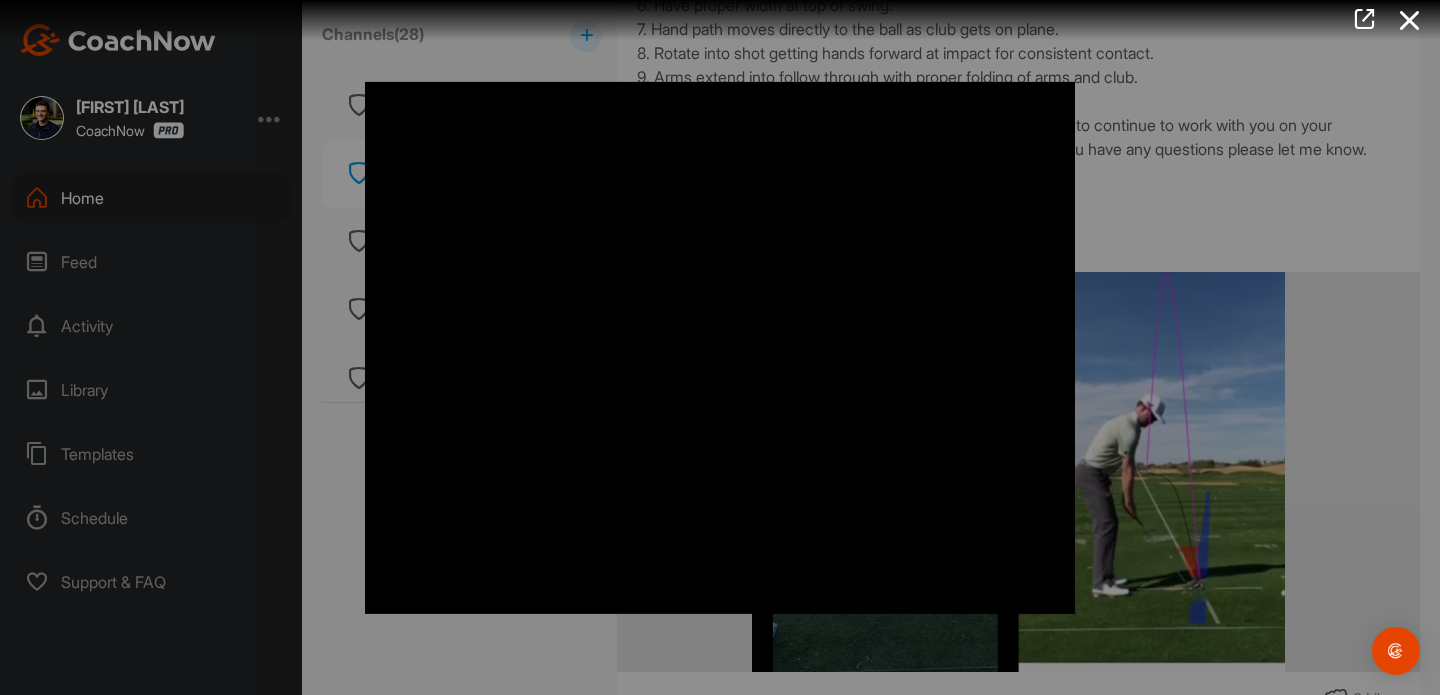 click at bounding box center (720, 347) 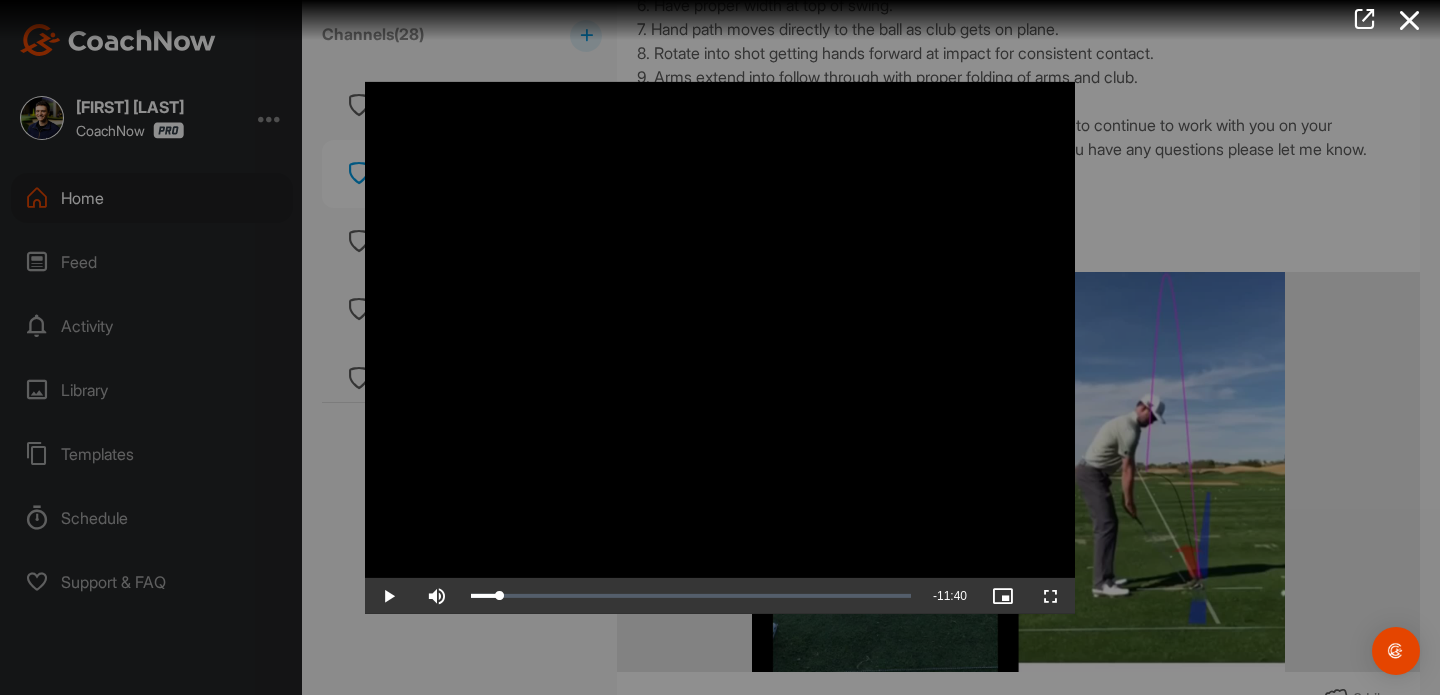 click at bounding box center [720, 347] 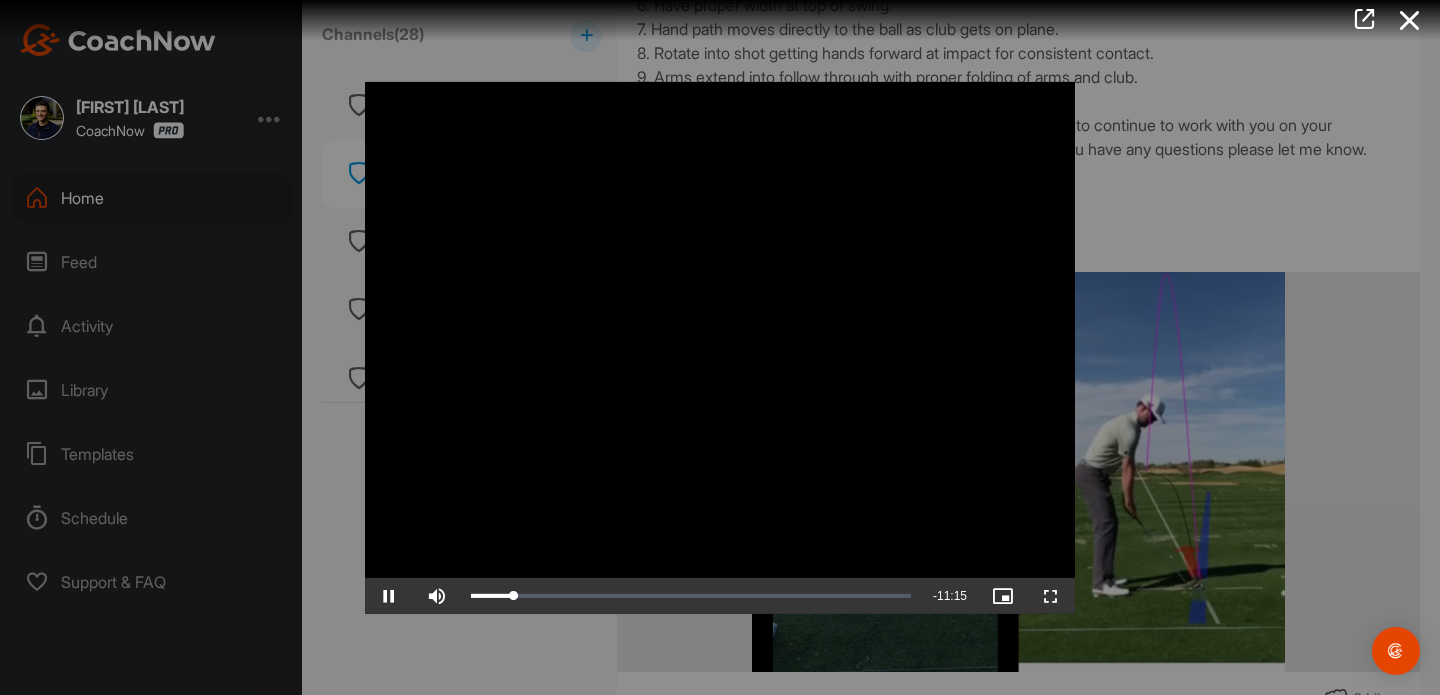click at bounding box center (720, 347) 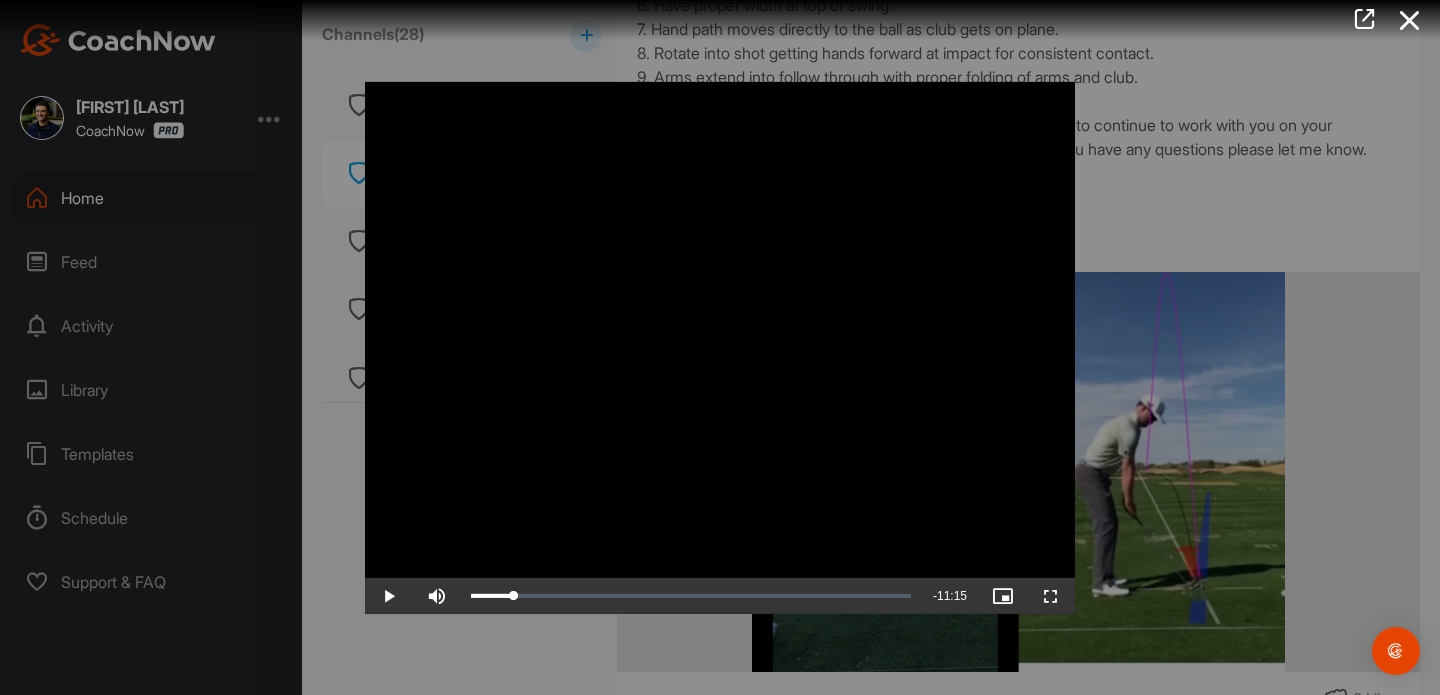click at bounding box center (720, 347) 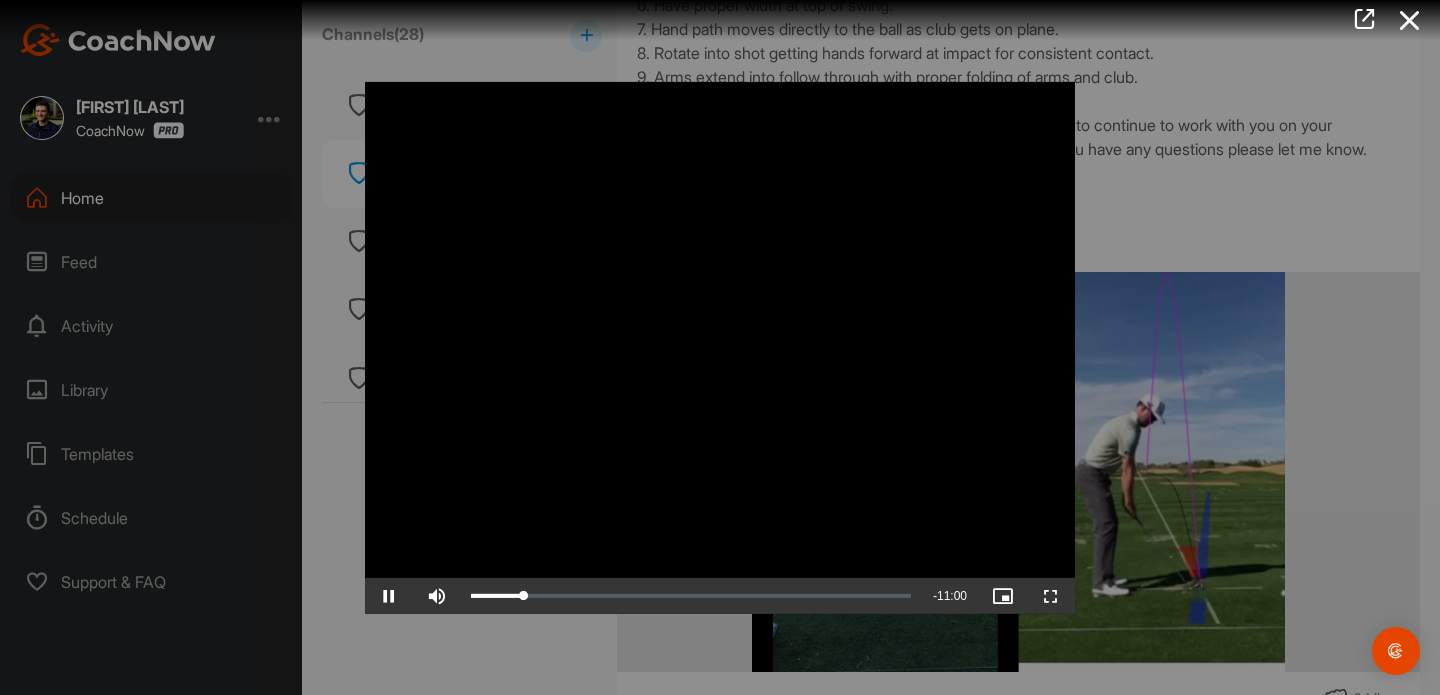 click at bounding box center (720, 347) 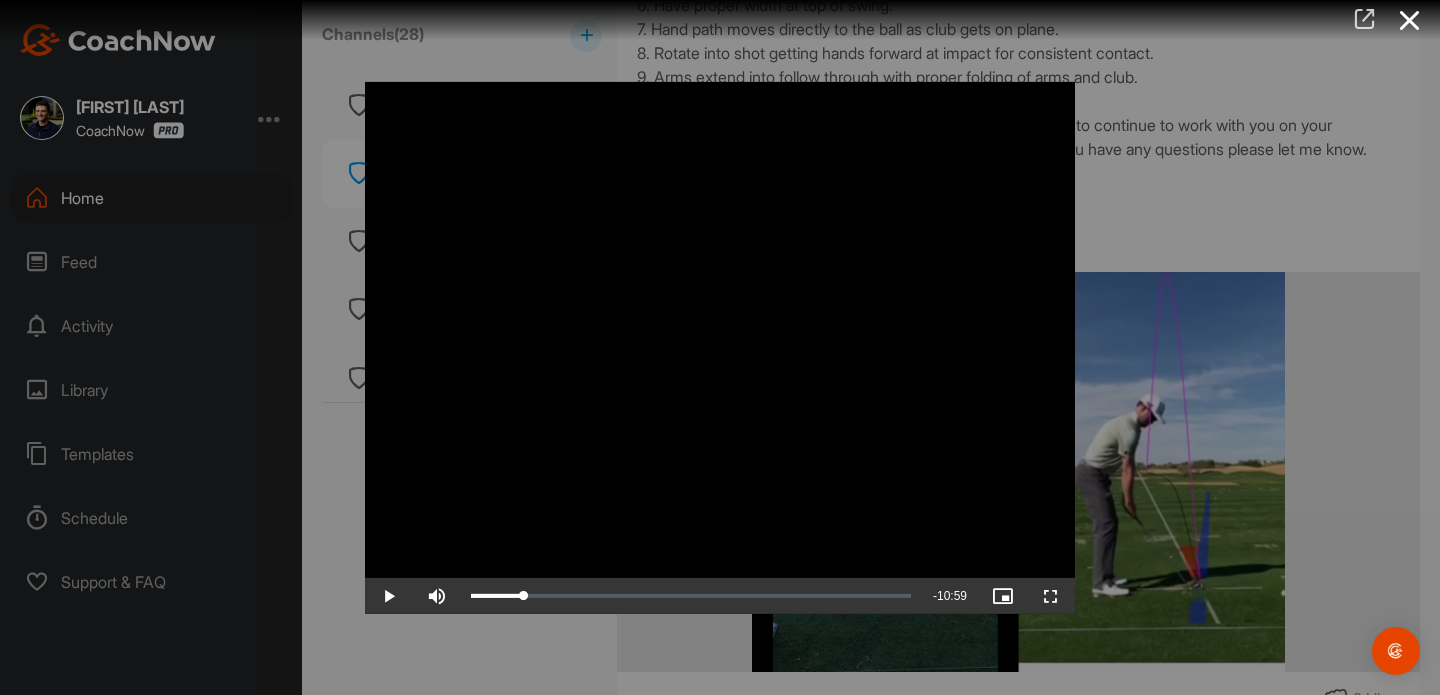 click at bounding box center (1364, 19) 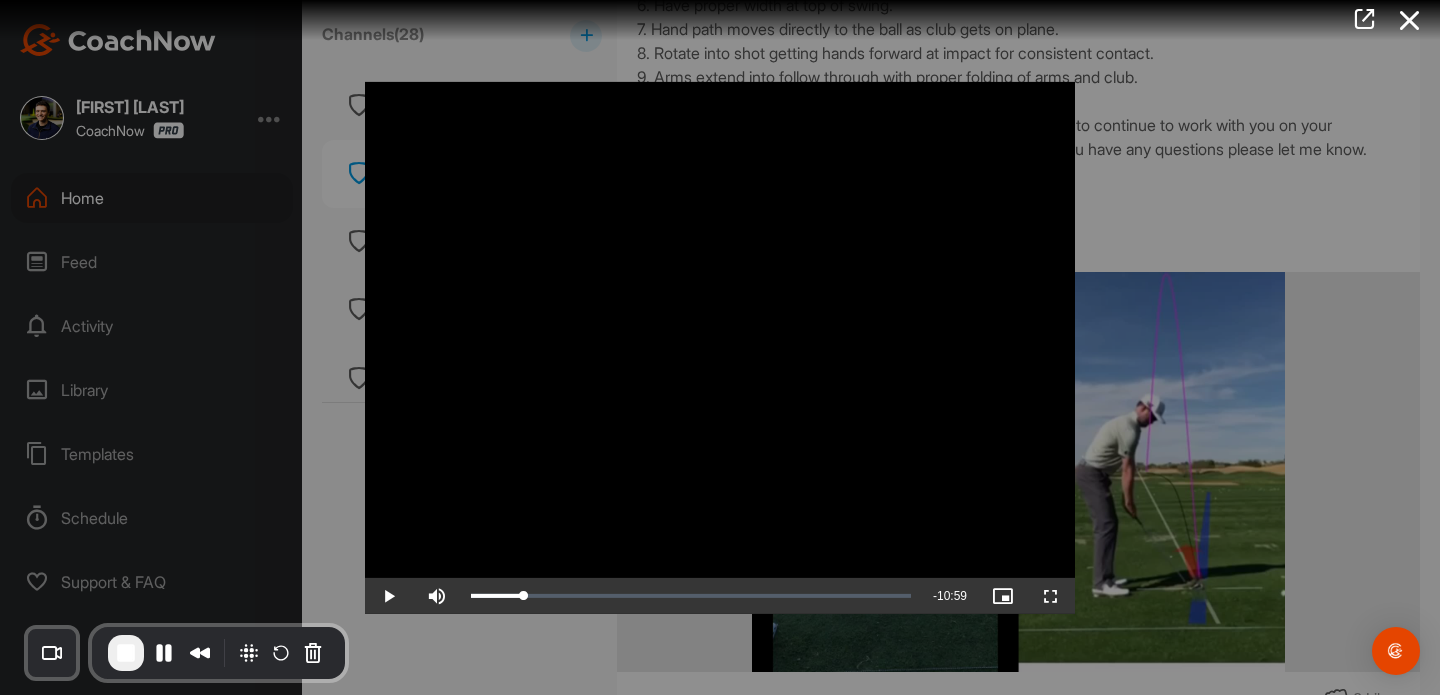click at bounding box center [720, 347] 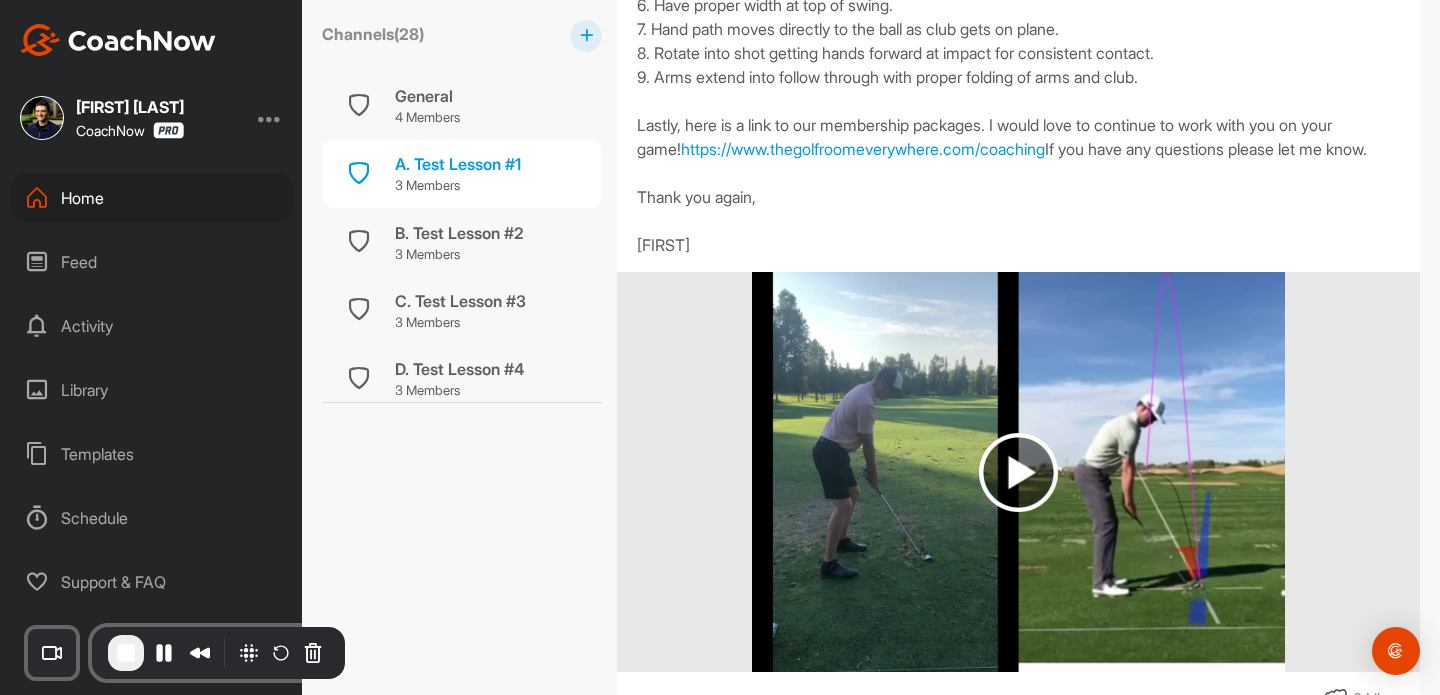 click on "Home" at bounding box center [152, 198] 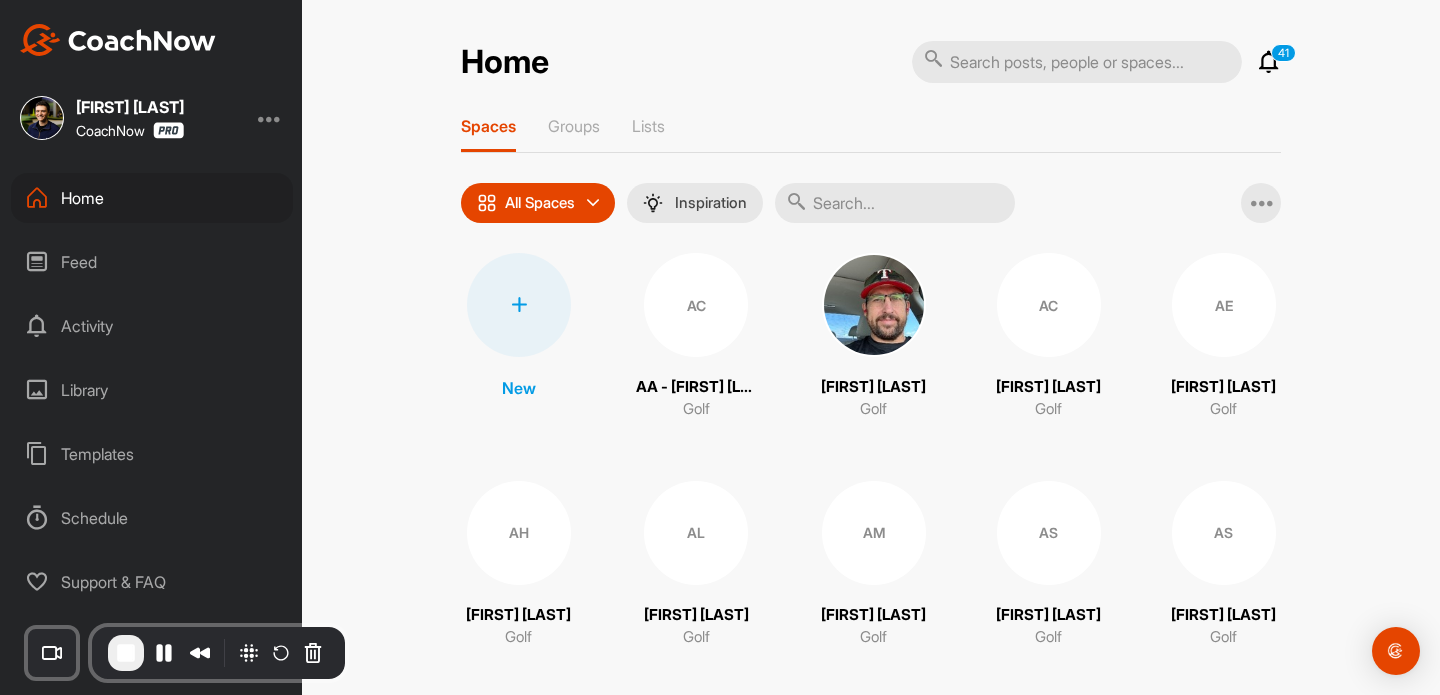 click at bounding box center (270, 118) 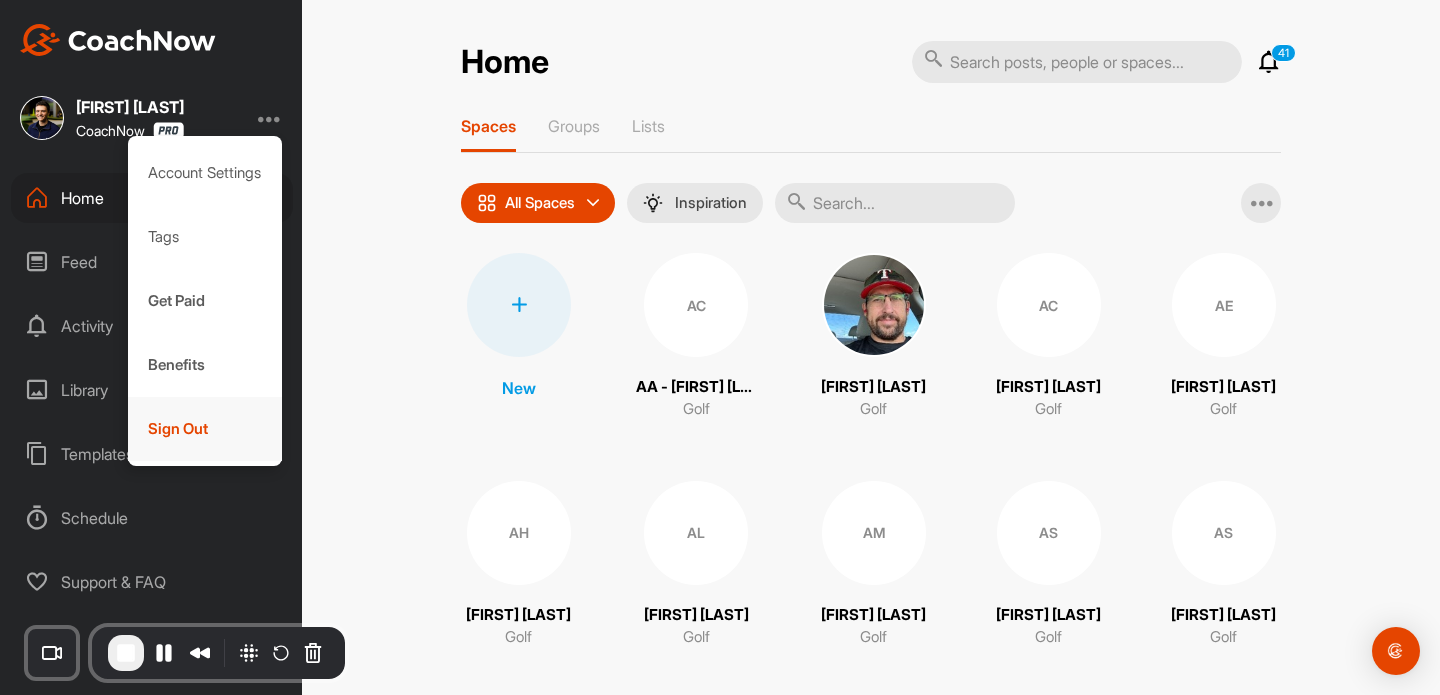 click on "Sign Out" at bounding box center (205, 429) 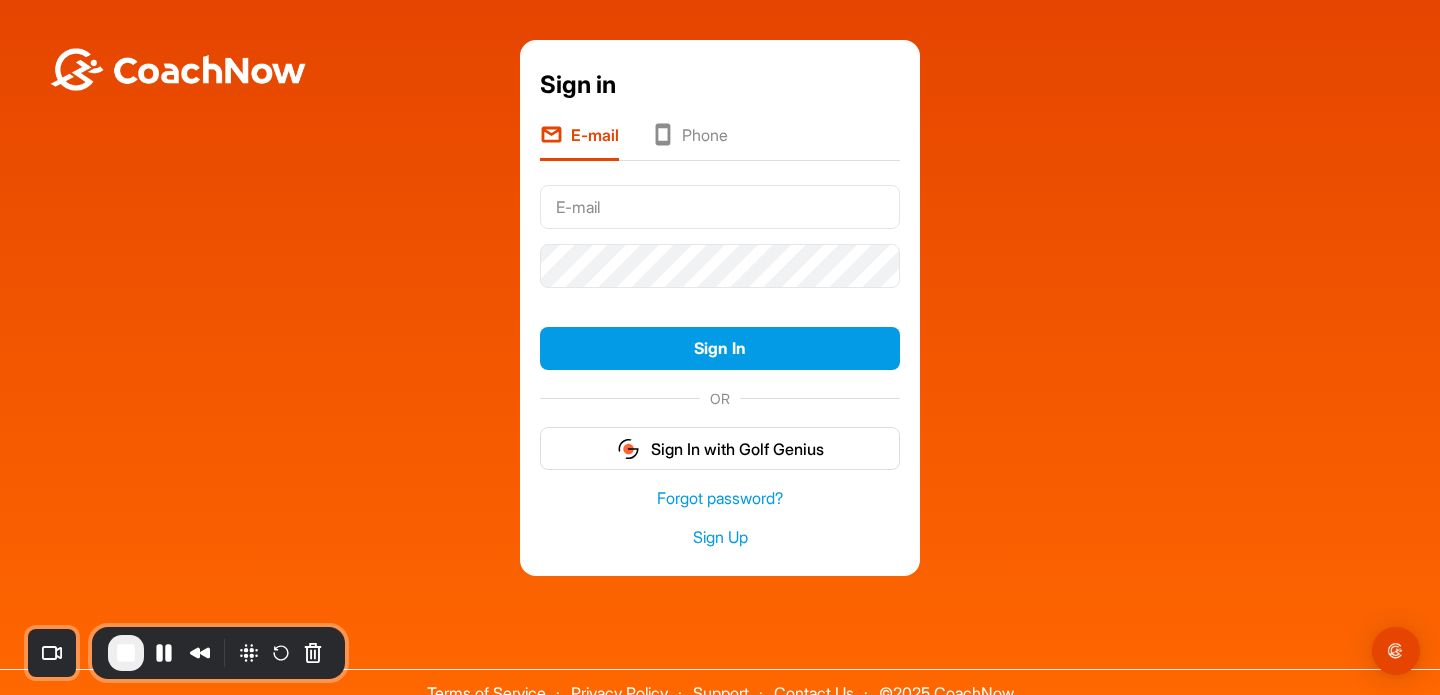 click at bounding box center [720, 207] 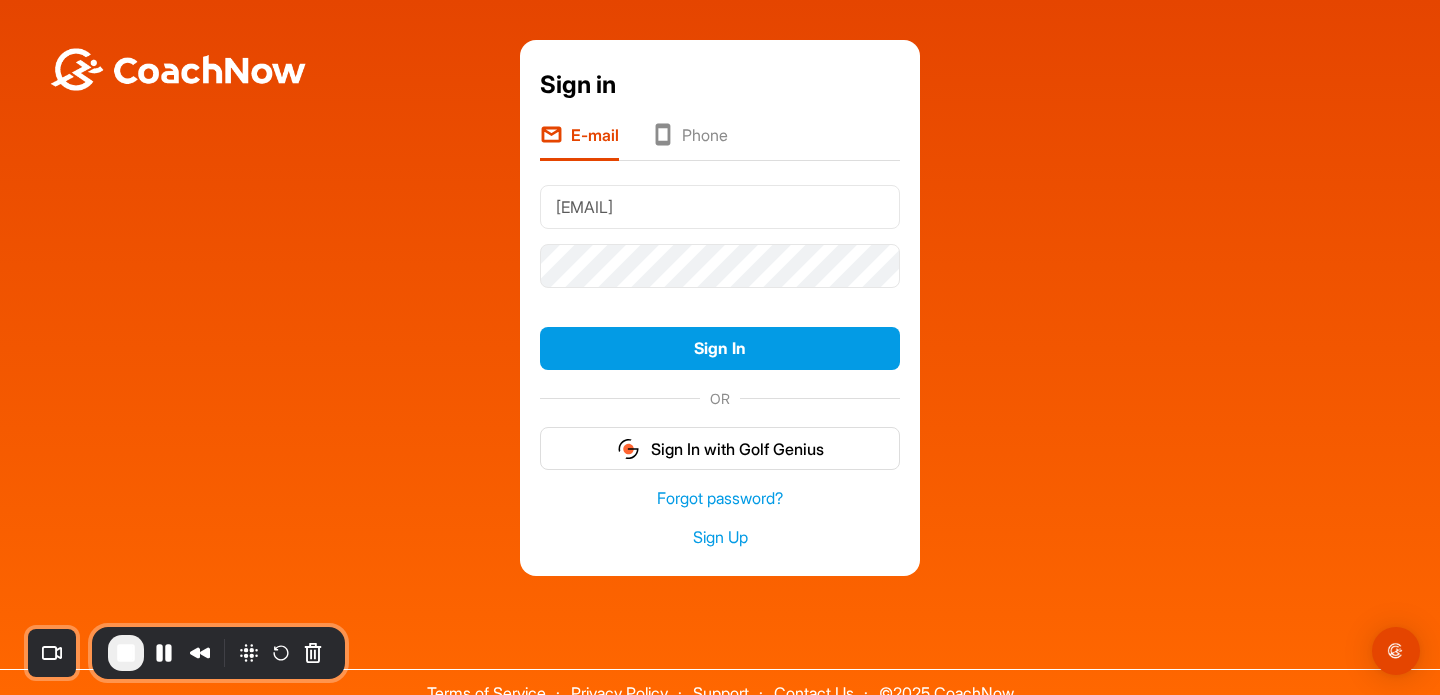 click on "Dom@thegolfroomeverywhere.com" at bounding box center [720, 207] 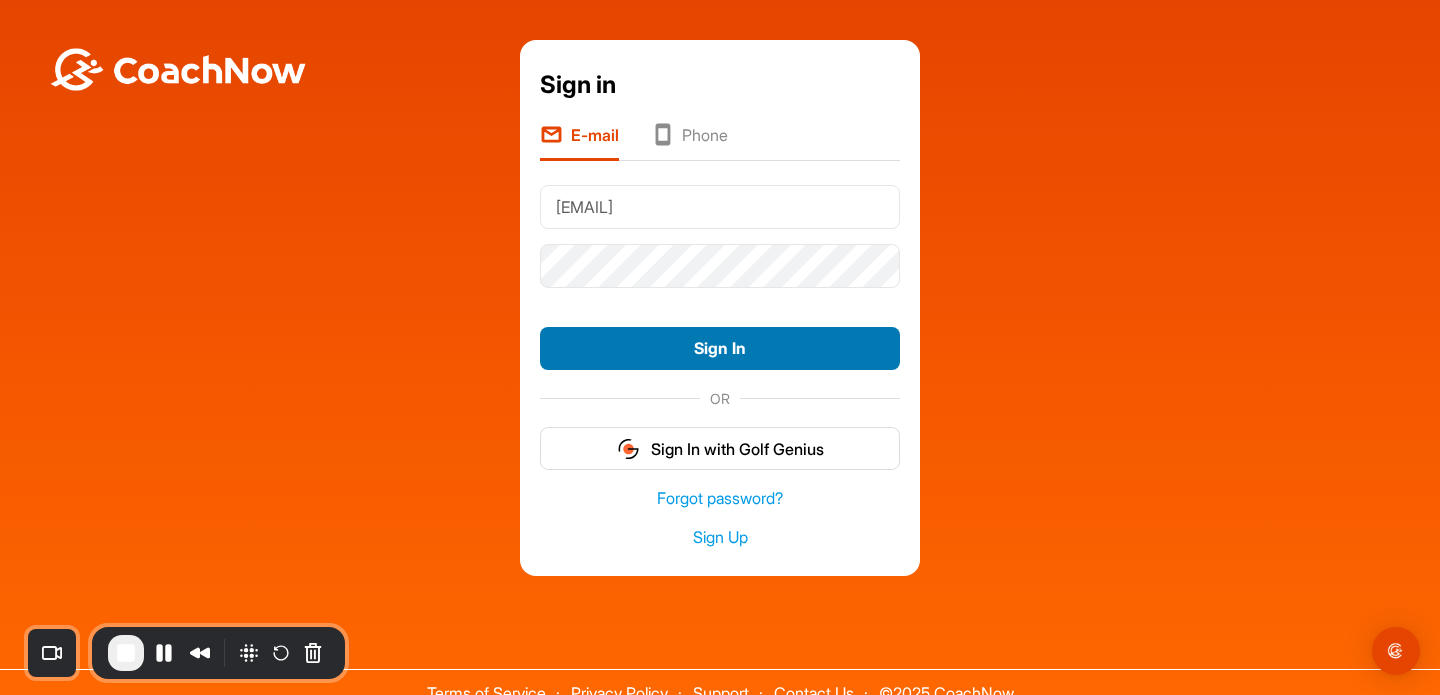 click on "Sign In" at bounding box center [720, 348] 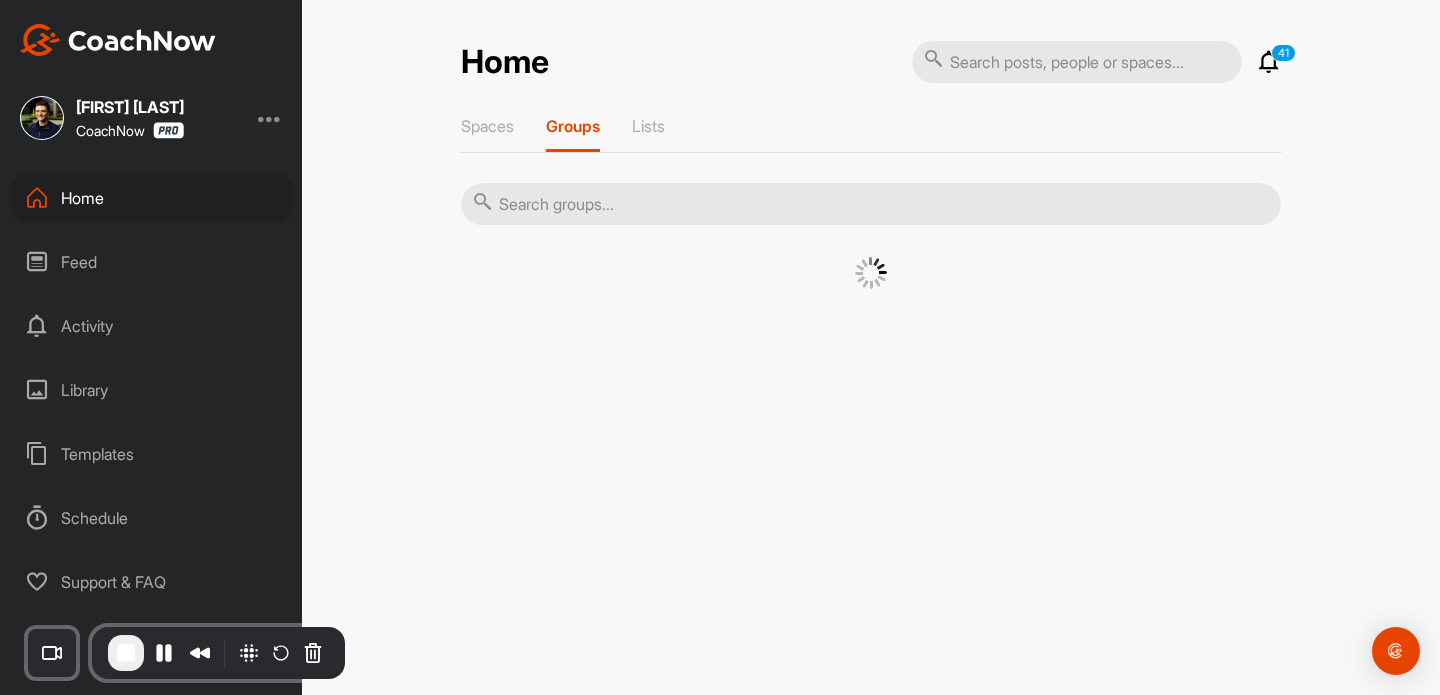 scroll, scrollTop: 0, scrollLeft: 0, axis: both 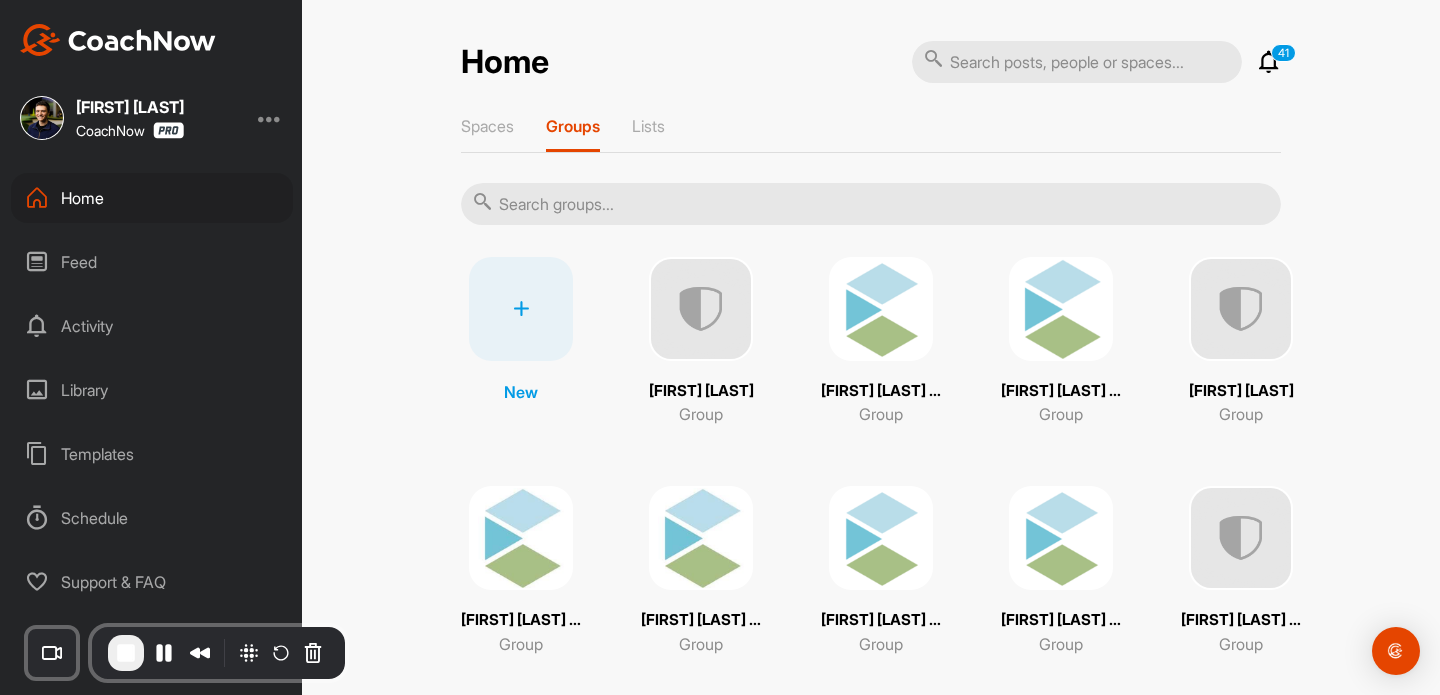 click at bounding box center (871, 204) 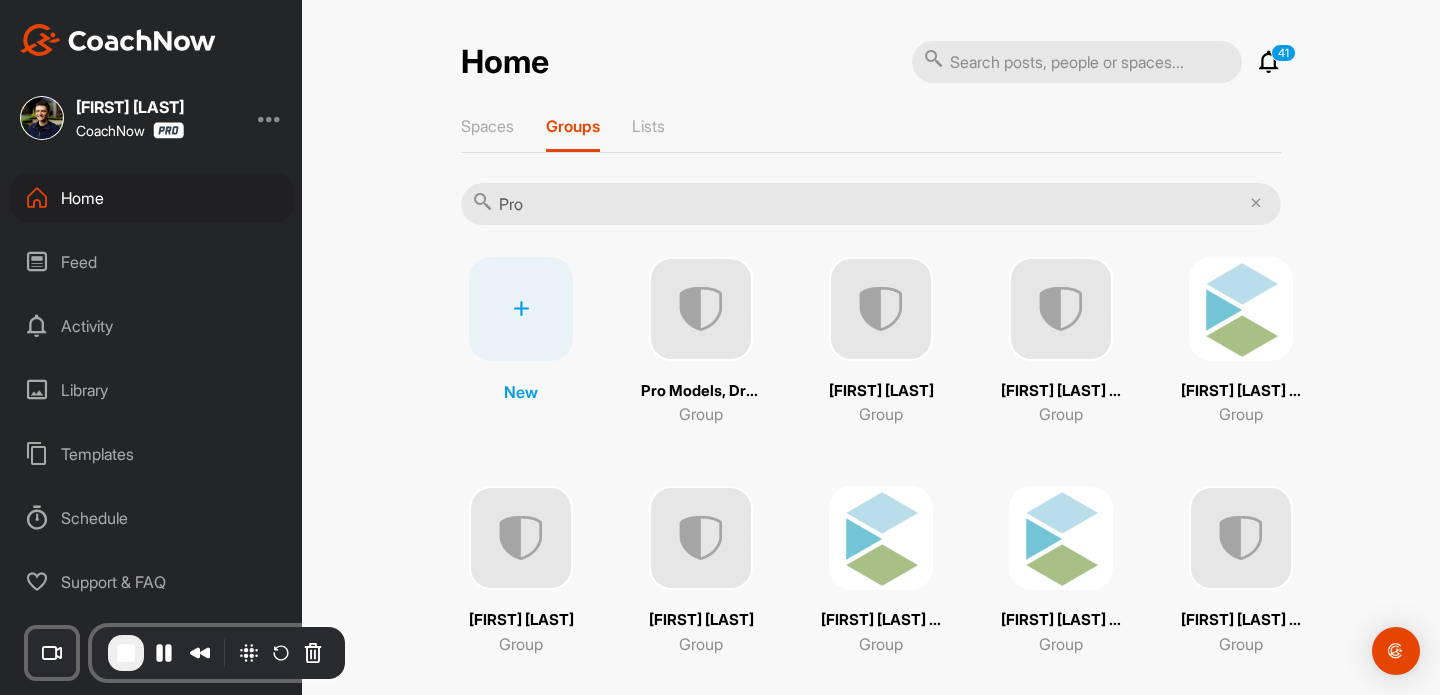 type on "Pro" 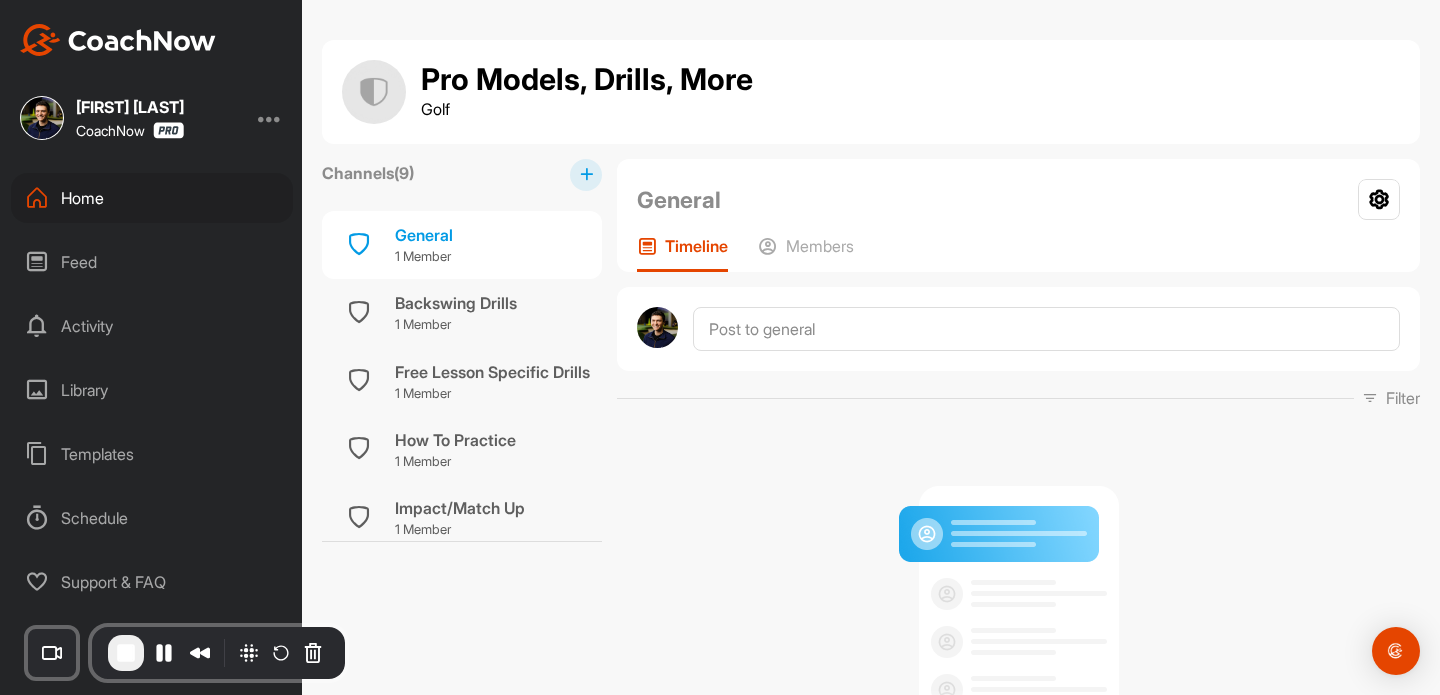 drag, startPoint x: 444, startPoint y: 117, endPoint x: 740, endPoint y: 117, distance: 296 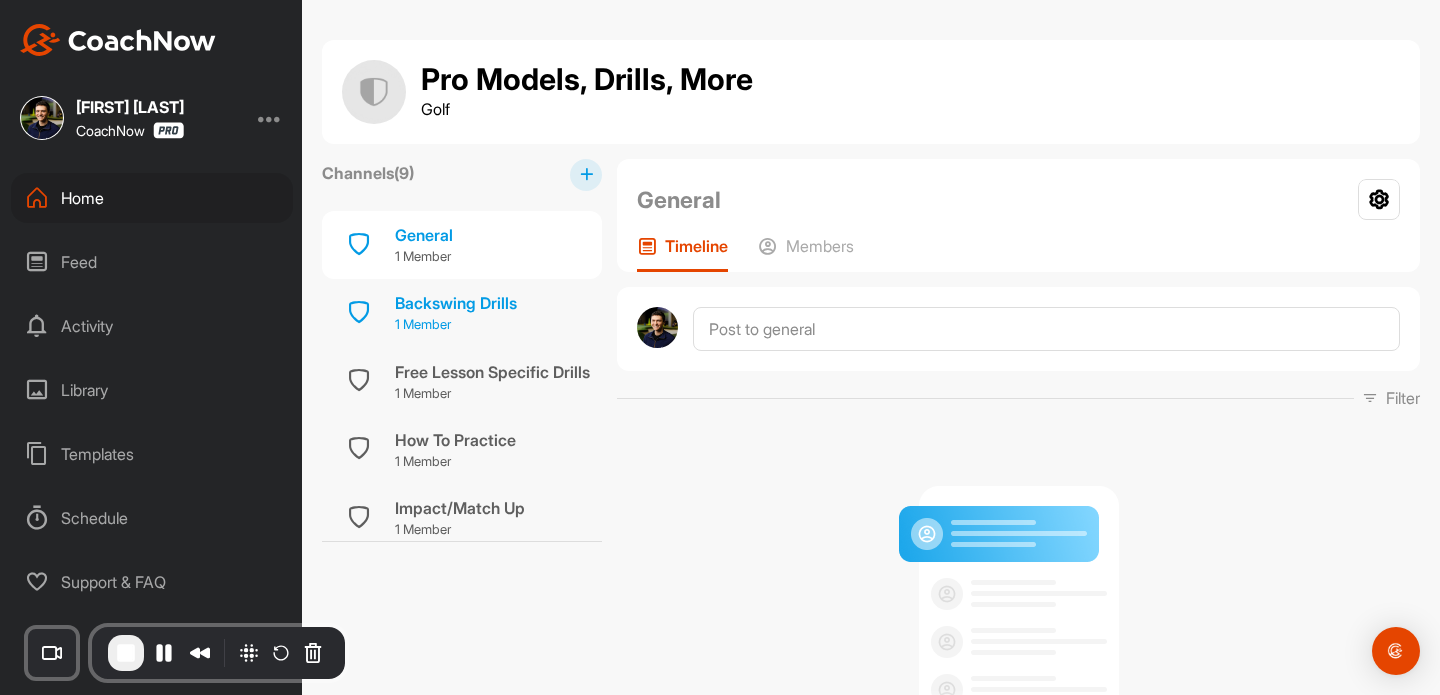 click on "Backswing Drills" at bounding box center [456, 303] 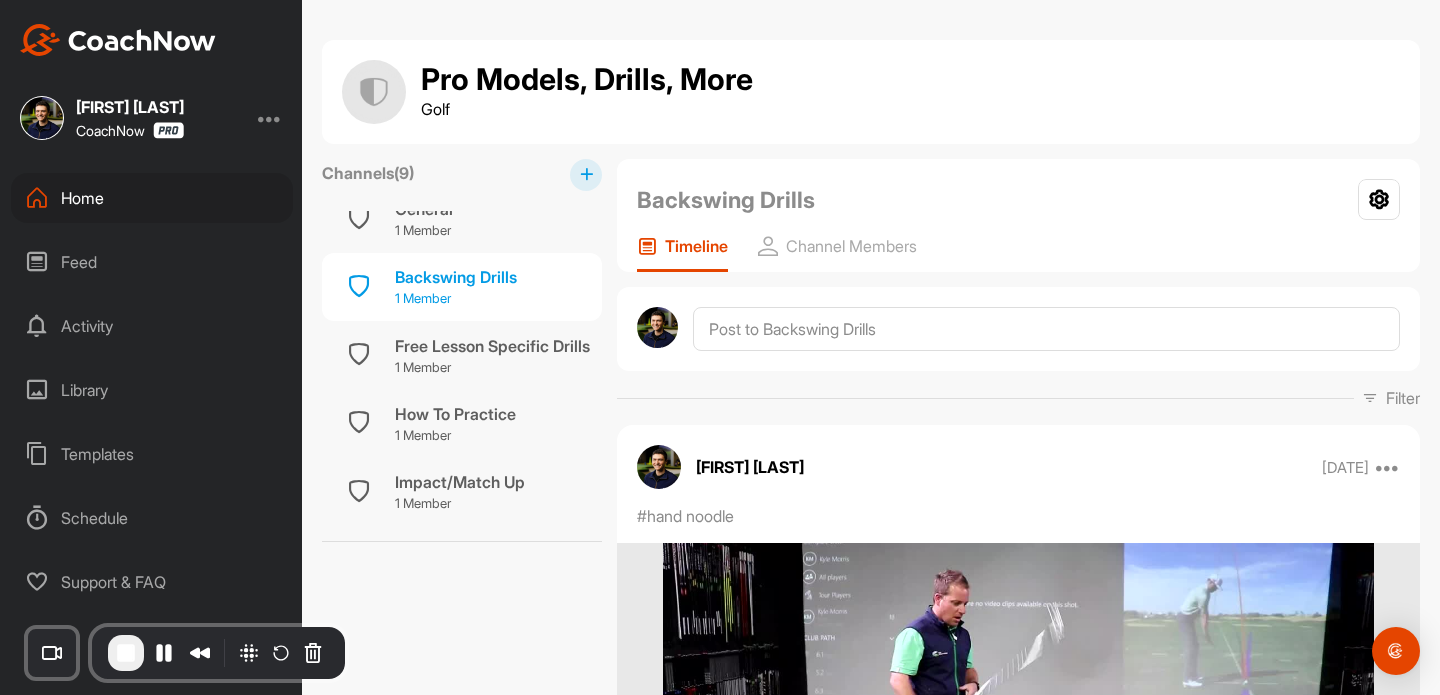 scroll, scrollTop: 51, scrollLeft: 0, axis: vertical 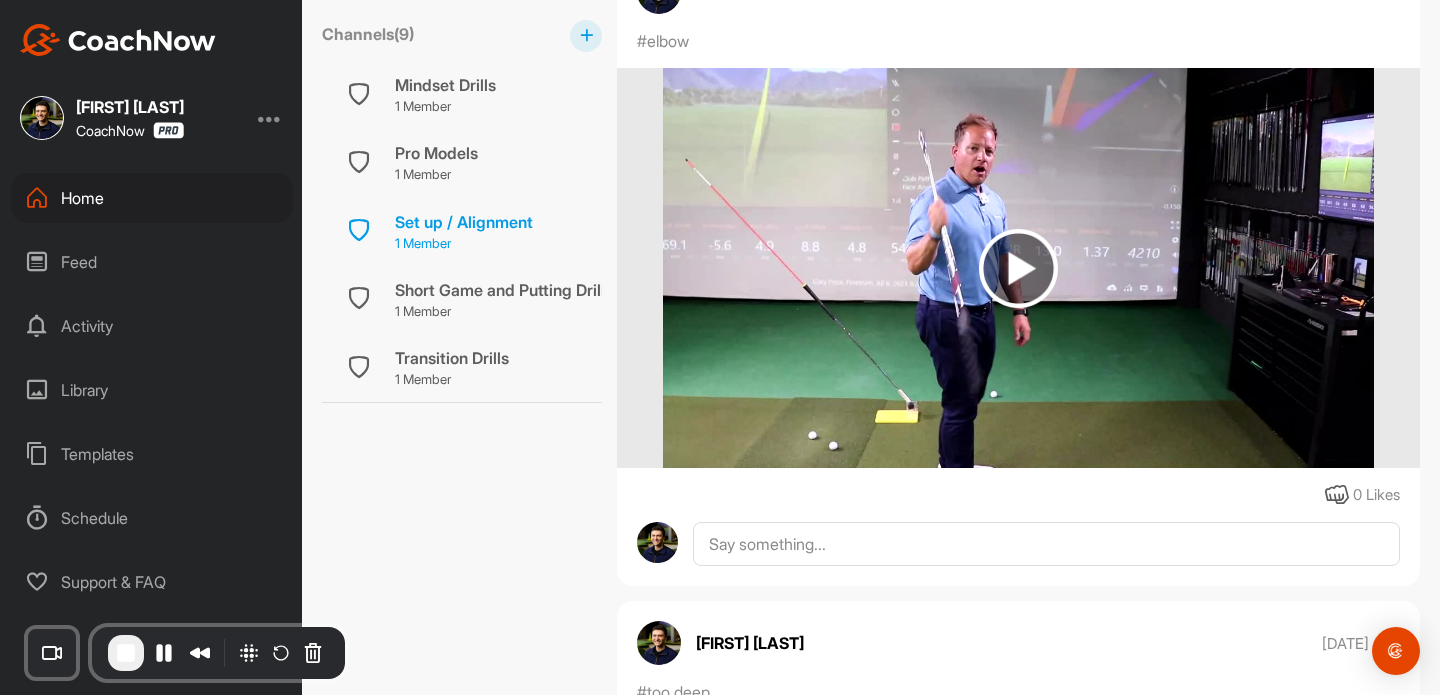 click on "Set up / Alignment 1 Member" at bounding box center (462, 231) 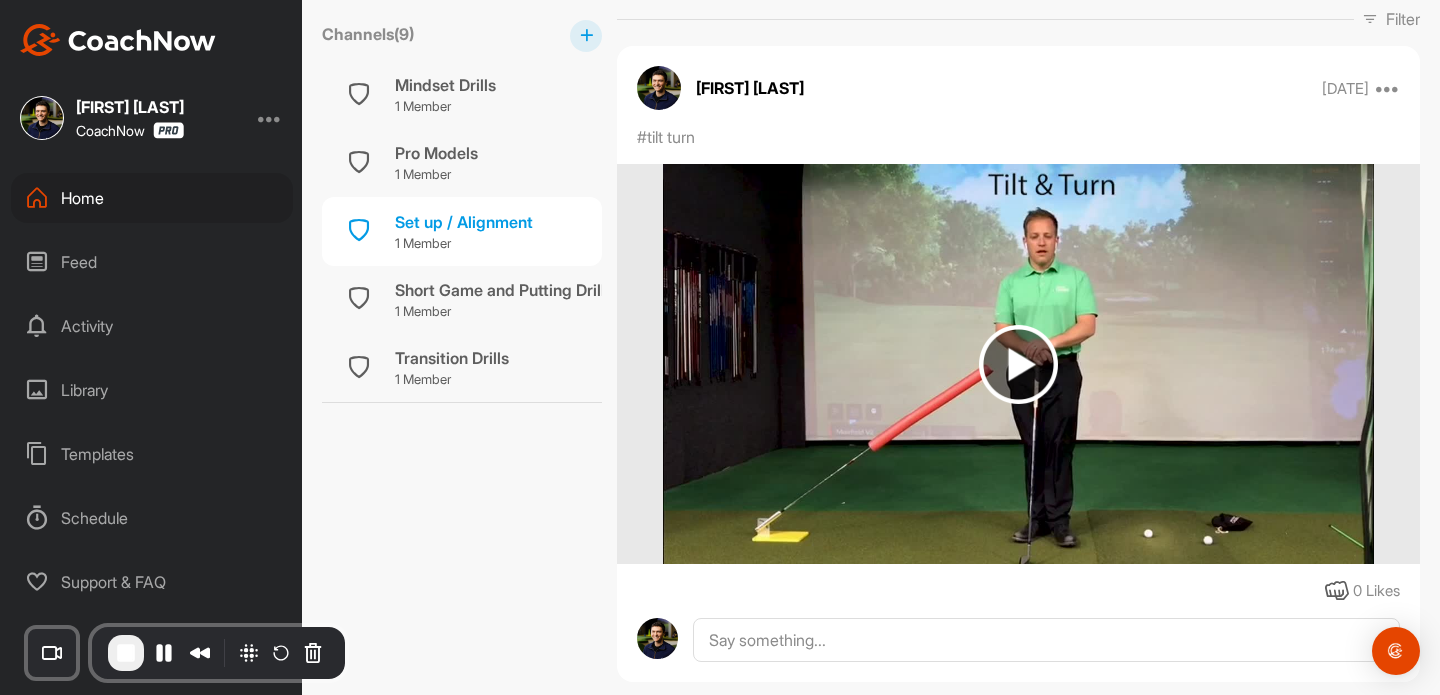 scroll, scrollTop: 473, scrollLeft: 0, axis: vertical 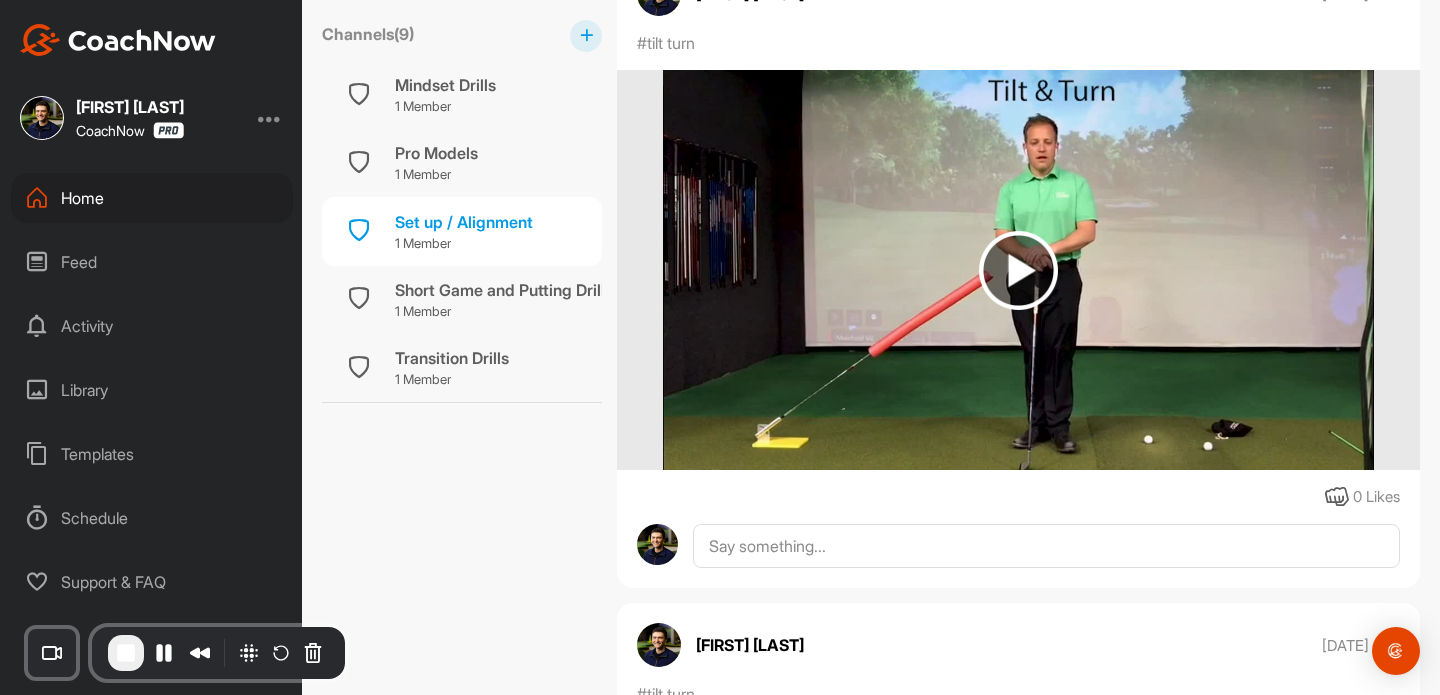 click at bounding box center [1018, 270] 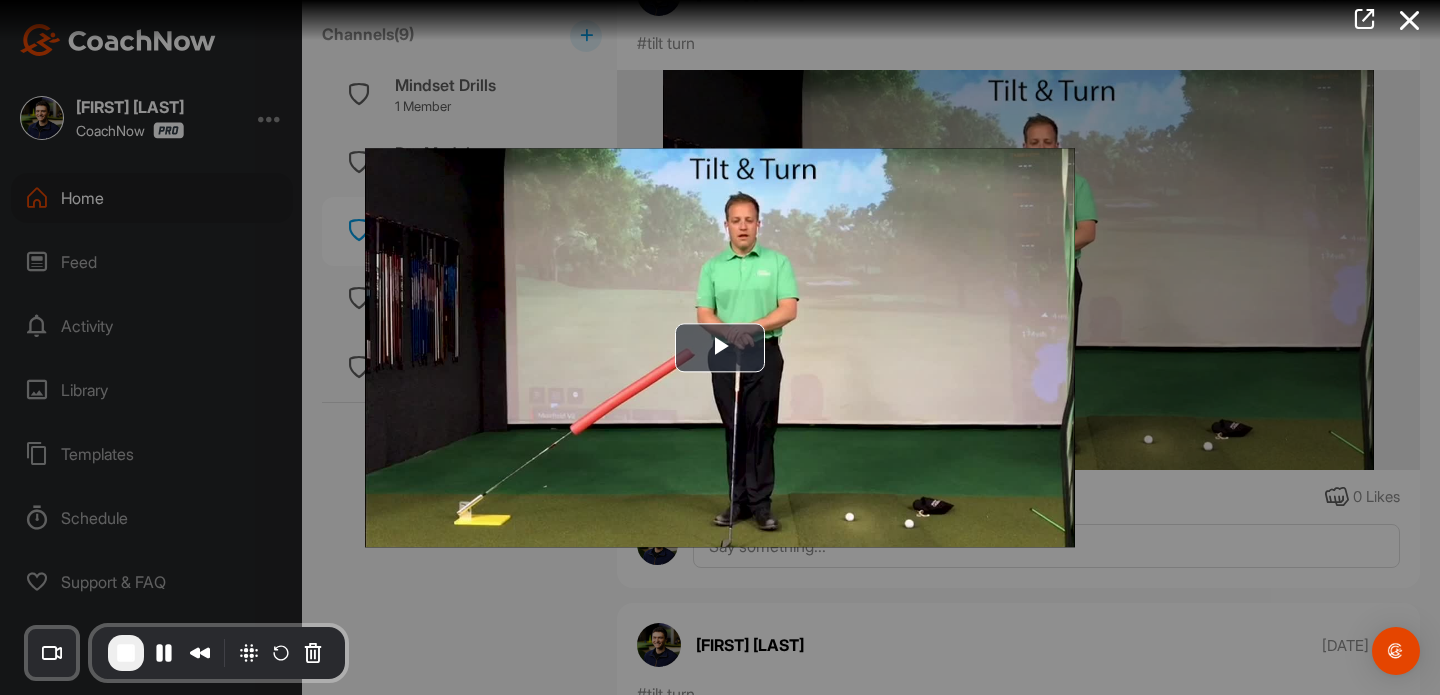 click at bounding box center [720, 347] 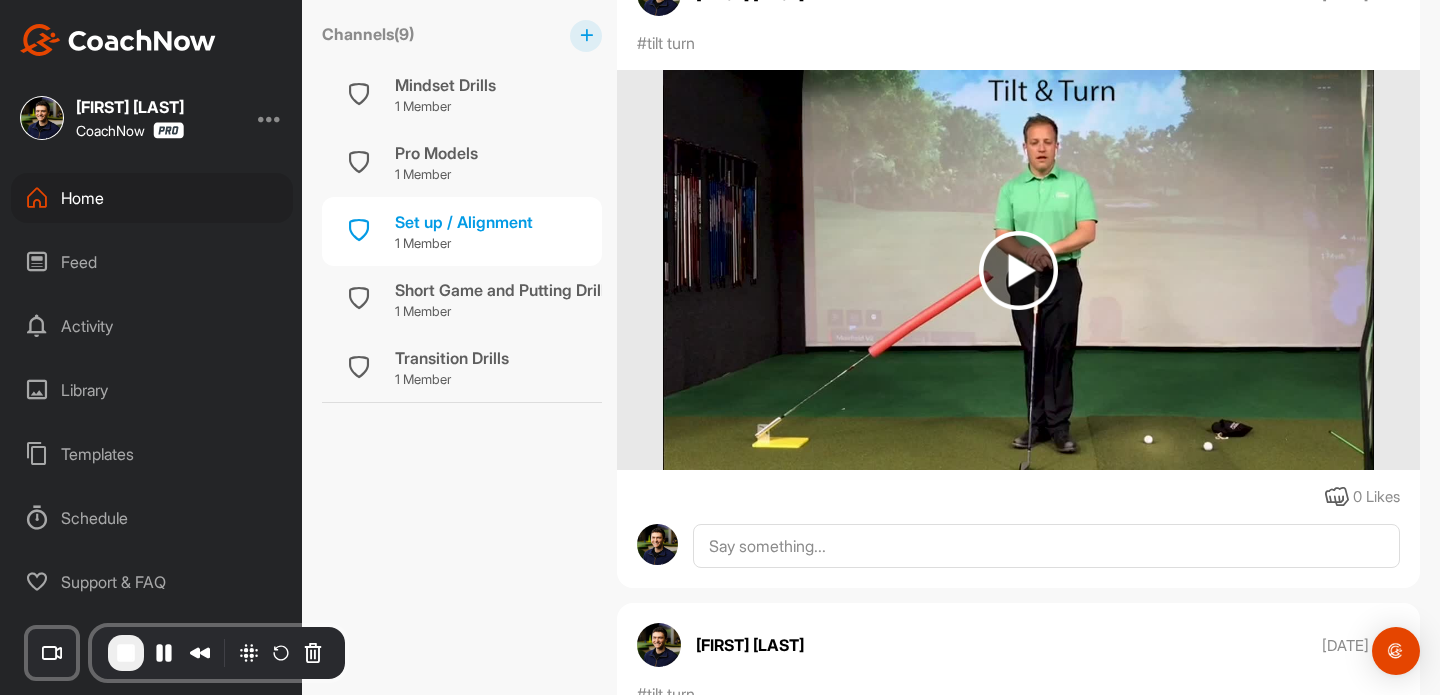 scroll, scrollTop: 0, scrollLeft: 0, axis: both 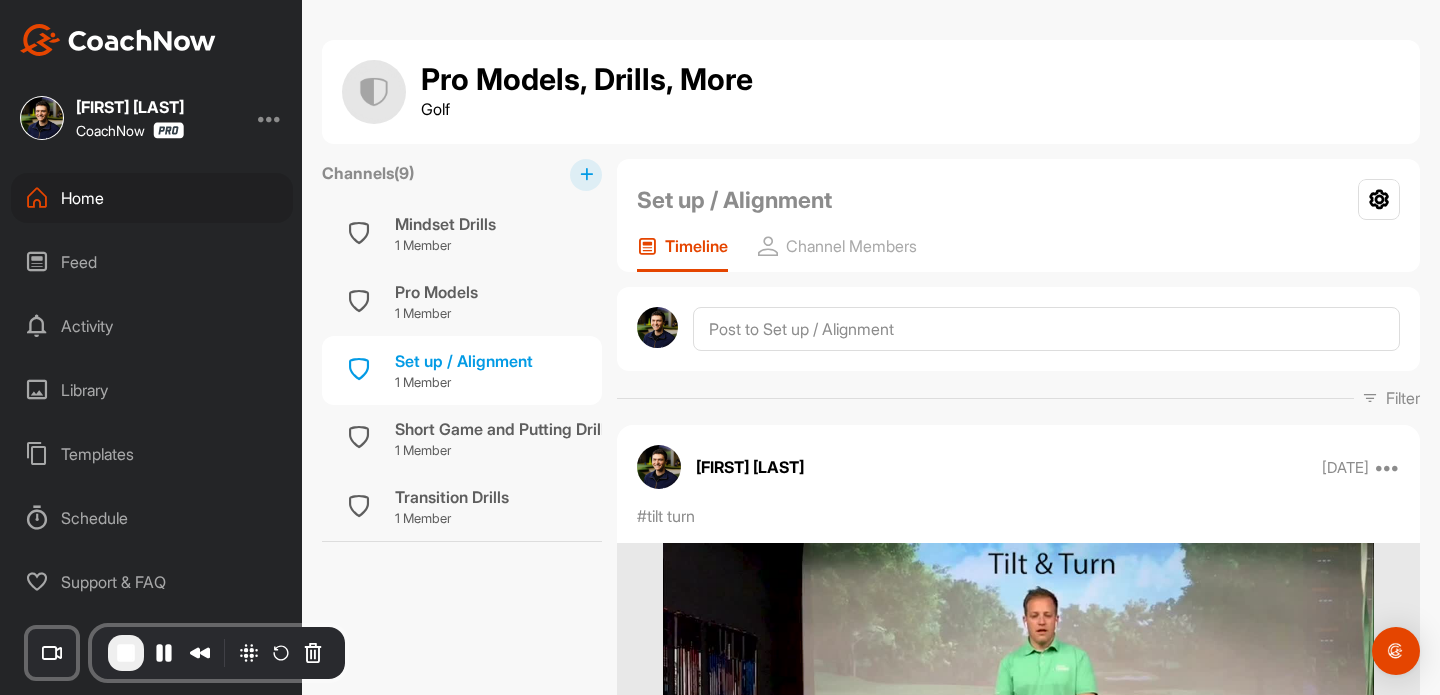 click on "Home" at bounding box center [152, 198] 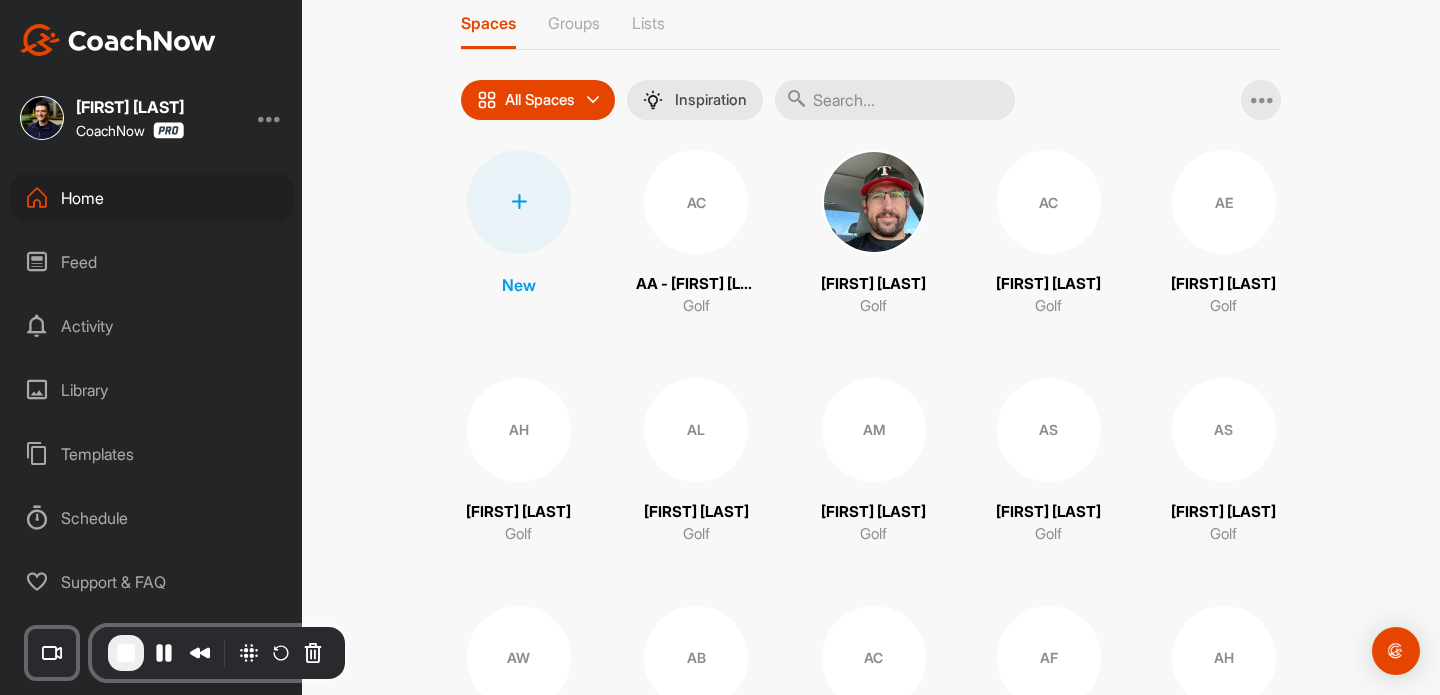scroll, scrollTop: 127, scrollLeft: 0, axis: vertical 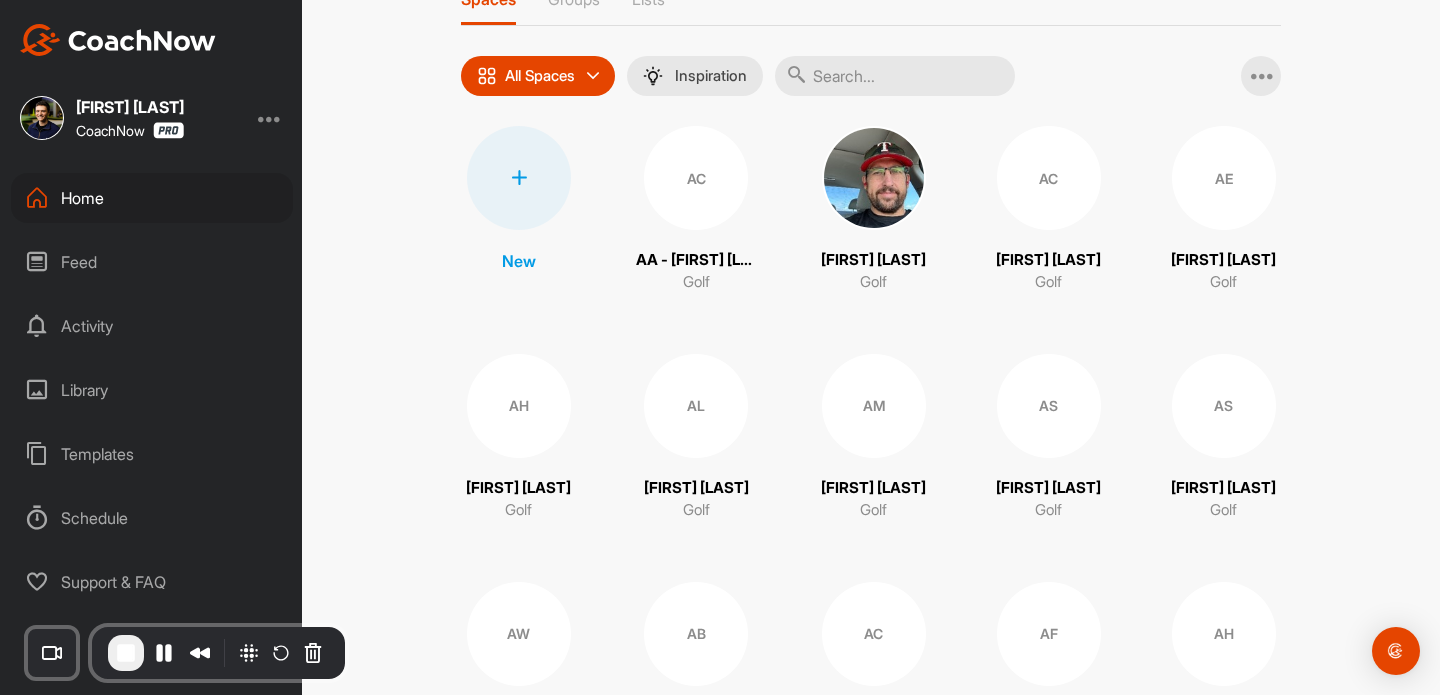 click at bounding box center (874, 178) 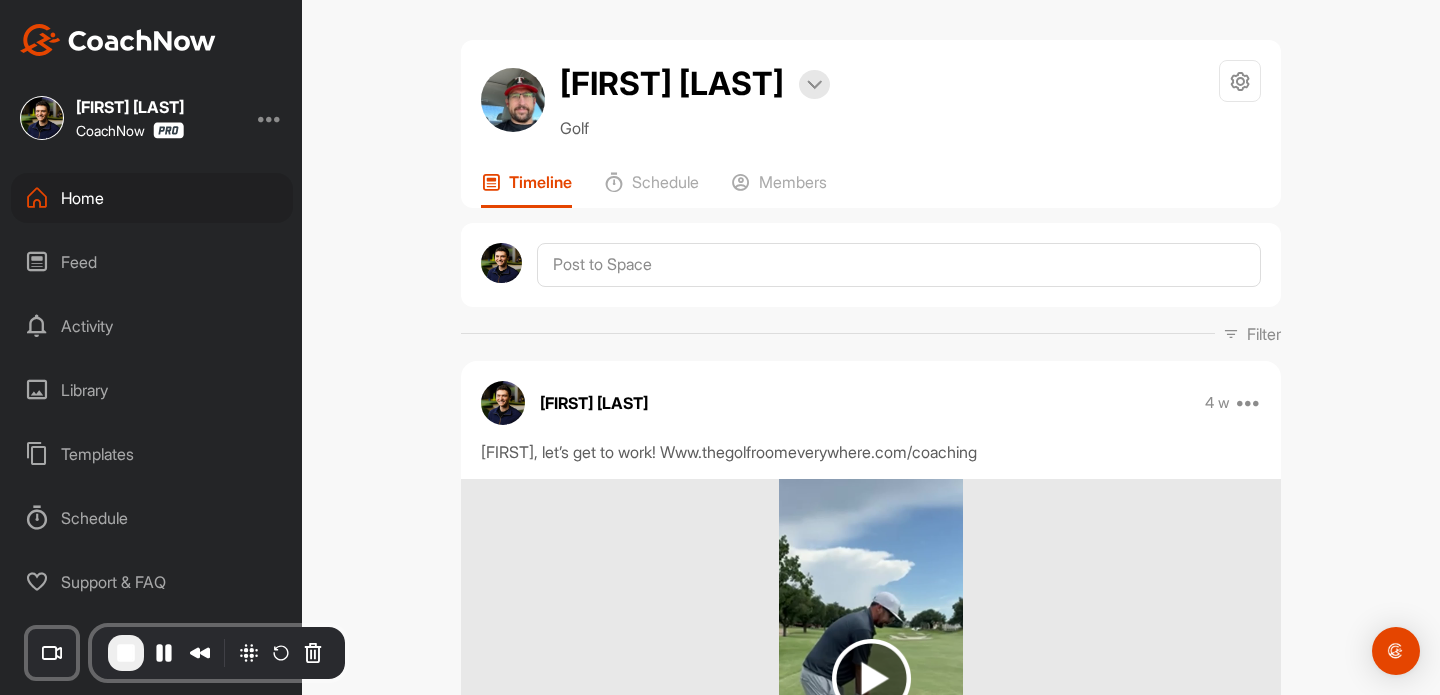 click on "[FIRST] [LAST]" at bounding box center (672, 84) 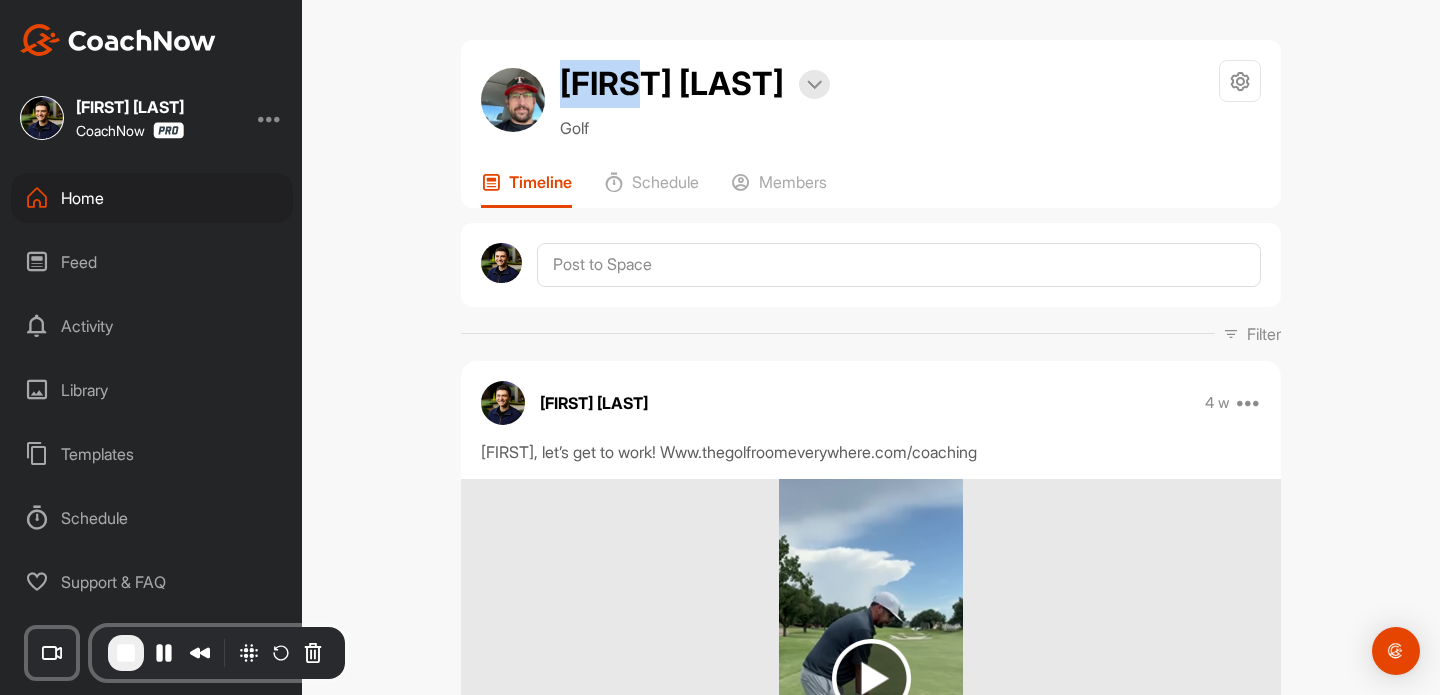 click on "[FIRST] [LAST]" at bounding box center (672, 84) 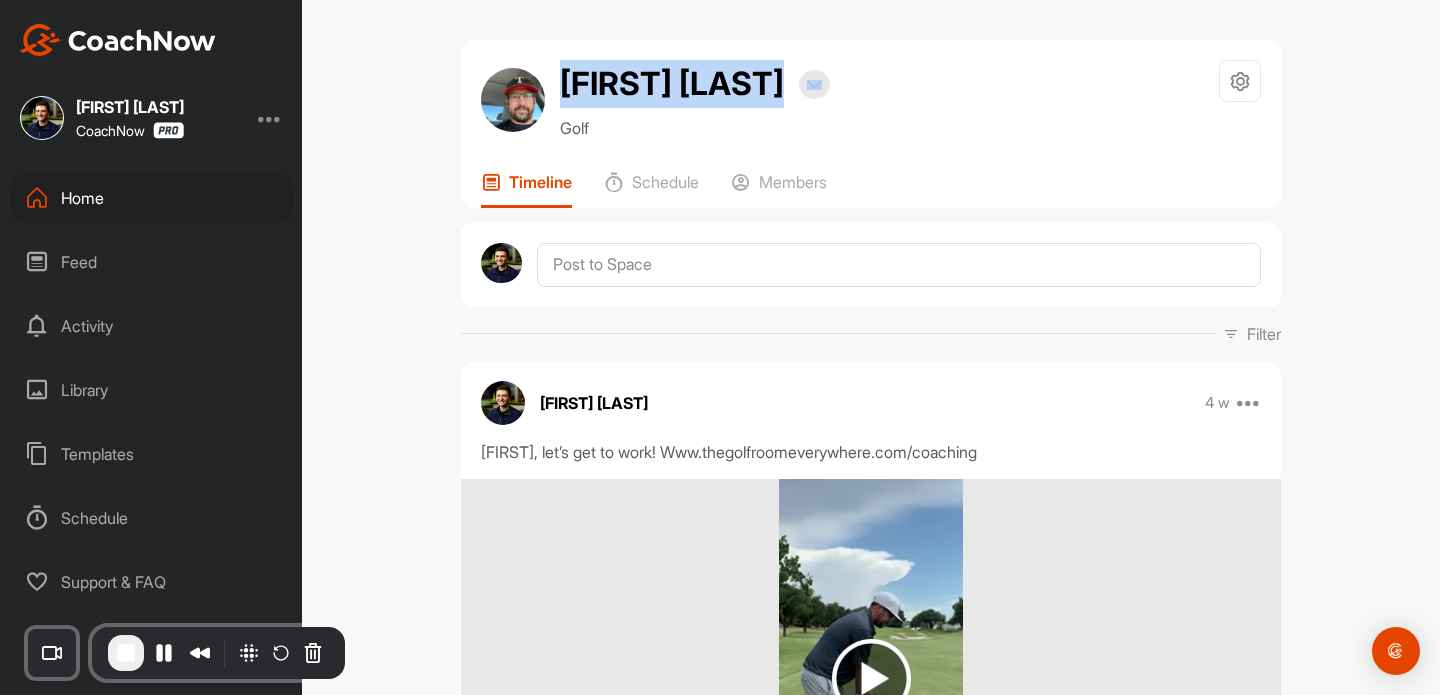 click on "[FIRST] [LAST]" at bounding box center (672, 84) 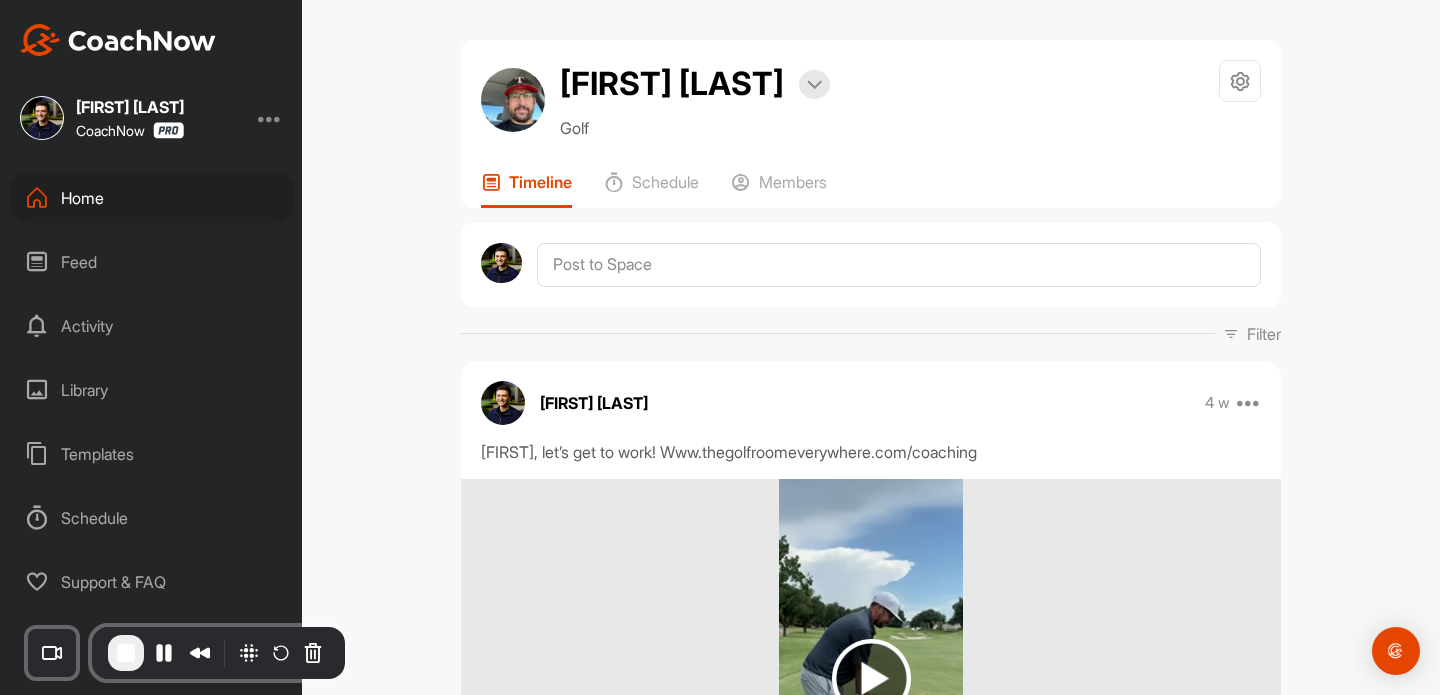 click on "Aaron Cortez Bookings Golf Space Settings Your Notifications Timeline Schedule Members Filter Media Type Images Videos Notes Audio Documents Author AE AJ Erzen aj@legacywealthplanning.com Aaron Cortez acor07@hotmail.com AC Aaron De La Cruz aaronxdelacruz@gmail.com AE Aaron Evison aaronevison118@gmail.com Aaron Fusiek aaron@theoptimumgolf.com AH Aaron Hoffmann aaronhoffmann@me.com AL Aaron Lang aaronlang77@hotmail.com Aaron Mawhirter 13mawhirtera@gmail.com AM Aaron Moll aaronmoll14@gmail.com AS Aaron Strahan aaron.strahan23@gmail.com AS Aaron sheppard shepusaf02@yahoo.com AW Aaron wilcox wilcoxpainting@yahoo.com AC Adam Coughlan adam.coughlanryan@gmail.com AF Adam Fletcher abfletcher@gmail.com Adam Nixon anico_92@hotmail.co.uk AP Adam Pierce afpierce489@gmail.com AP Adam Powell adam.powell0011@gmail.com AR Adam Rumian adam.rumian@gmail.com AS Adam Searle adamsearle91@gmail.com AS Adam Shepherd acstennis1@gmail.com AS Adam Struss astruss16@gmail.com AJ Adrian Javier adrianjavier24@gmail.com AS Adrian Steen AF" at bounding box center [871, 1670] 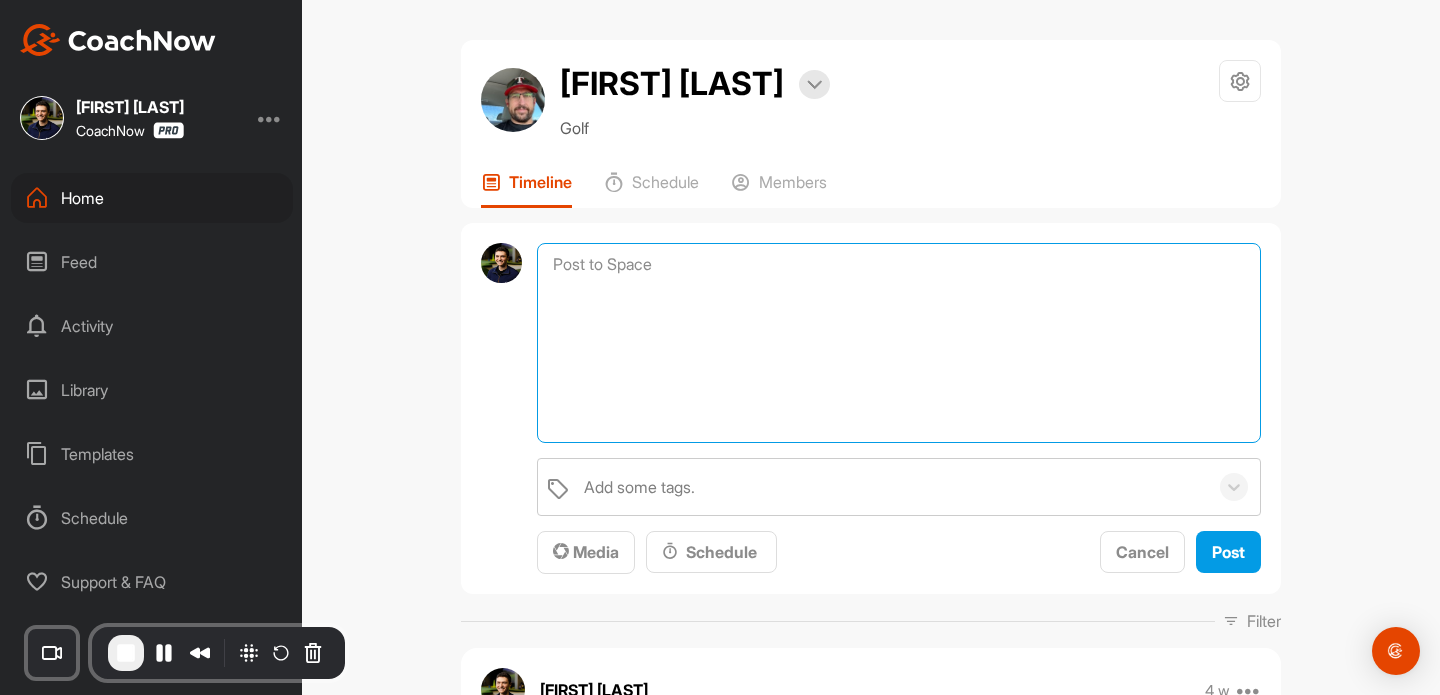 click at bounding box center (899, 343) 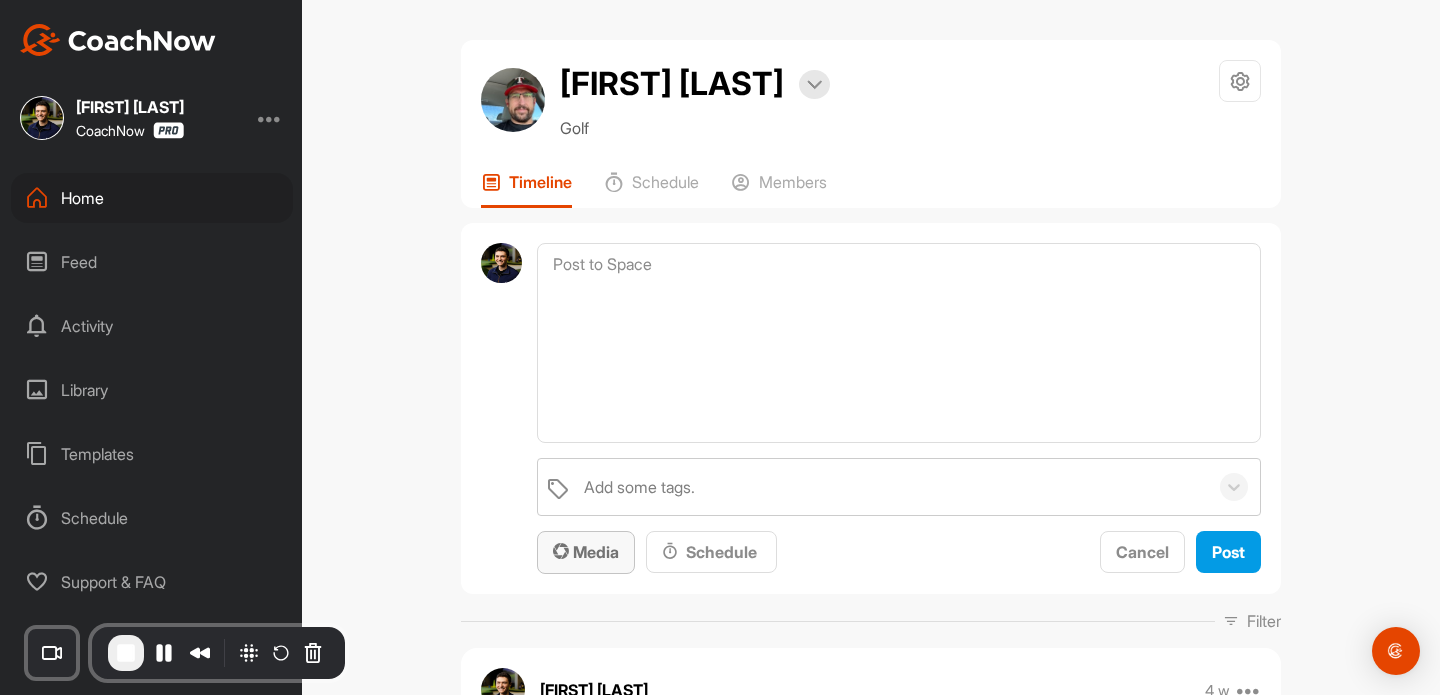 click on "Media" at bounding box center [586, 552] 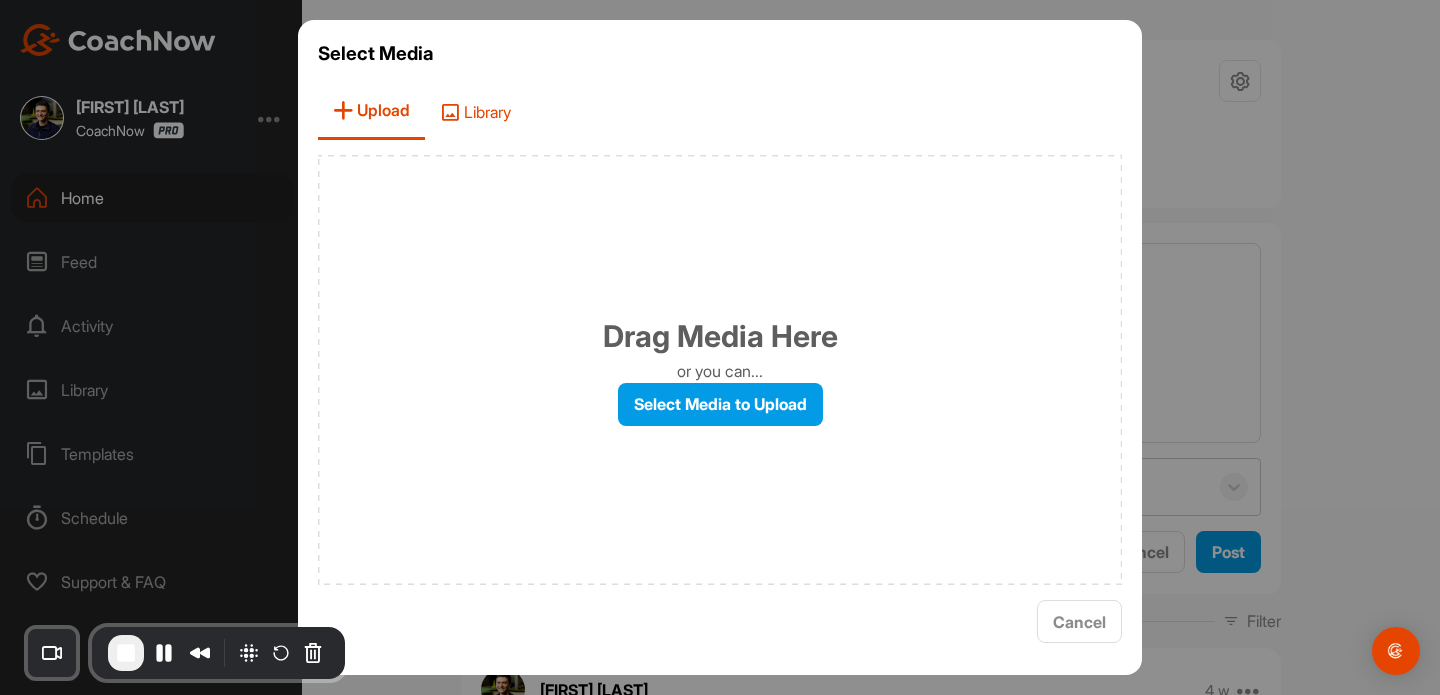 click on "Library" at bounding box center (475, 111) 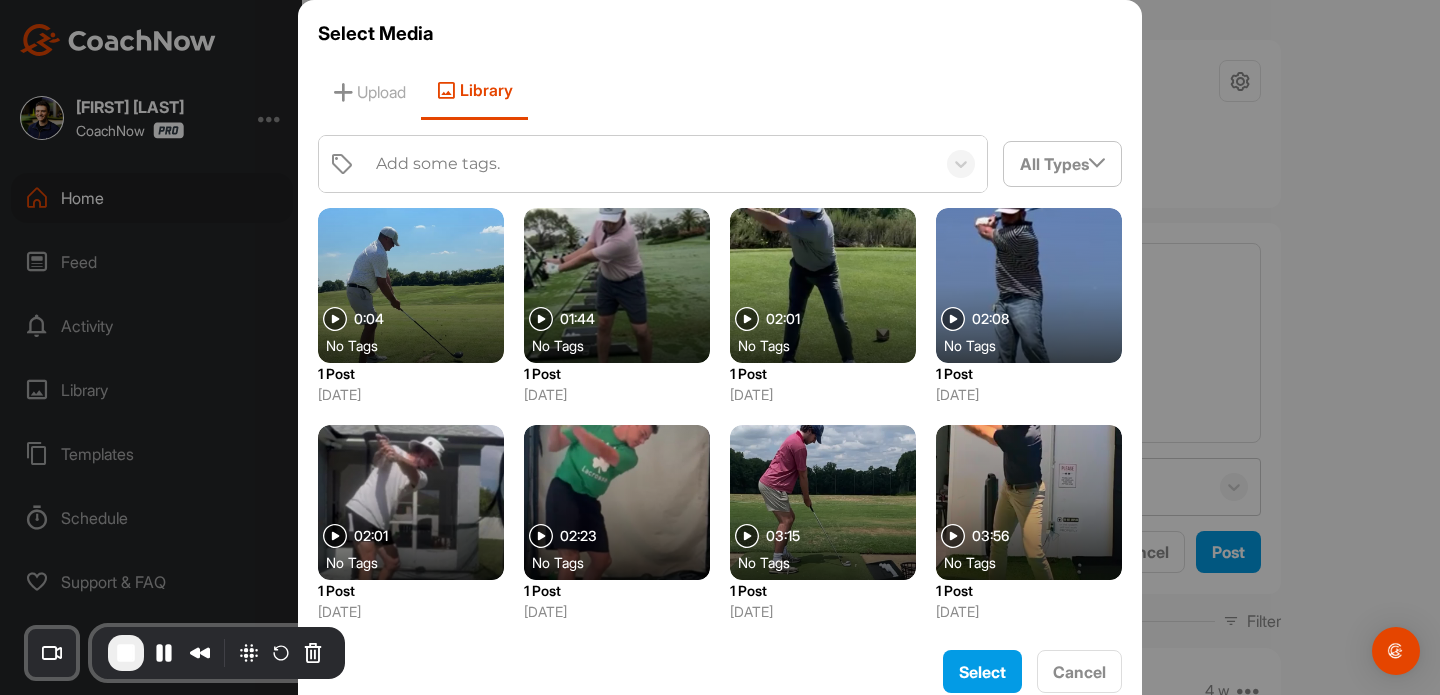 click on "Add some tags." at bounding box center [650, 164] 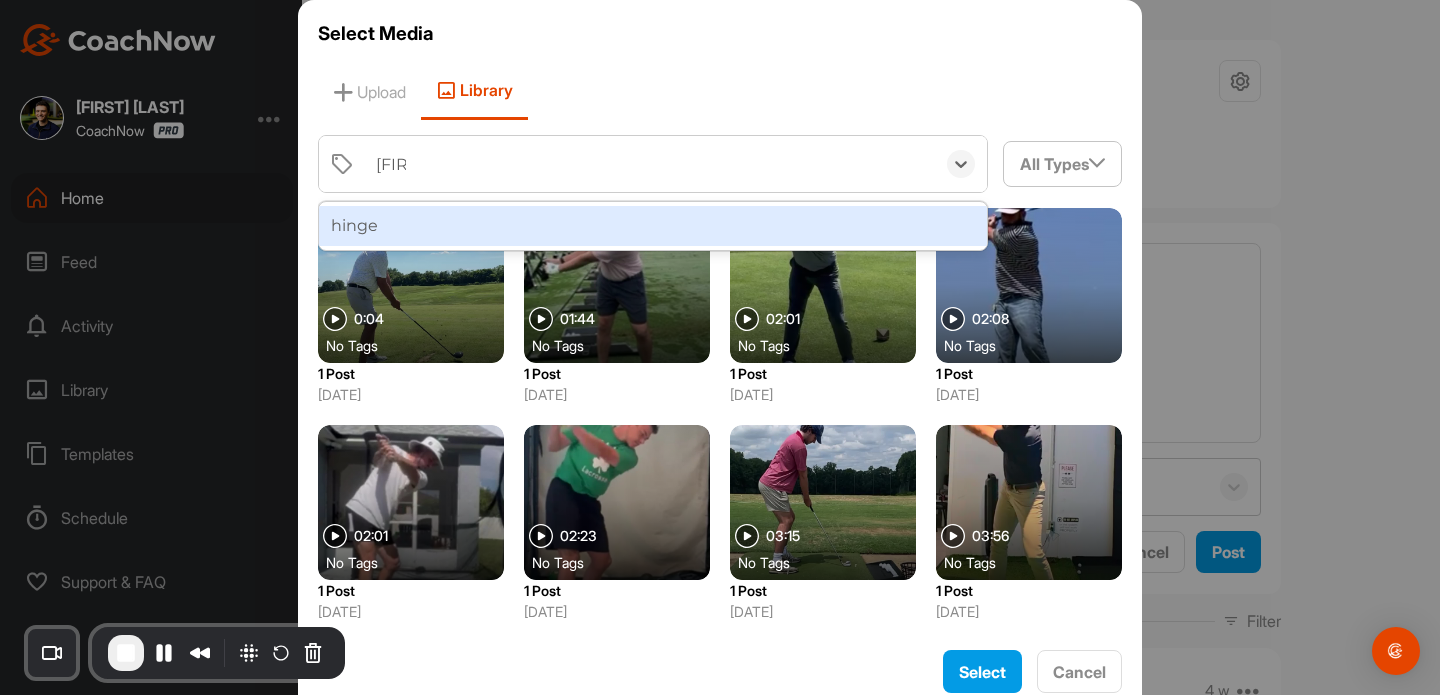 type on "Hinge" 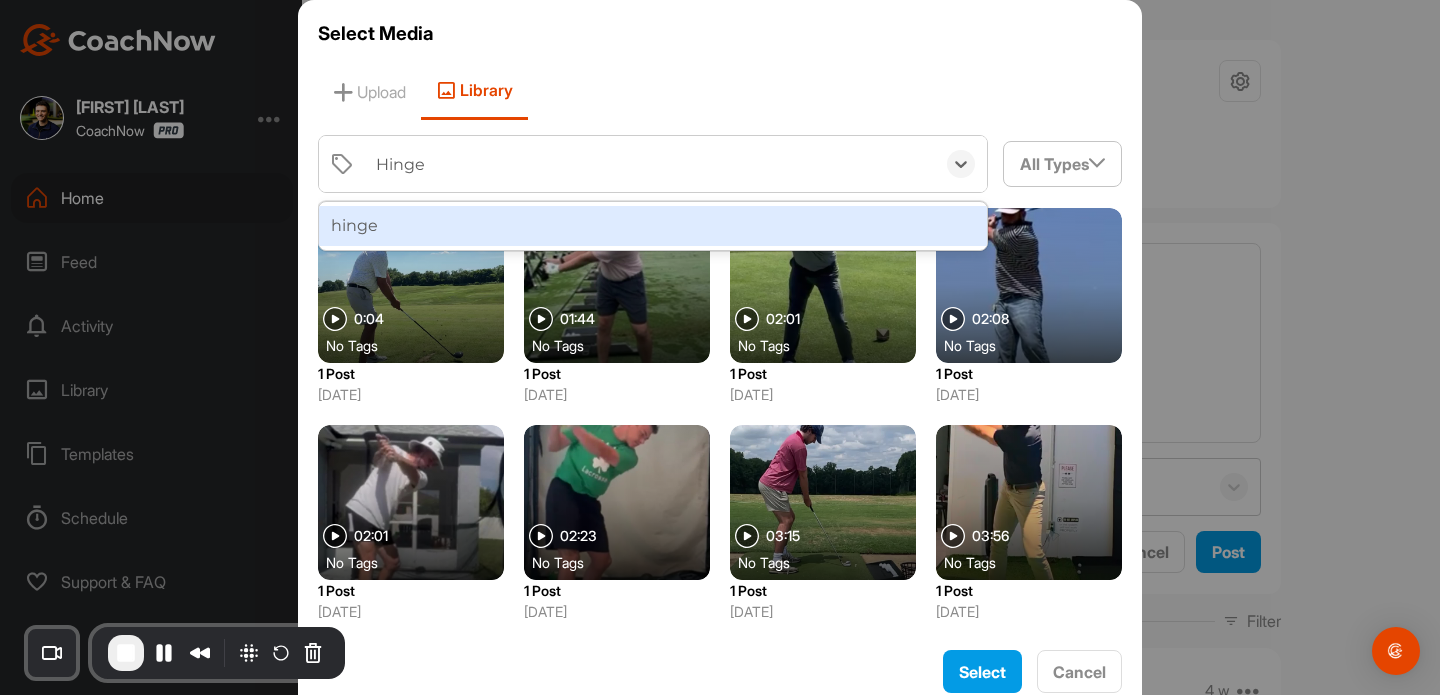 click on "hinge" at bounding box center (653, 226) 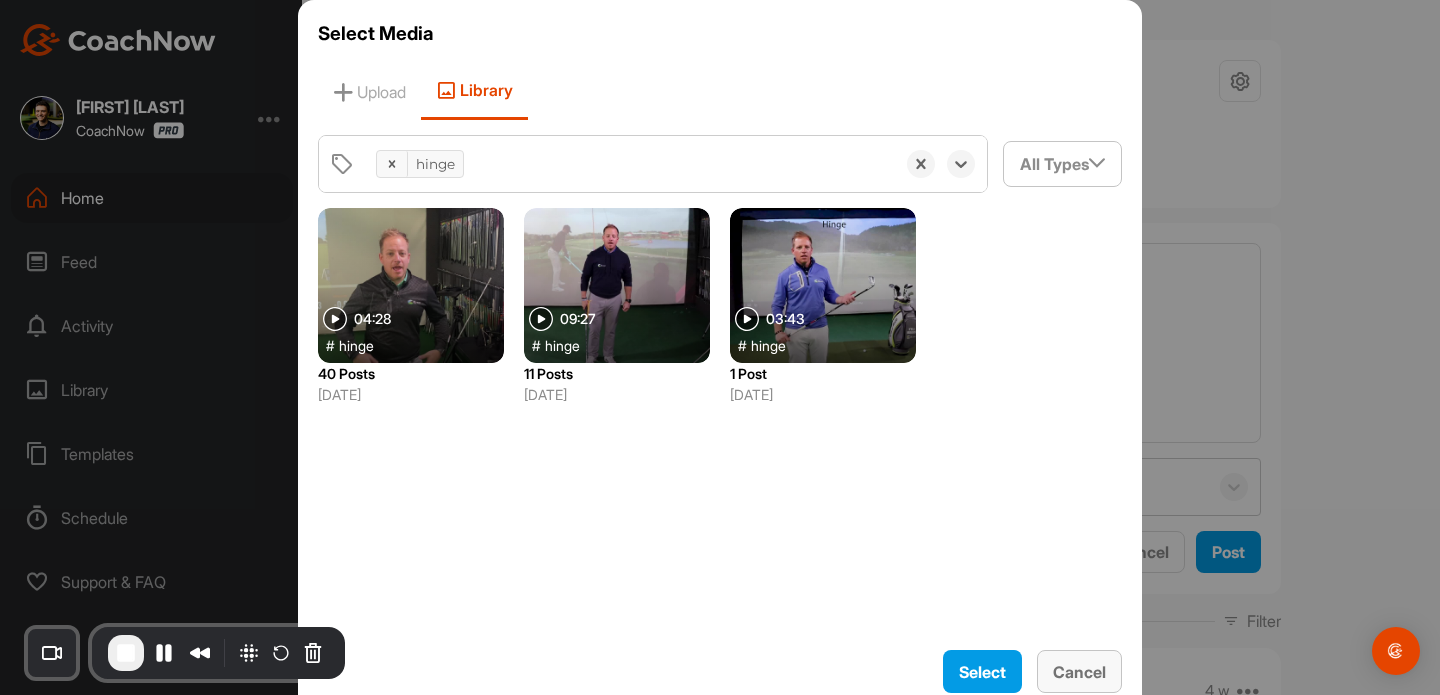 click on "Cancel" at bounding box center (1079, 671) 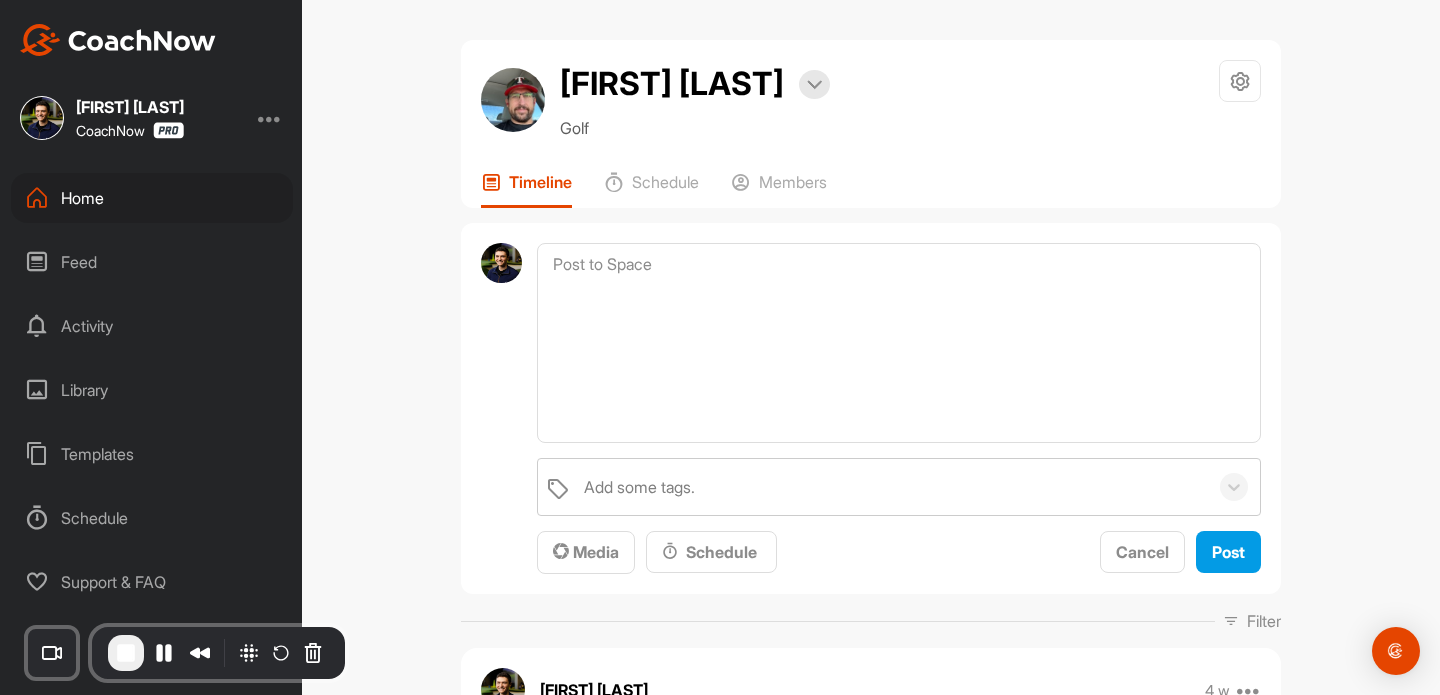 click on "Home" at bounding box center [152, 198] 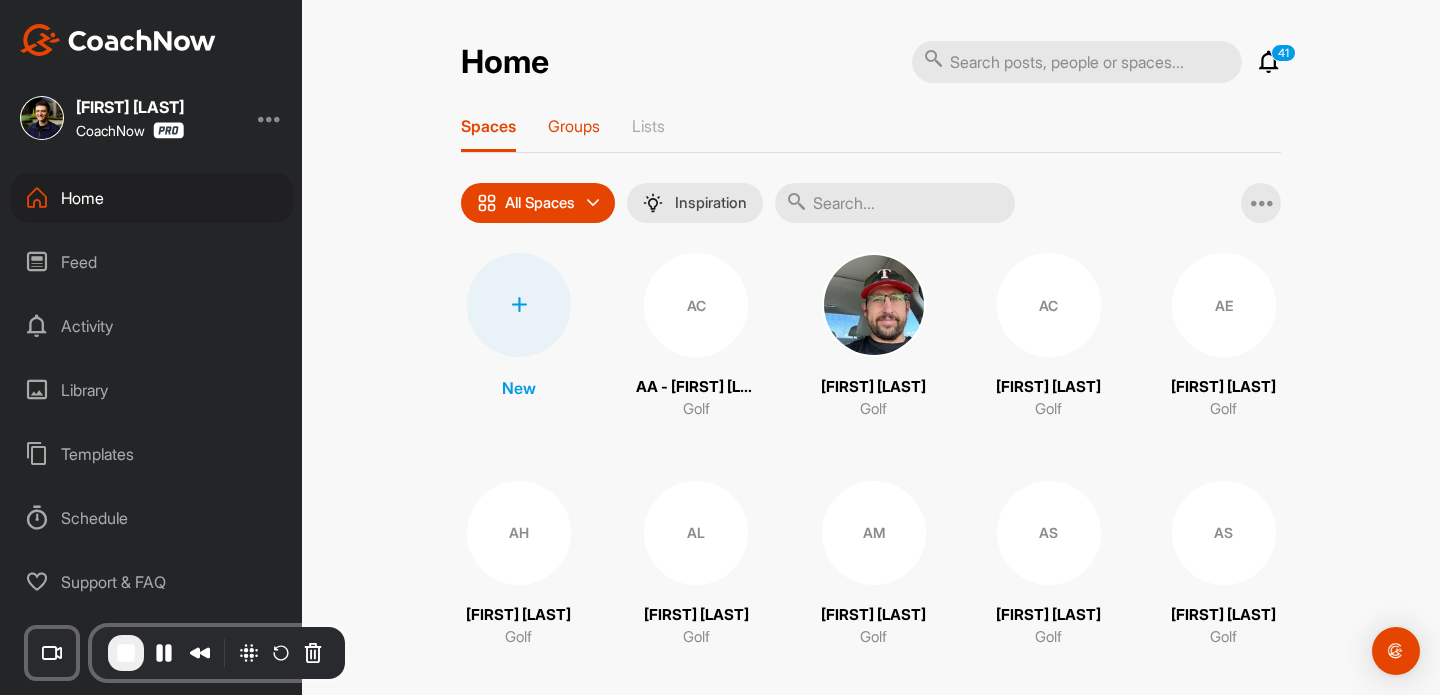 click on "Groups" at bounding box center (574, 126) 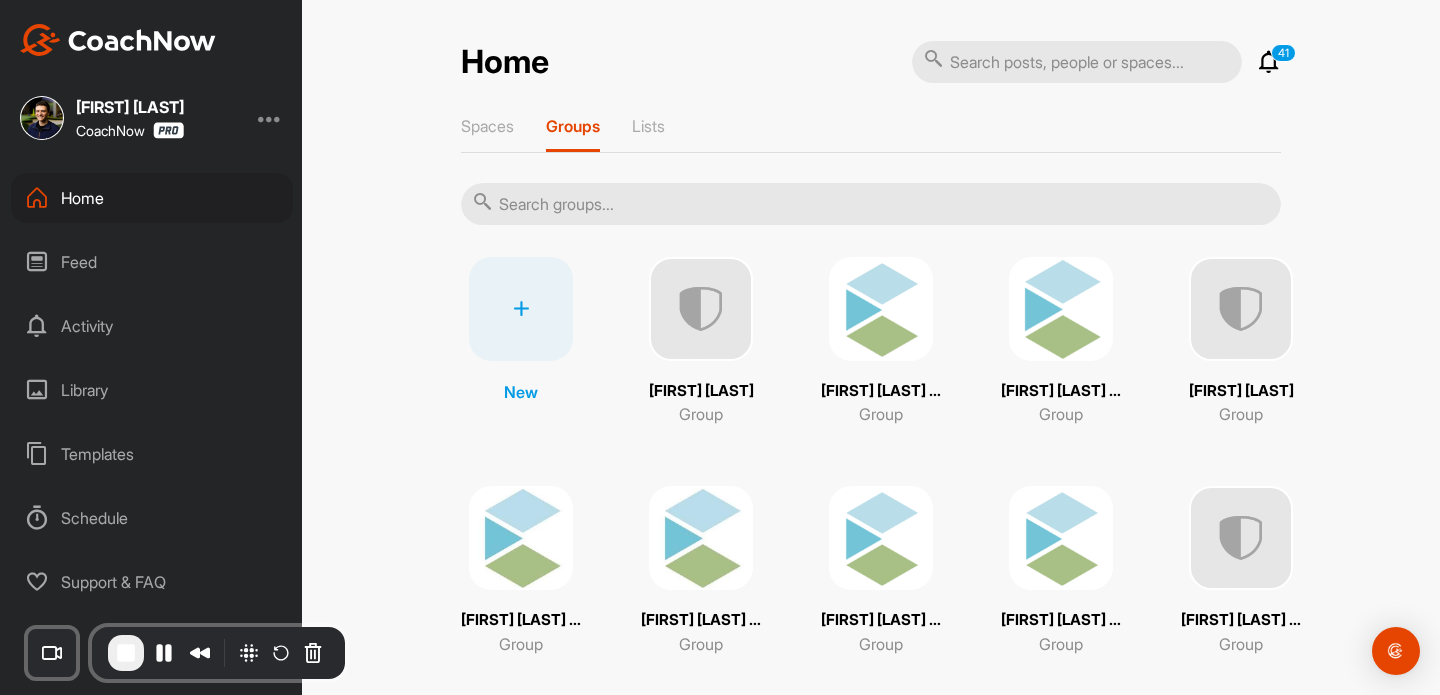 click at bounding box center (871, 204) 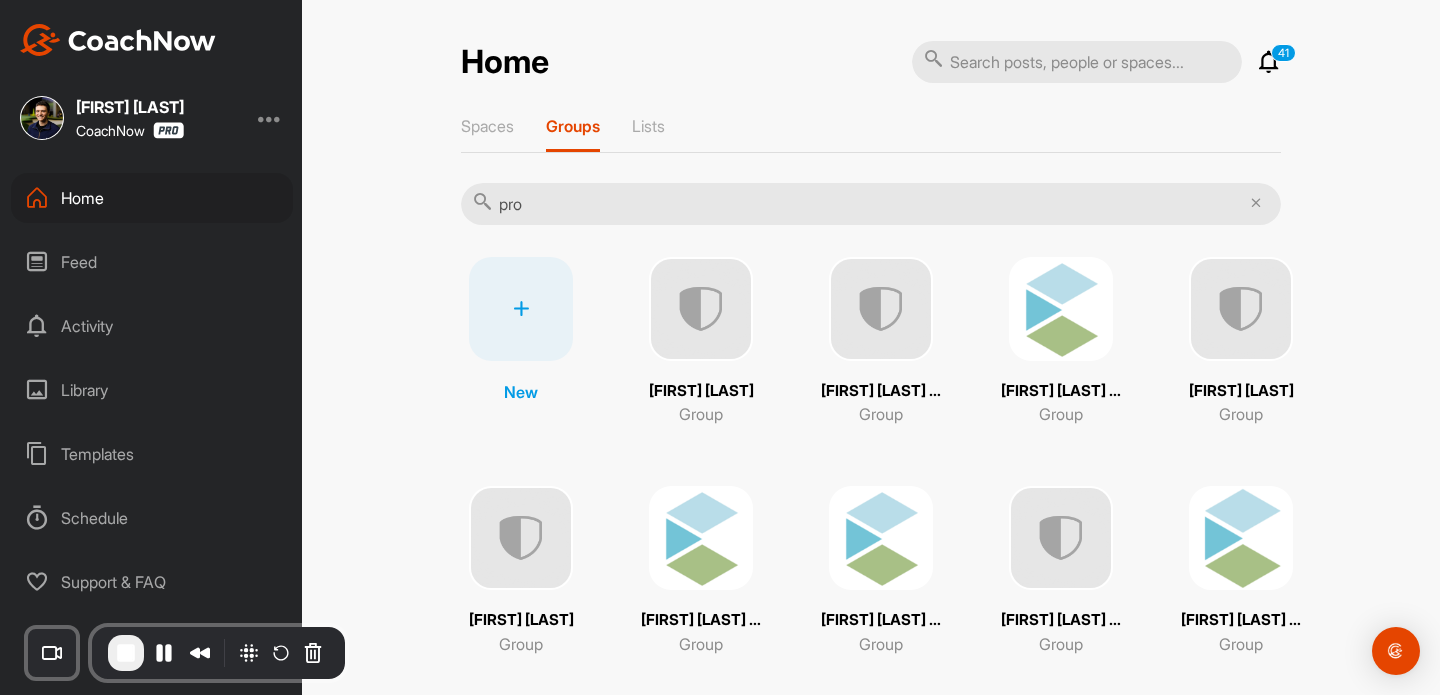 type on "pro" 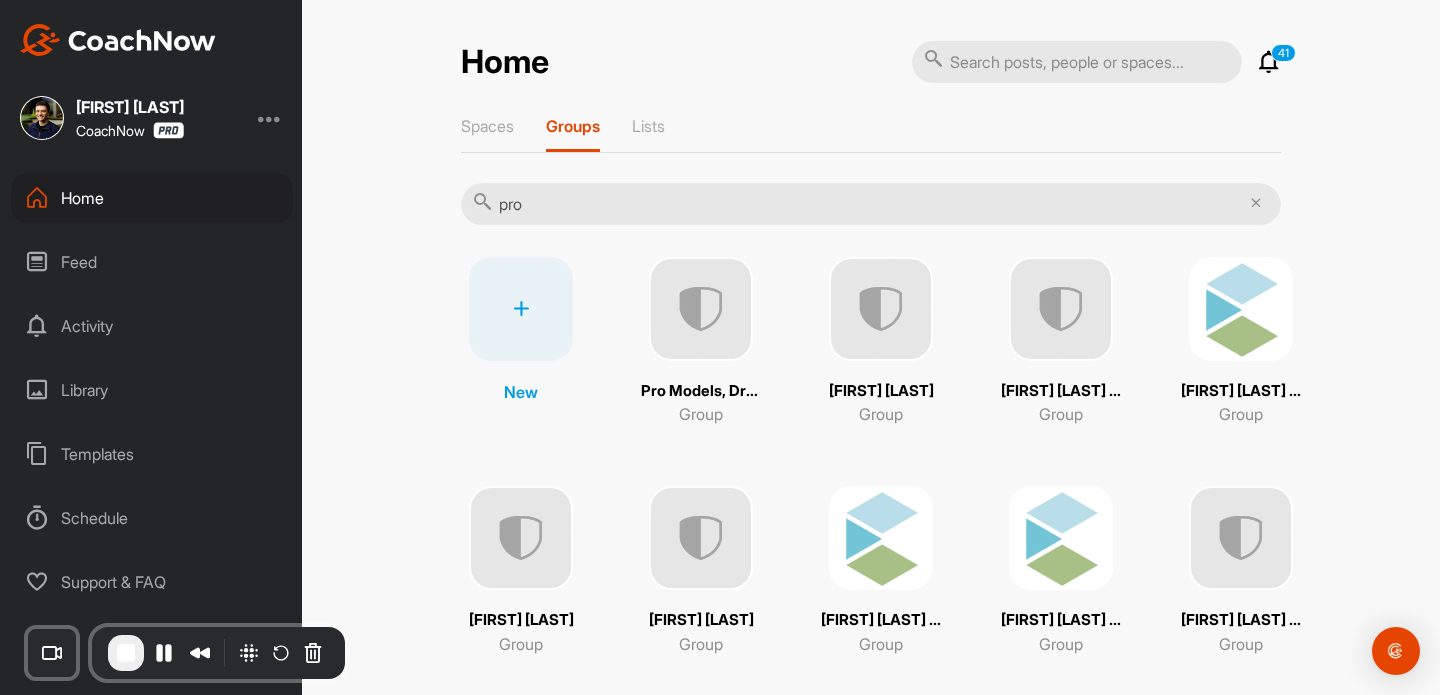 click at bounding box center (701, 309) 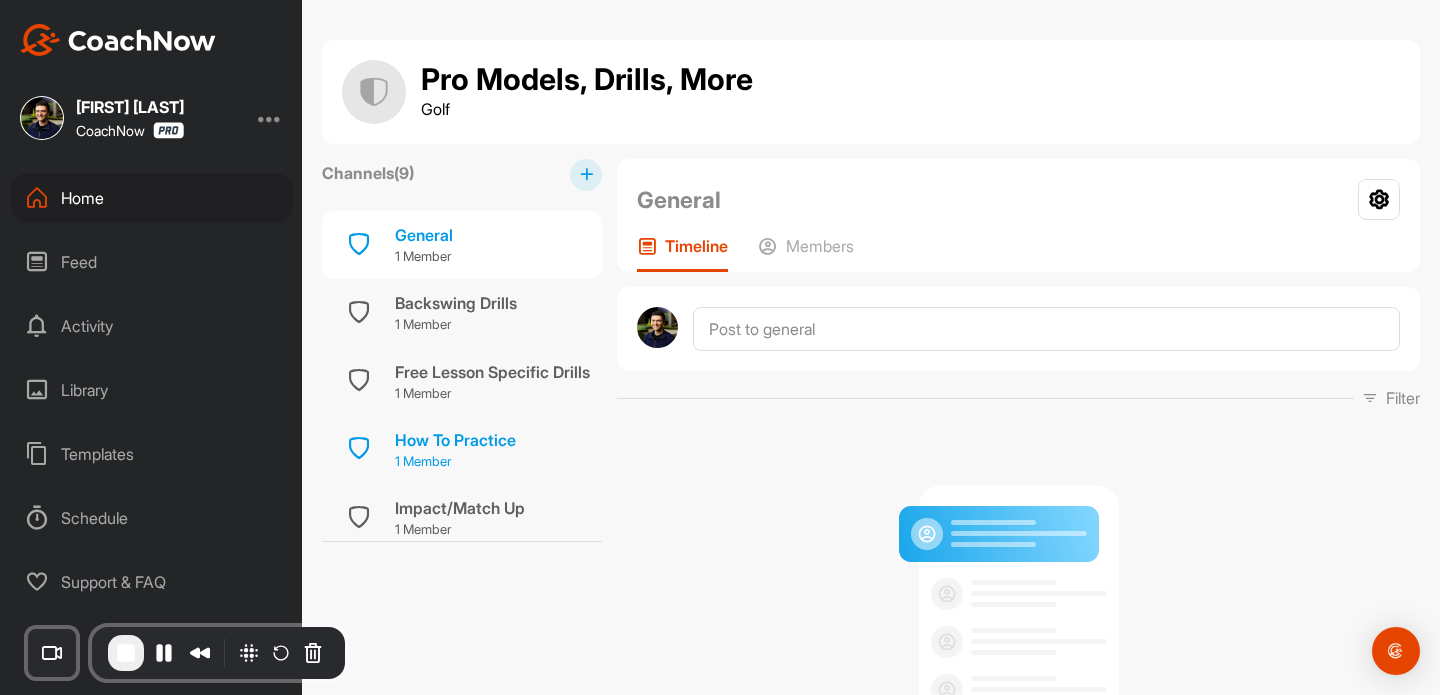 scroll, scrollTop: 42, scrollLeft: 0, axis: vertical 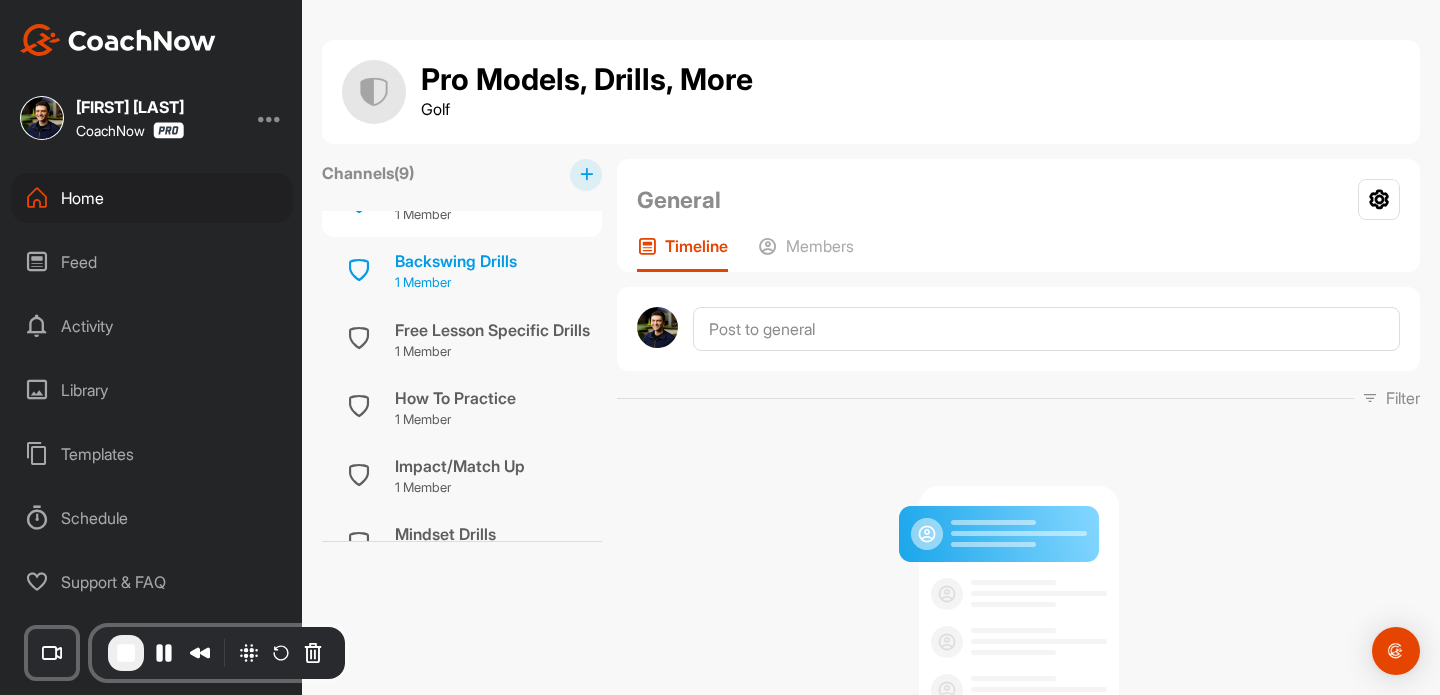 click on "1 Member" at bounding box center (456, 283) 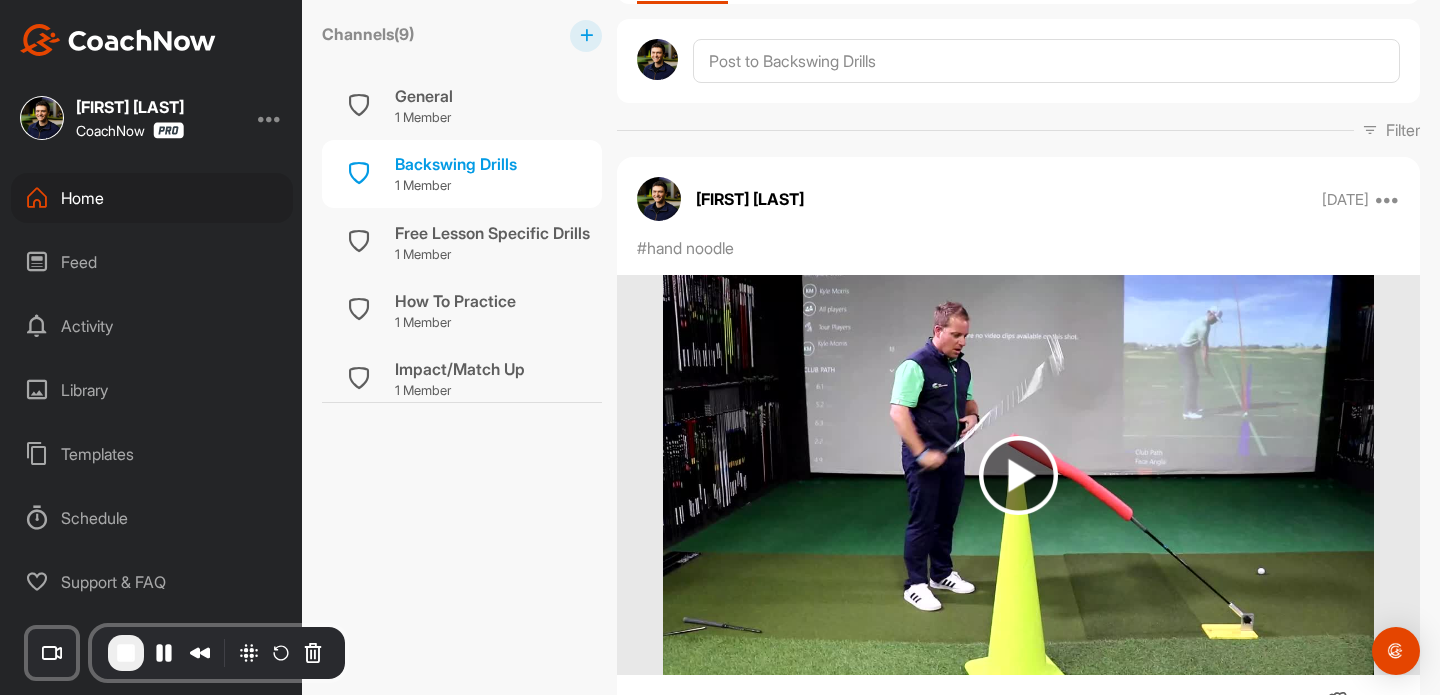scroll, scrollTop: 293, scrollLeft: 0, axis: vertical 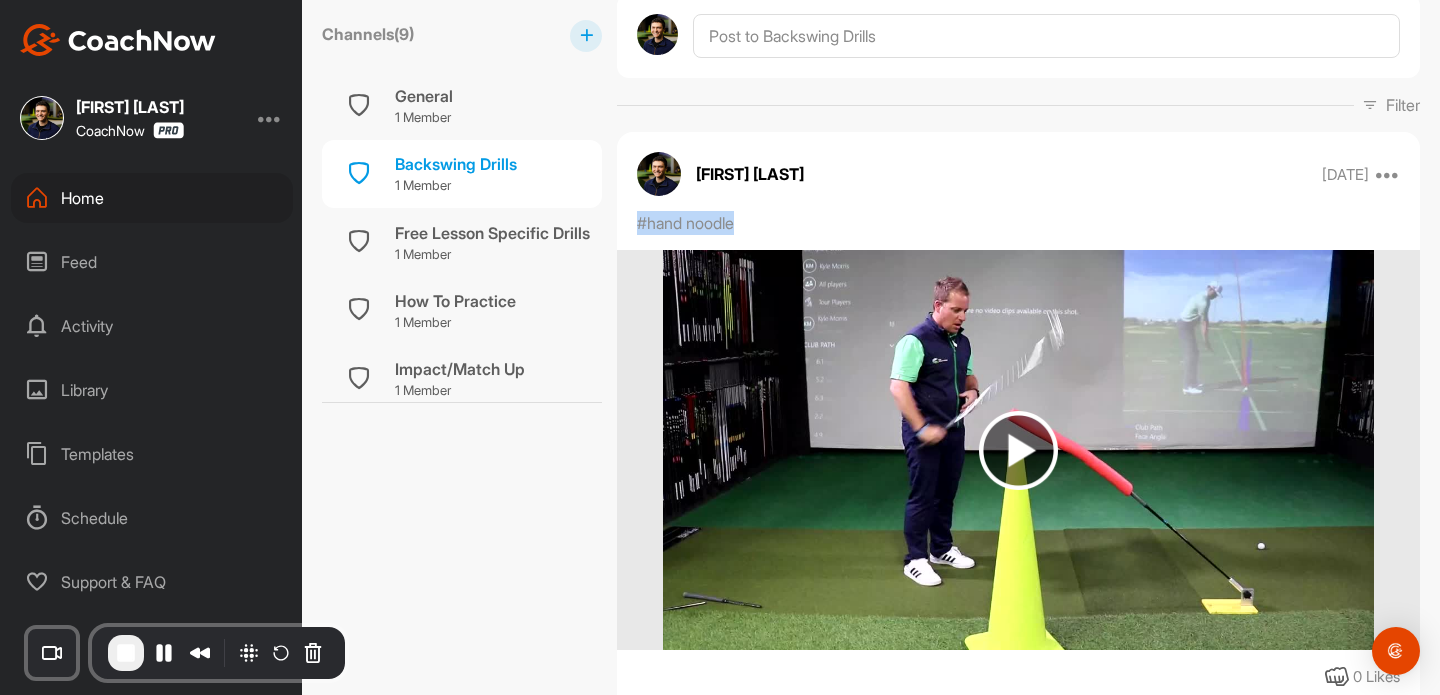 drag, startPoint x: 754, startPoint y: 220, endPoint x: 632, endPoint y: 220, distance: 122 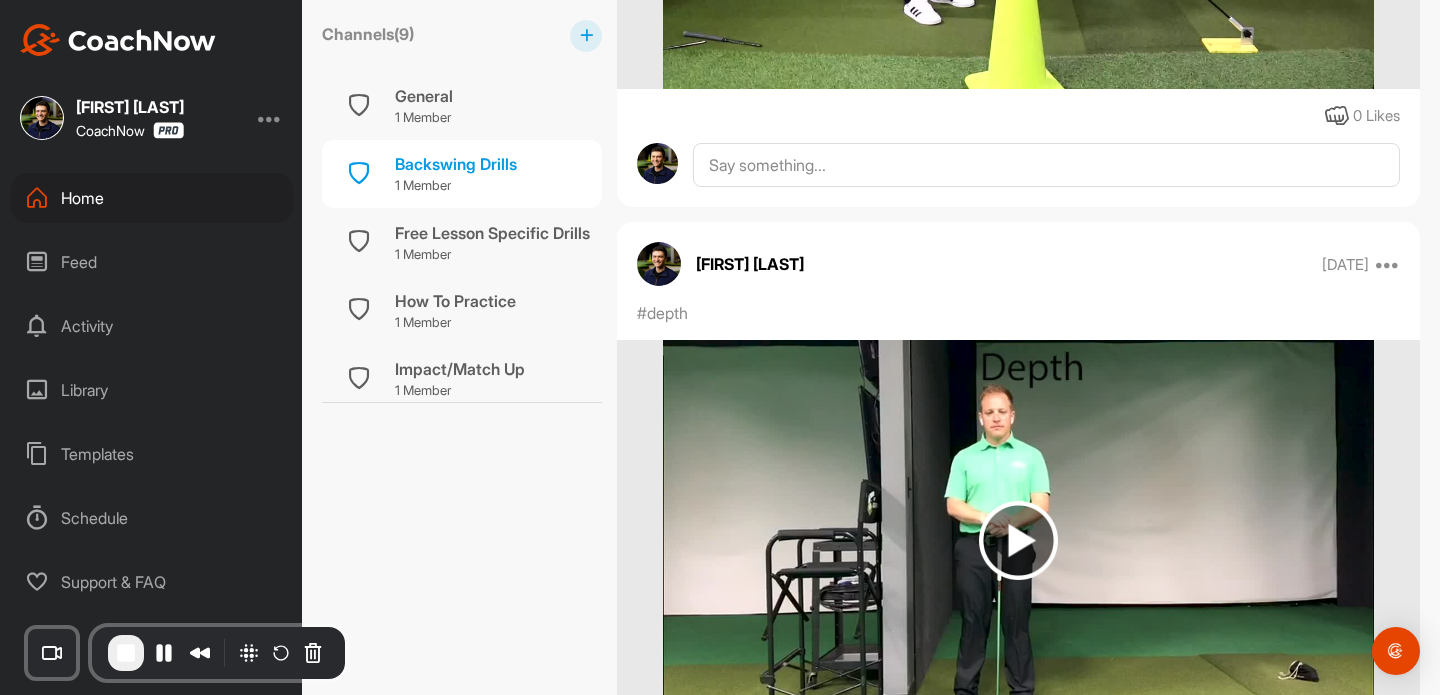 scroll, scrollTop: 1034, scrollLeft: 0, axis: vertical 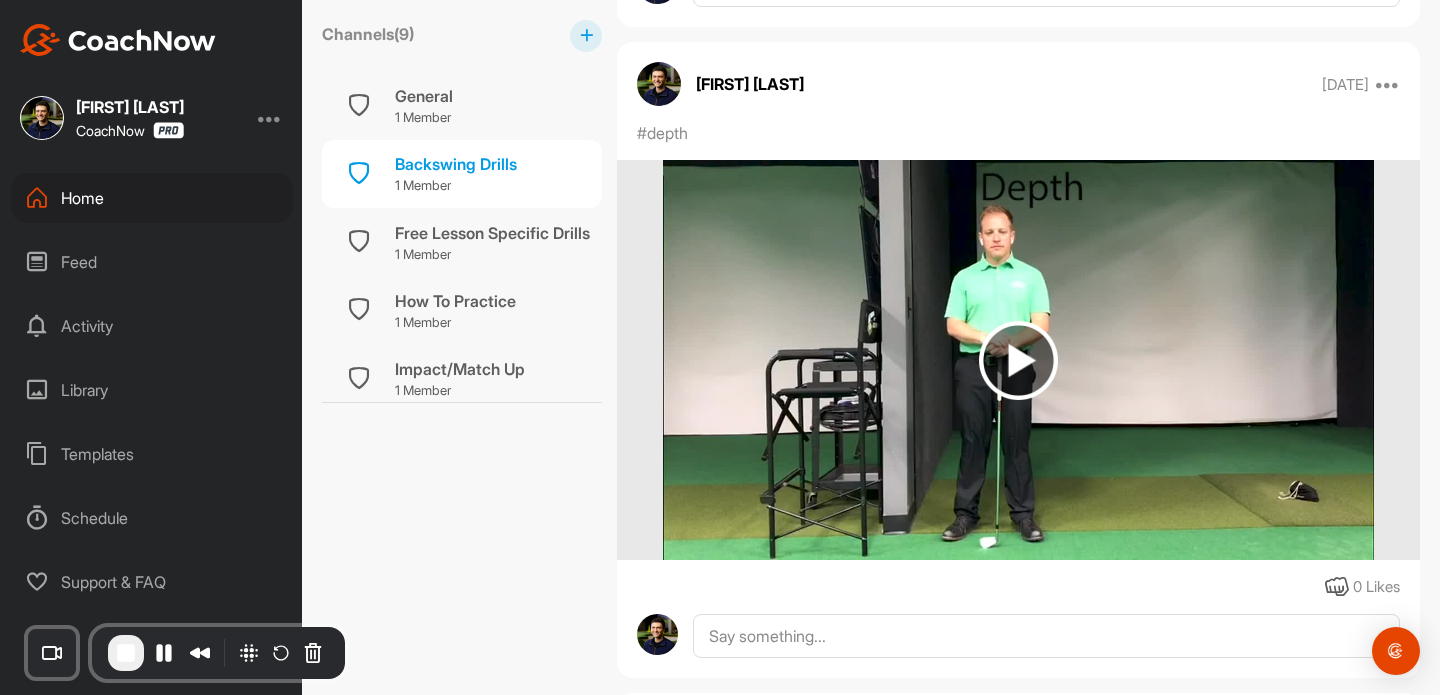 click on "#depth" at bounding box center (662, 133) 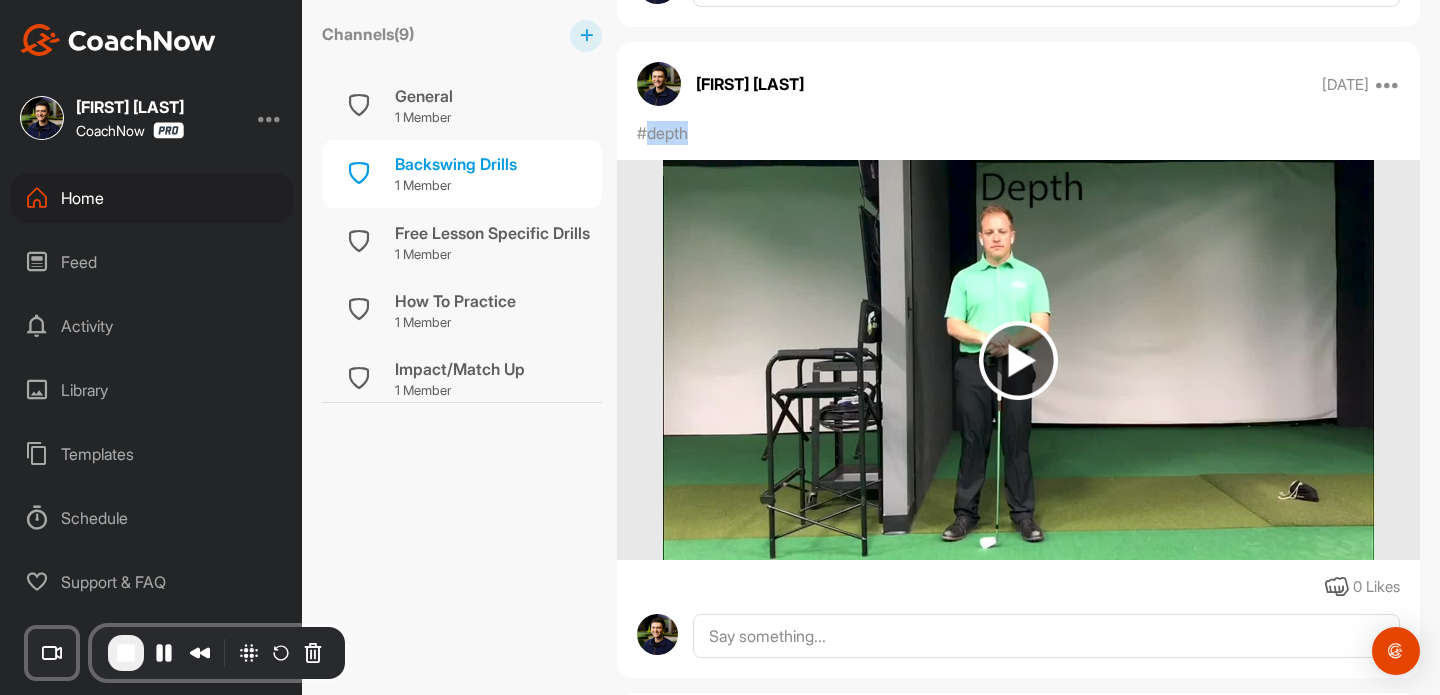click on "#depth" at bounding box center (662, 133) 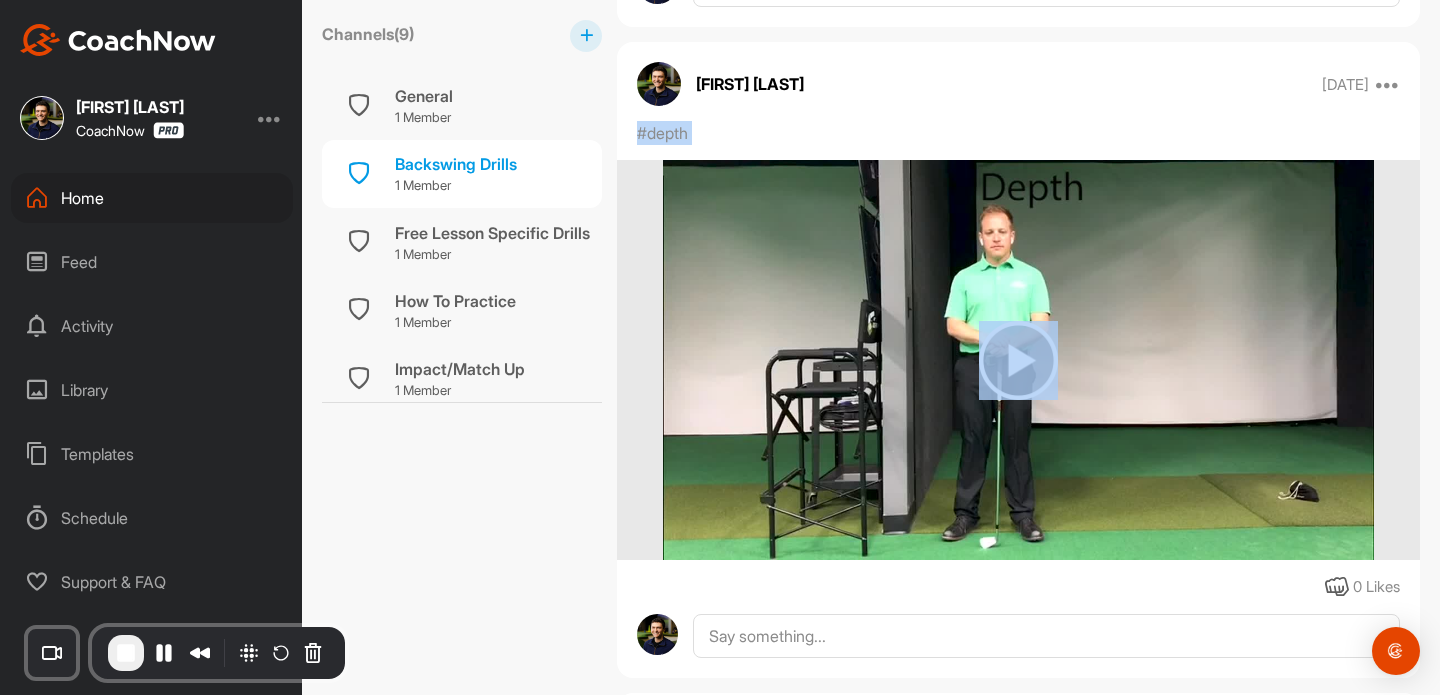 click on "#depth" at bounding box center [662, 133] 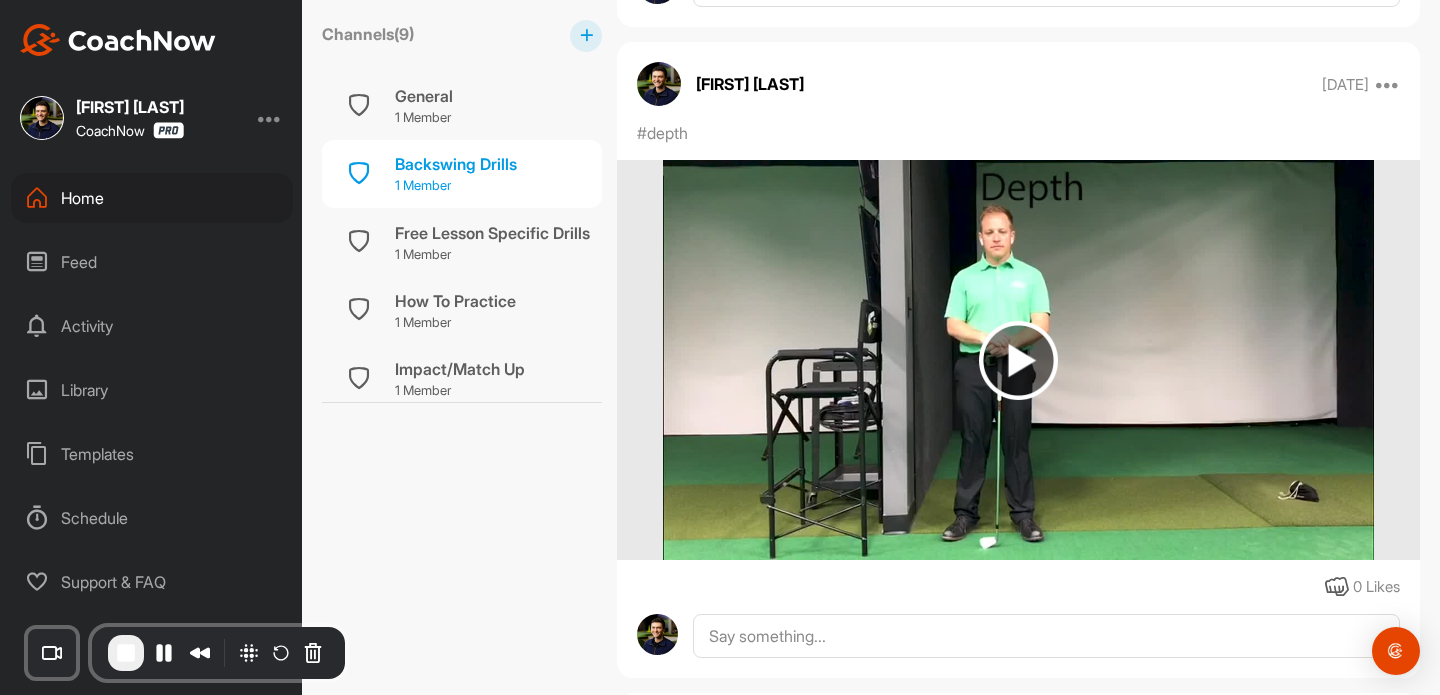 scroll, scrollTop: 404, scrollLeft: 0, axis: vertical 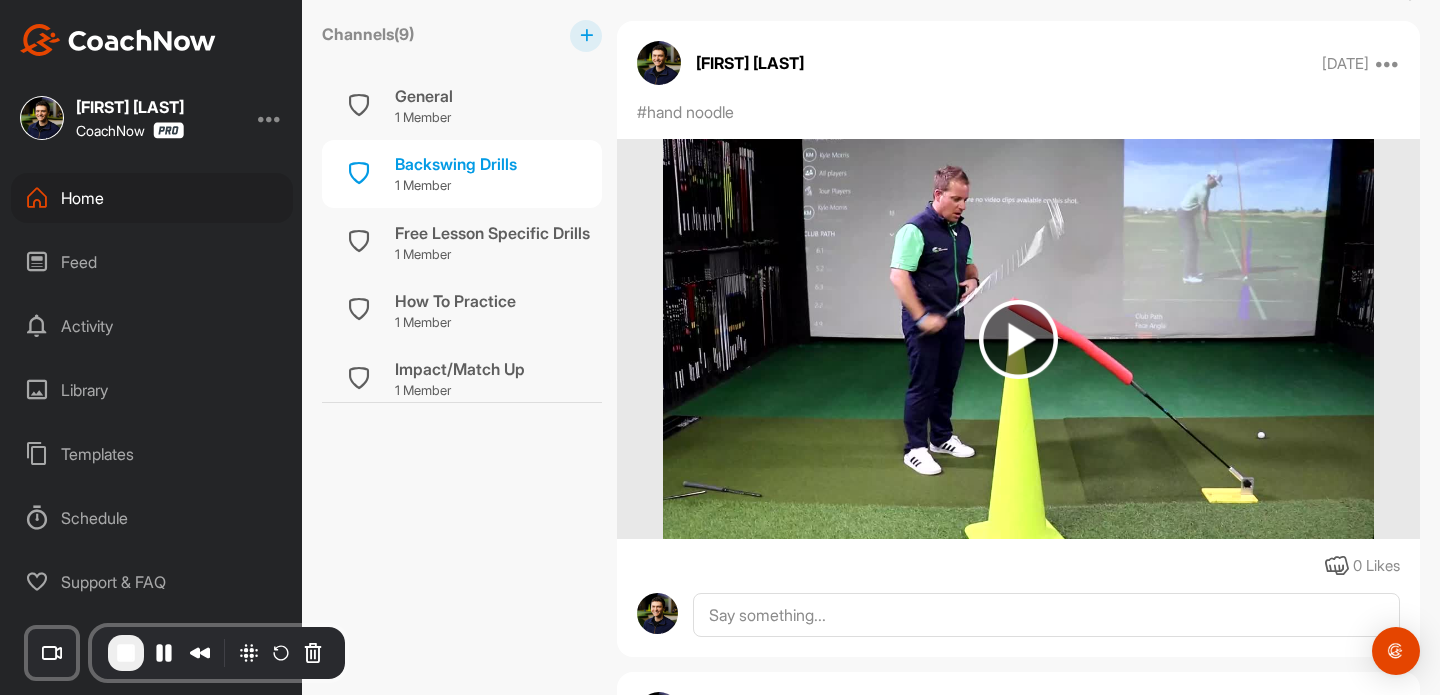 click on "Home" at bounding box center (152, 198) 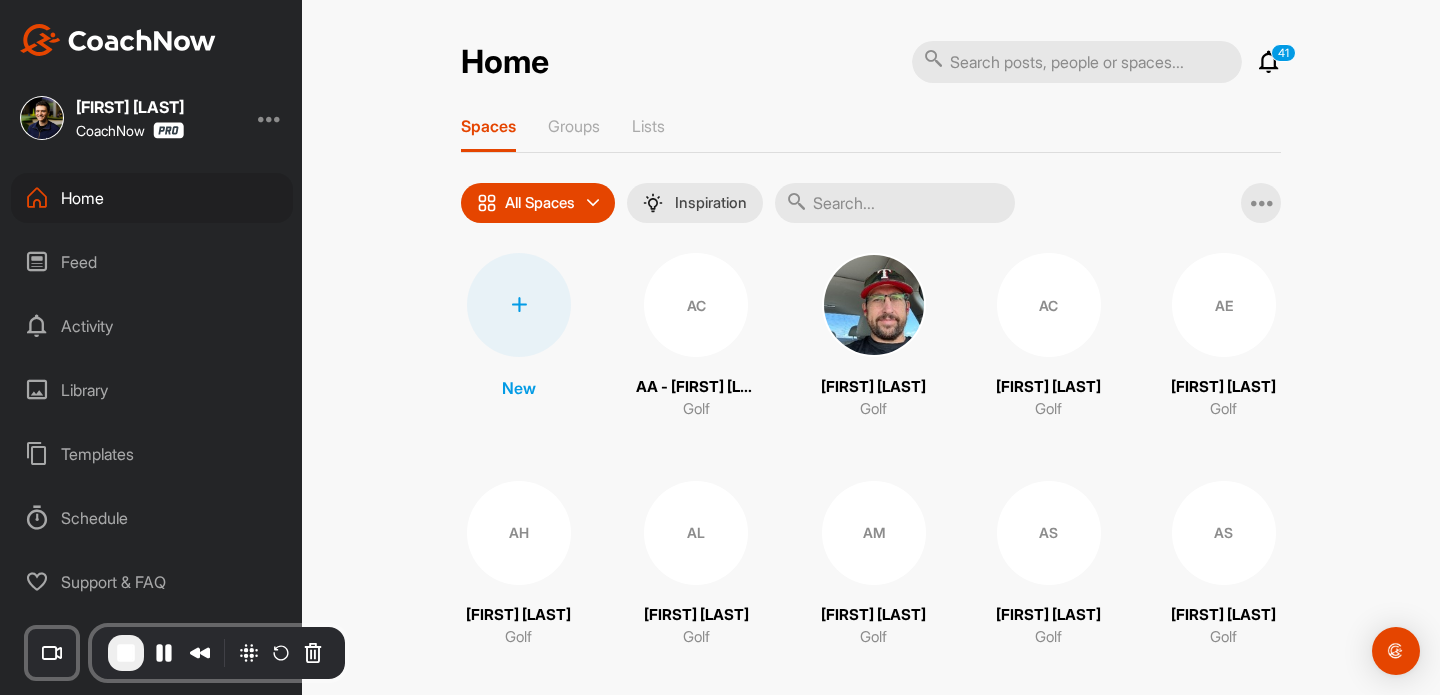 click at bounding box center [874, 305] 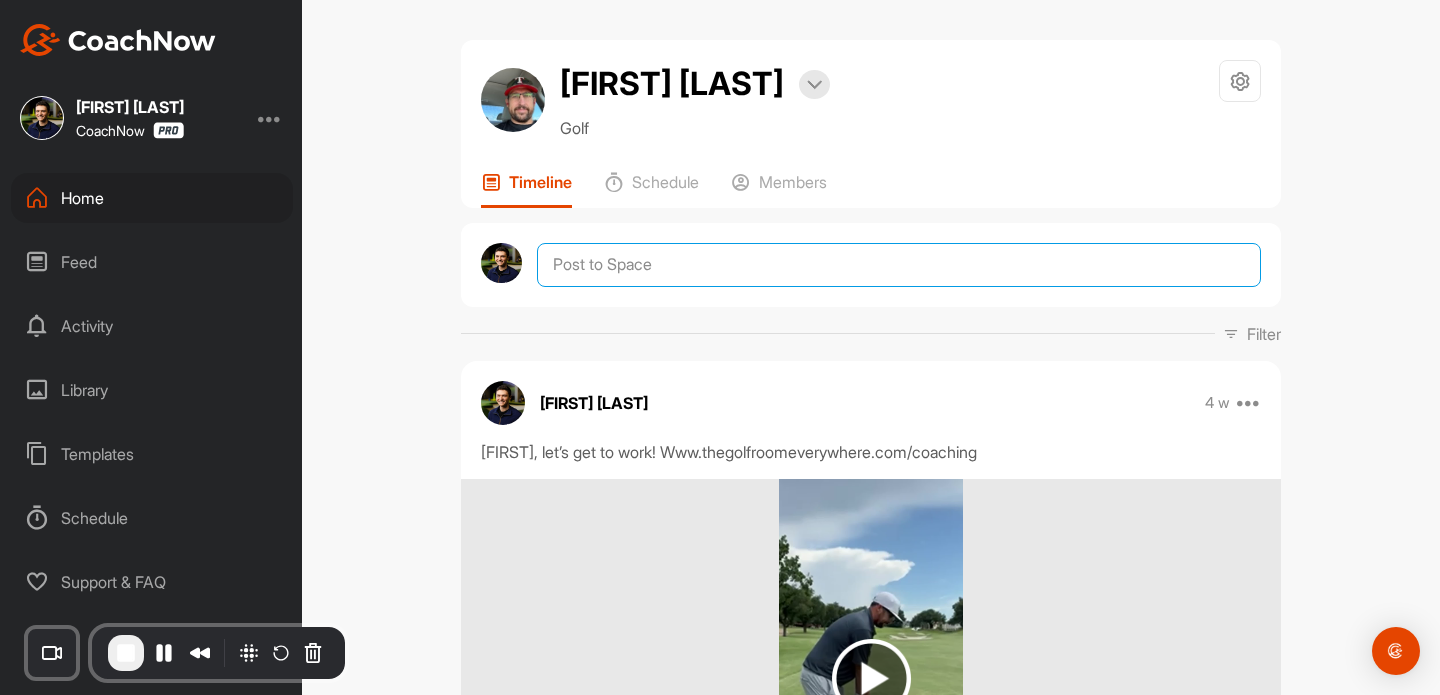 click at bounding box center (899, 265) 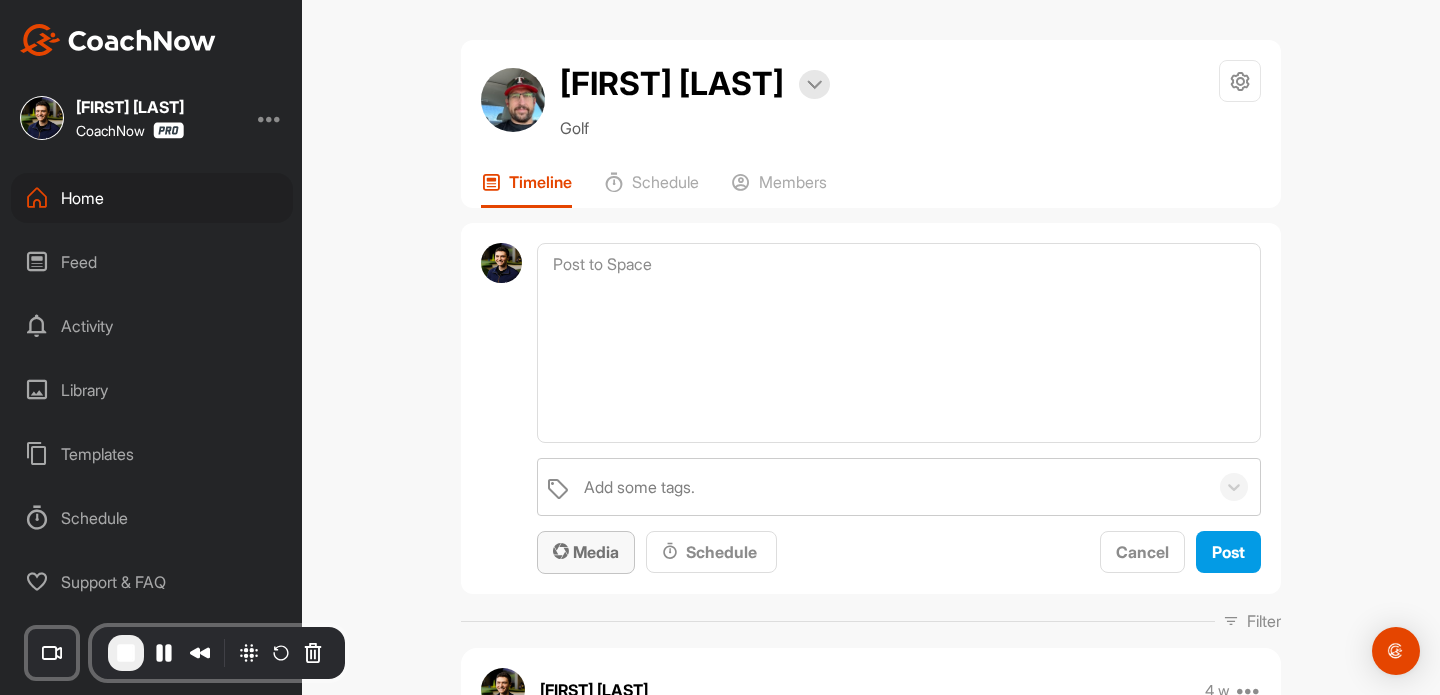 click on "Media" at bounding box center [586, 552] 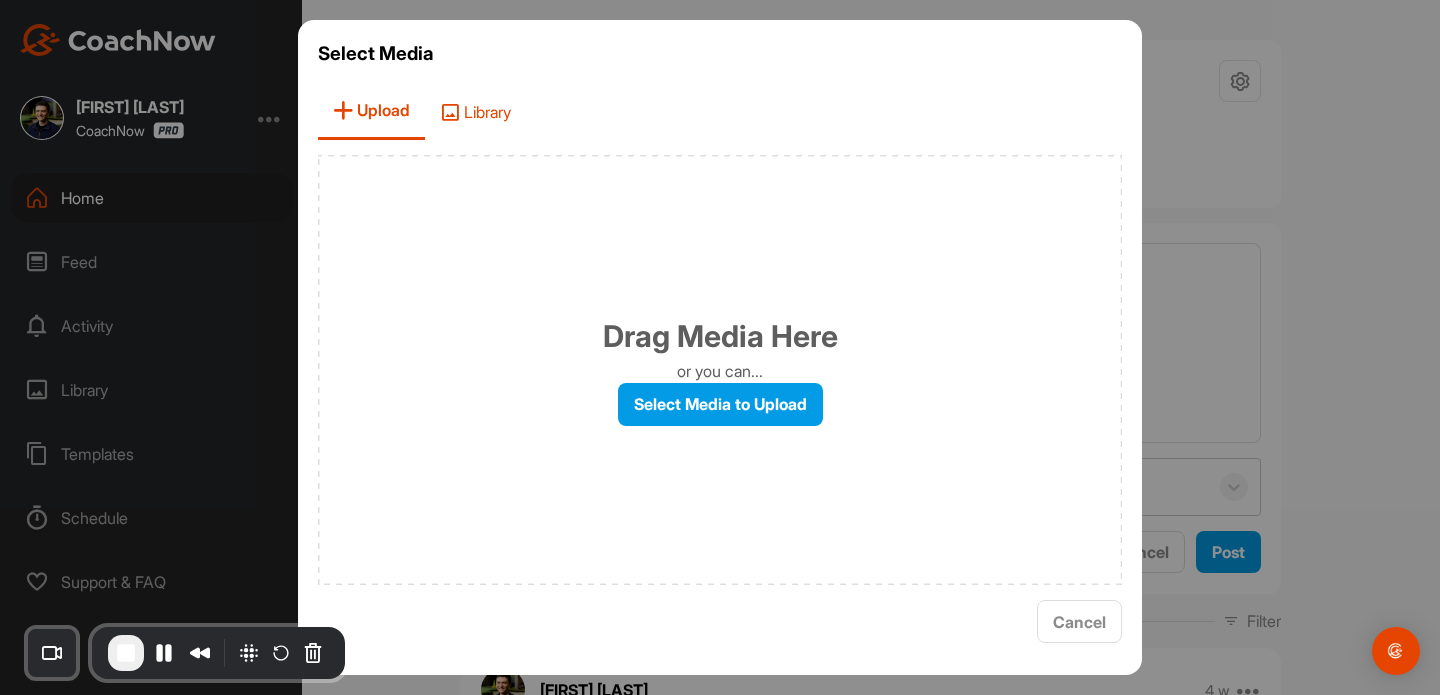 click on "Library" at bounding box center [475, 111] 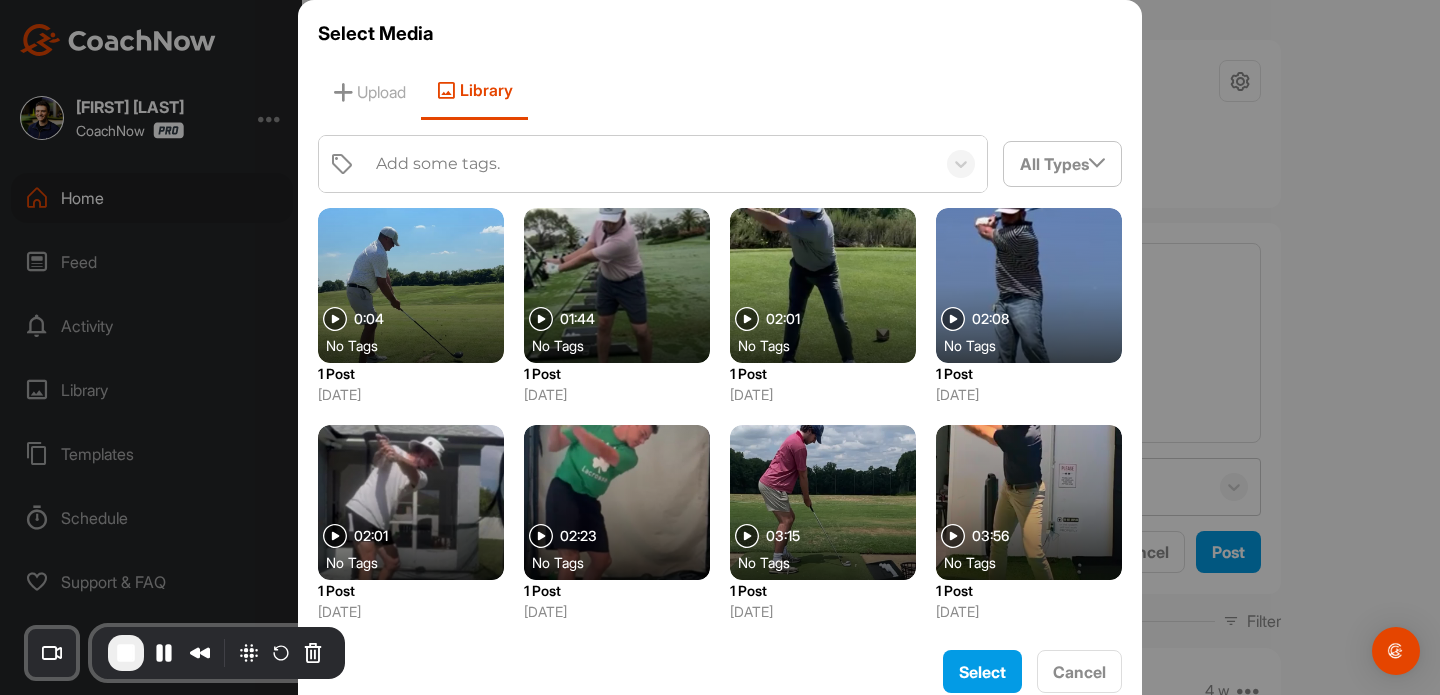 click on "Add some tags." at bounding box center (438, 164) 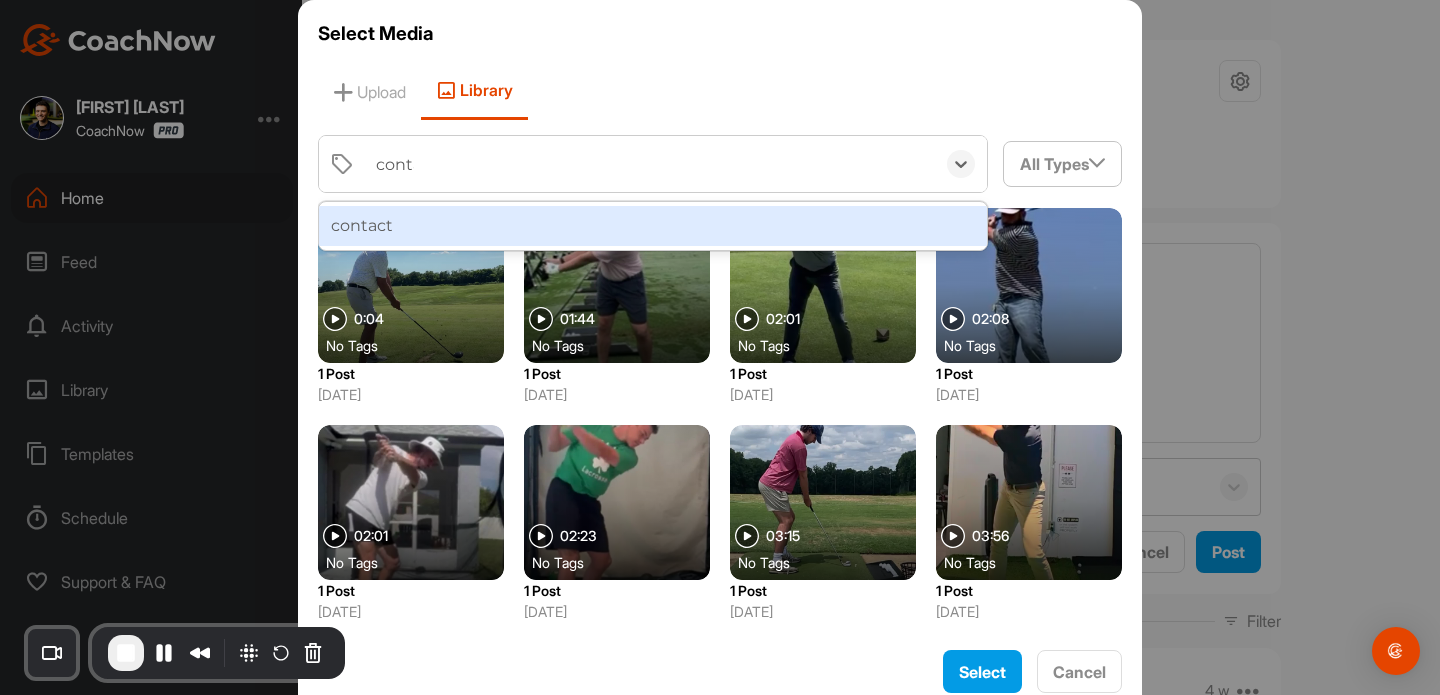 type on "contact" 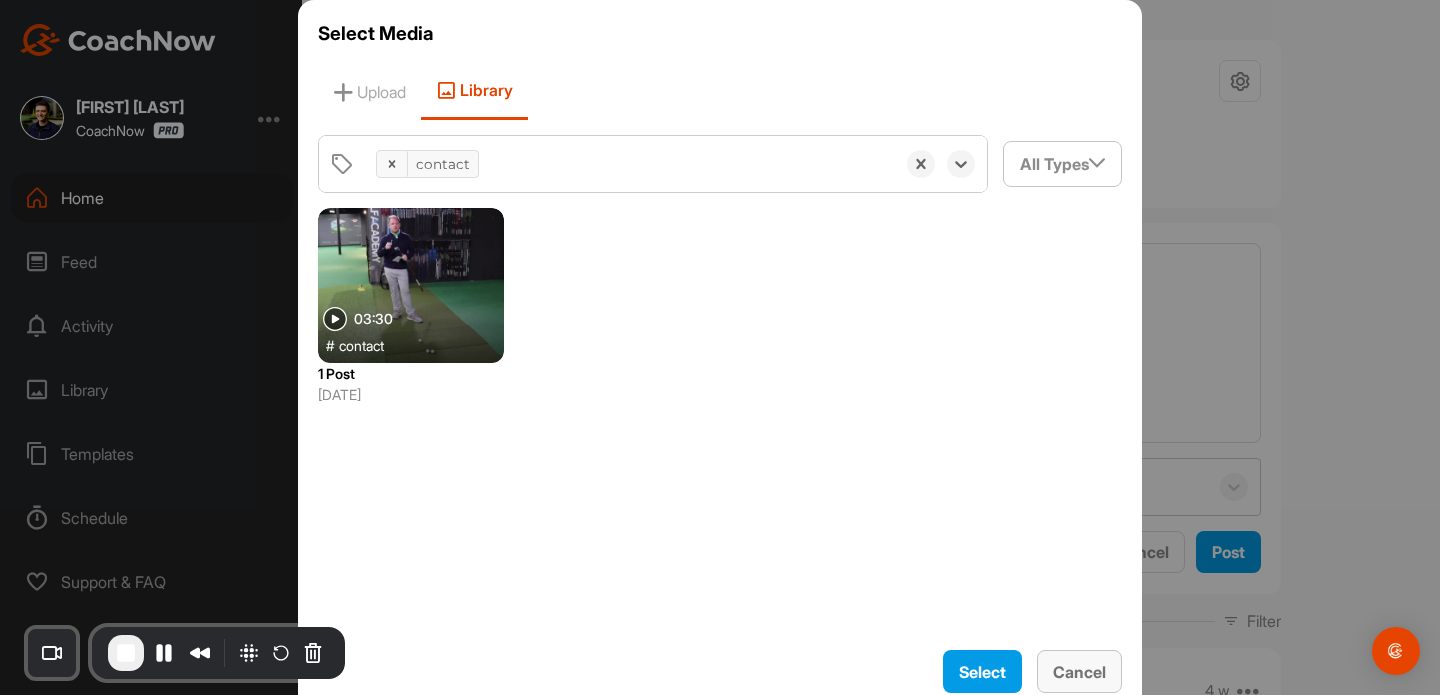 click on "Cancel" at bounding box center [1079, 672] 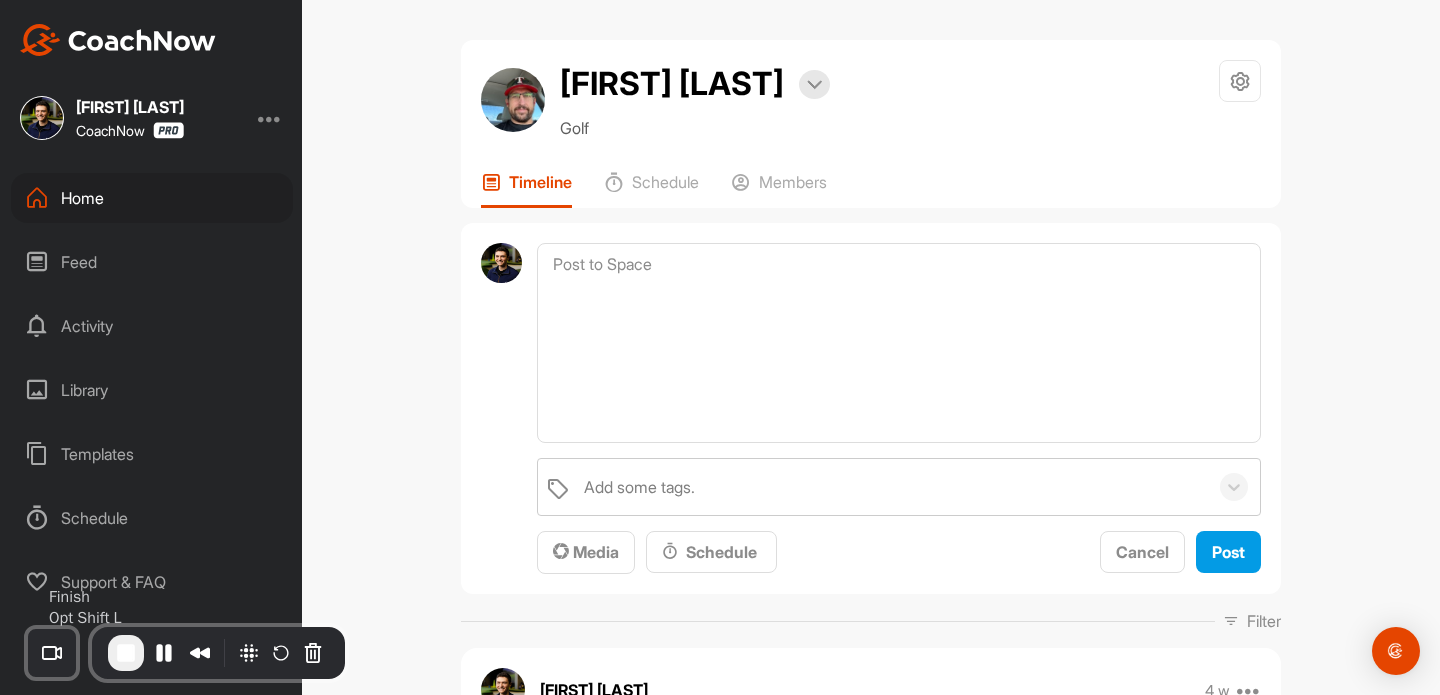 click at bounding box center (126, 653) 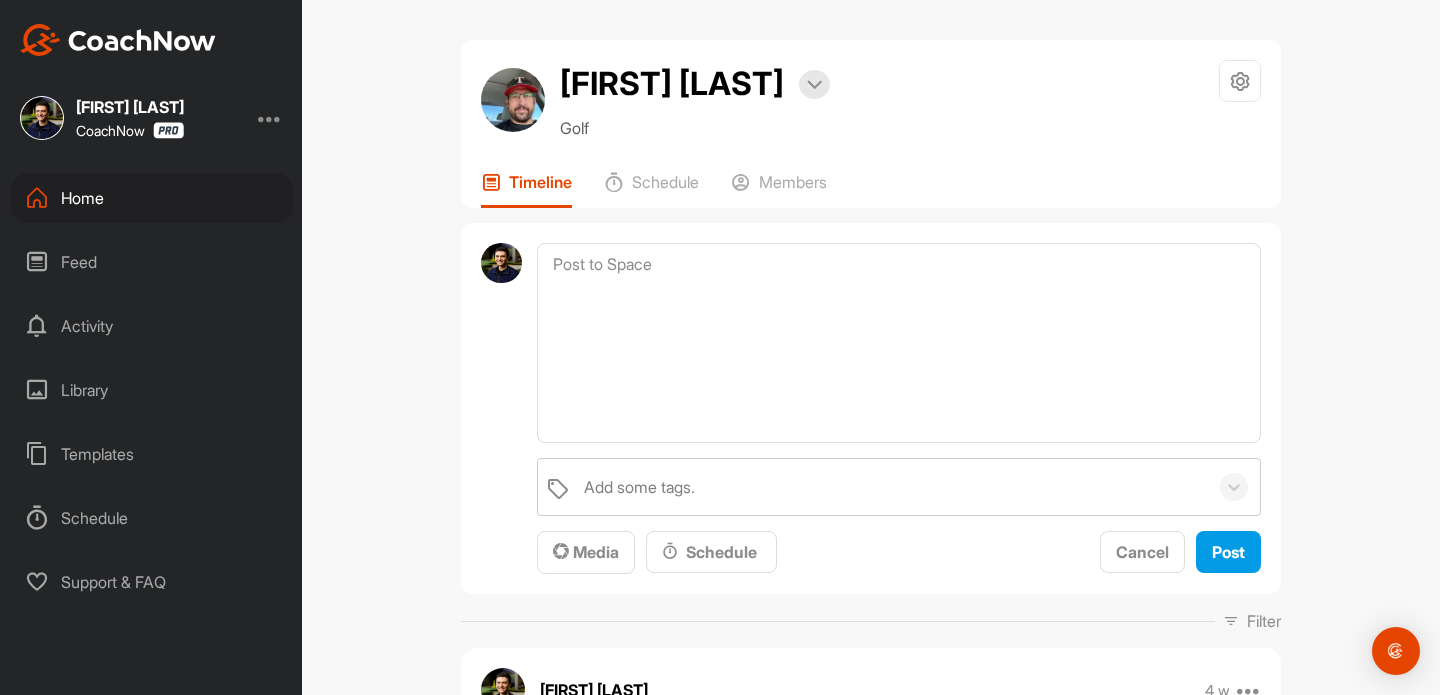 click on "Home" at bounding box center (152, 198) 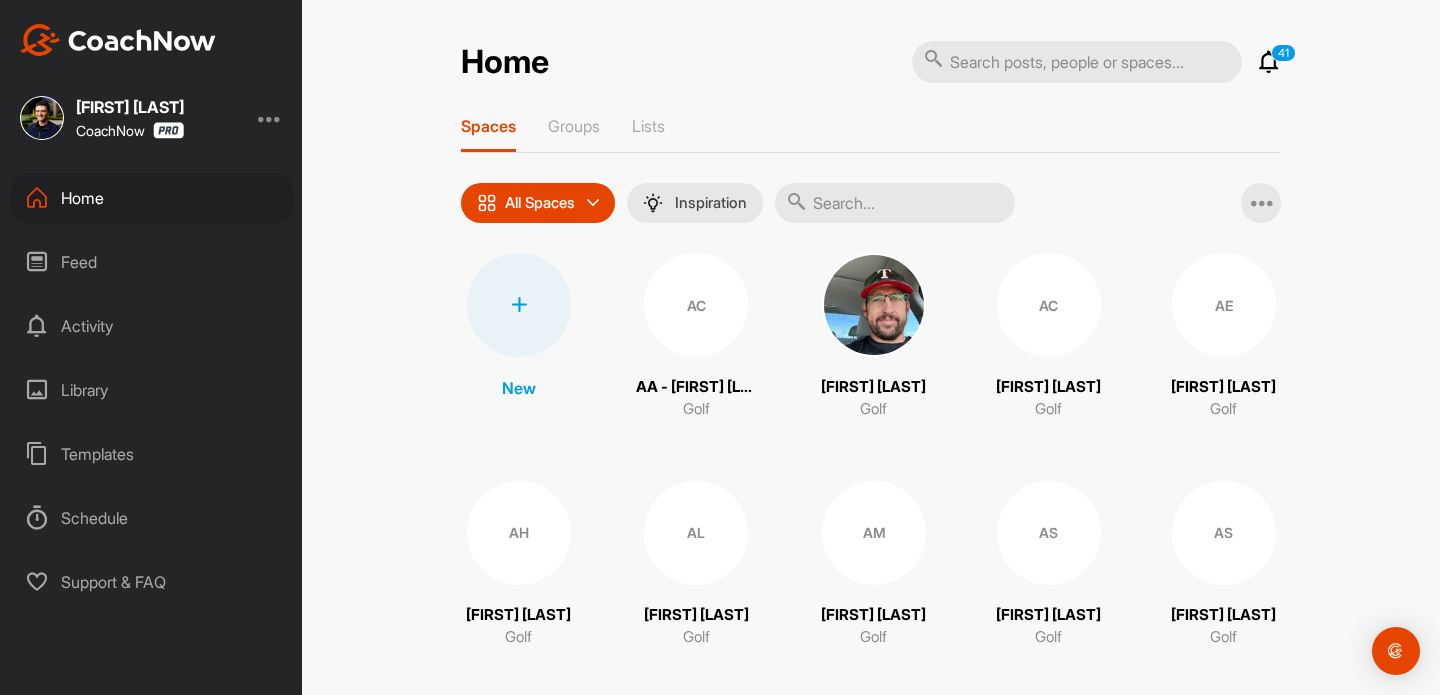 click at bounding box center [1269, 62] 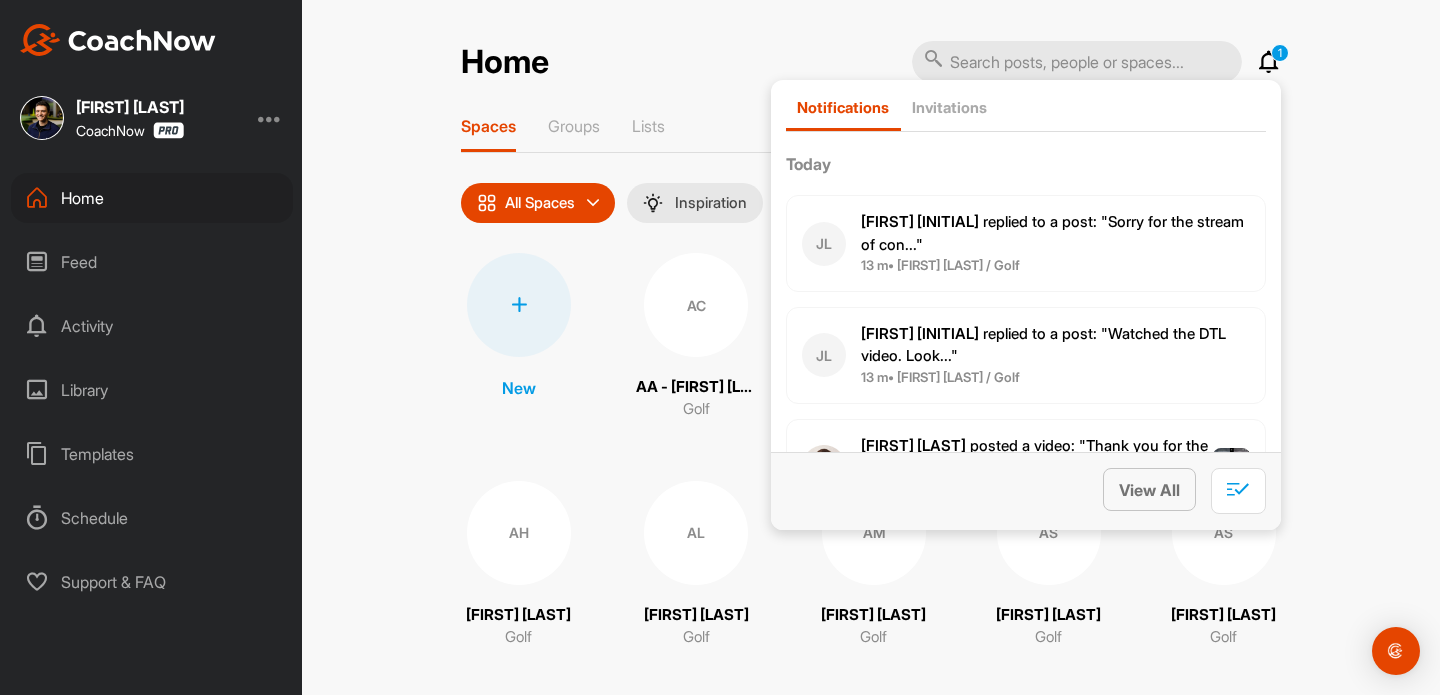click on "View All" at bounding box center [1149, 490] 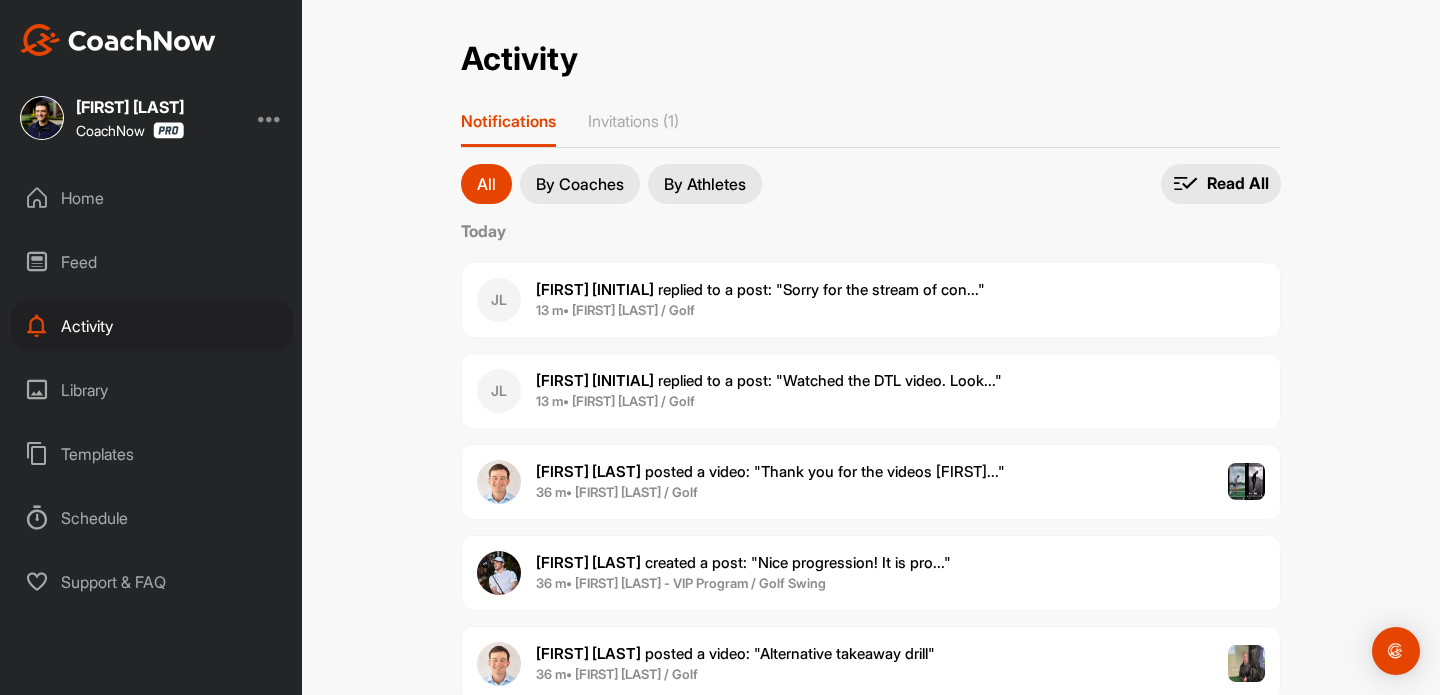 click on "JL John L.   replied to a post : "Sorry for the stream of con..." 13 m  • John L. / Golf" at bounding box center [871, 300] 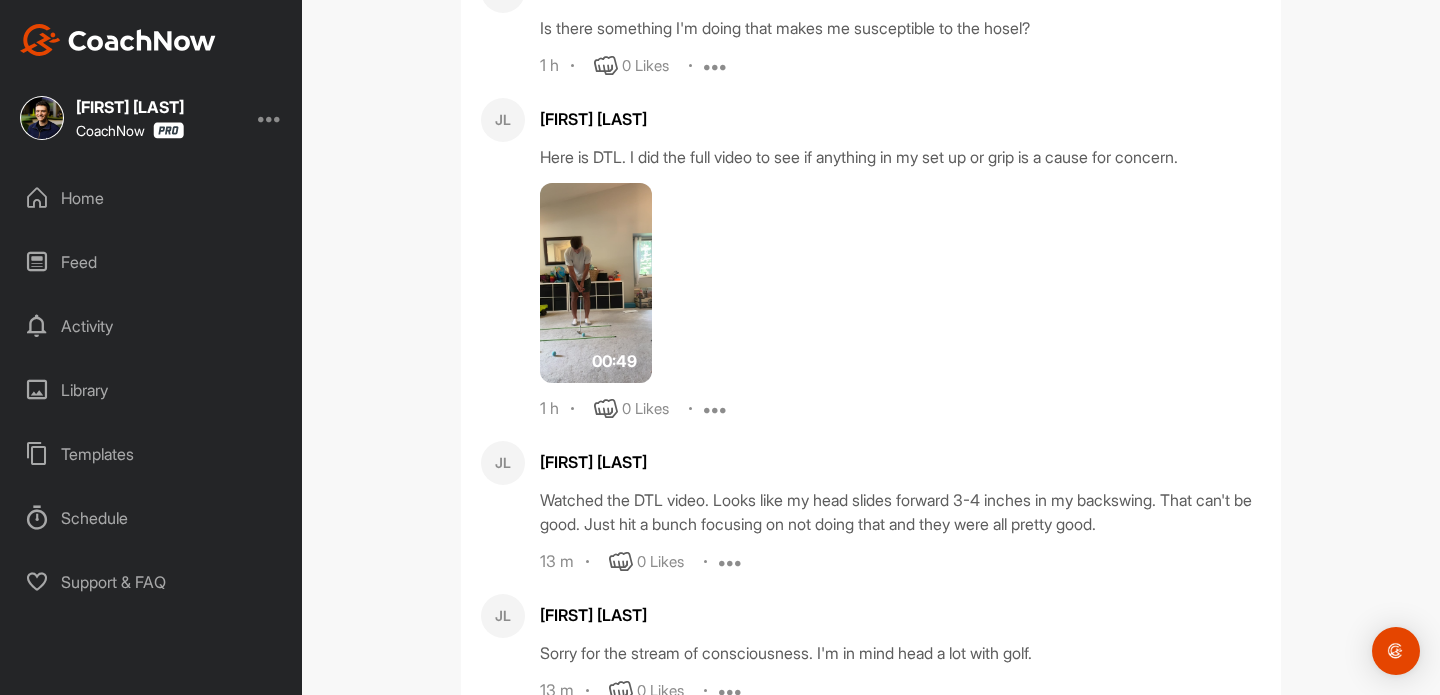 scroll, scrollTop: 3509, scrollLeft: 0, axis: vertical 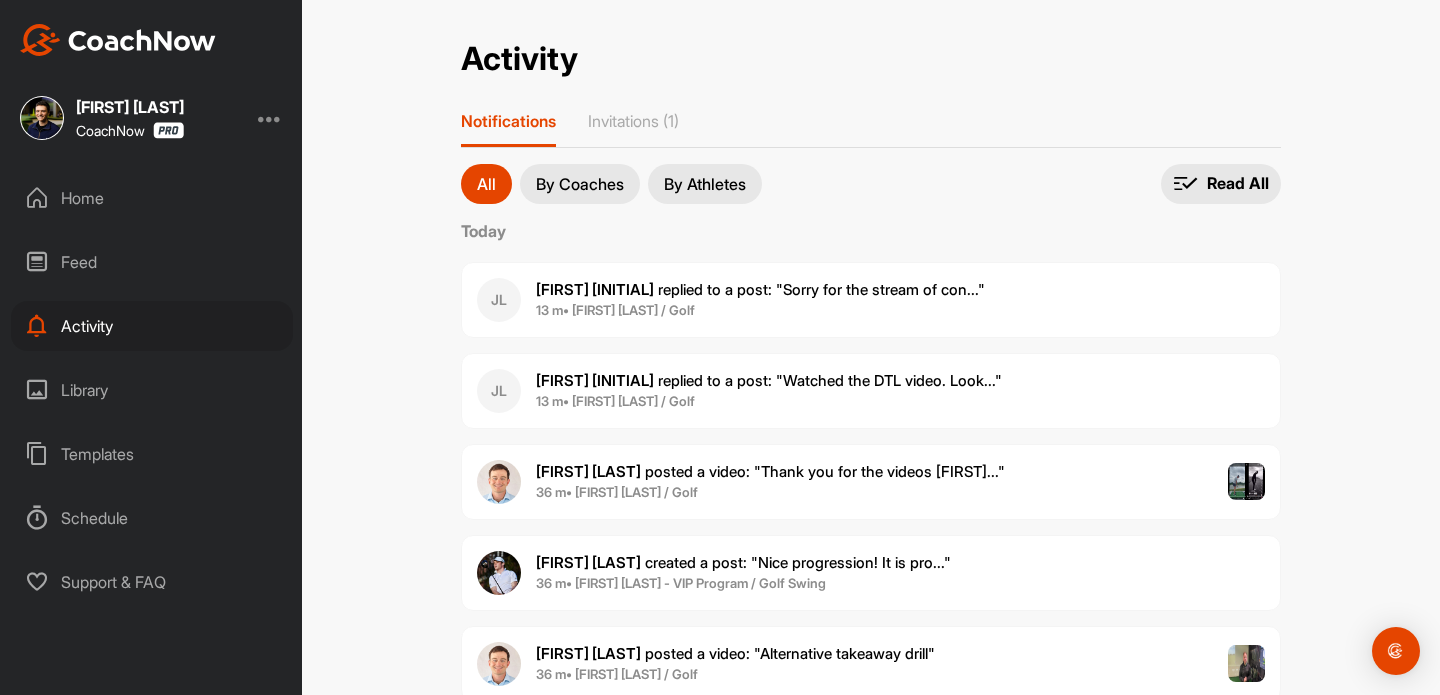 click on "Home" at bounding box center (152, 198) 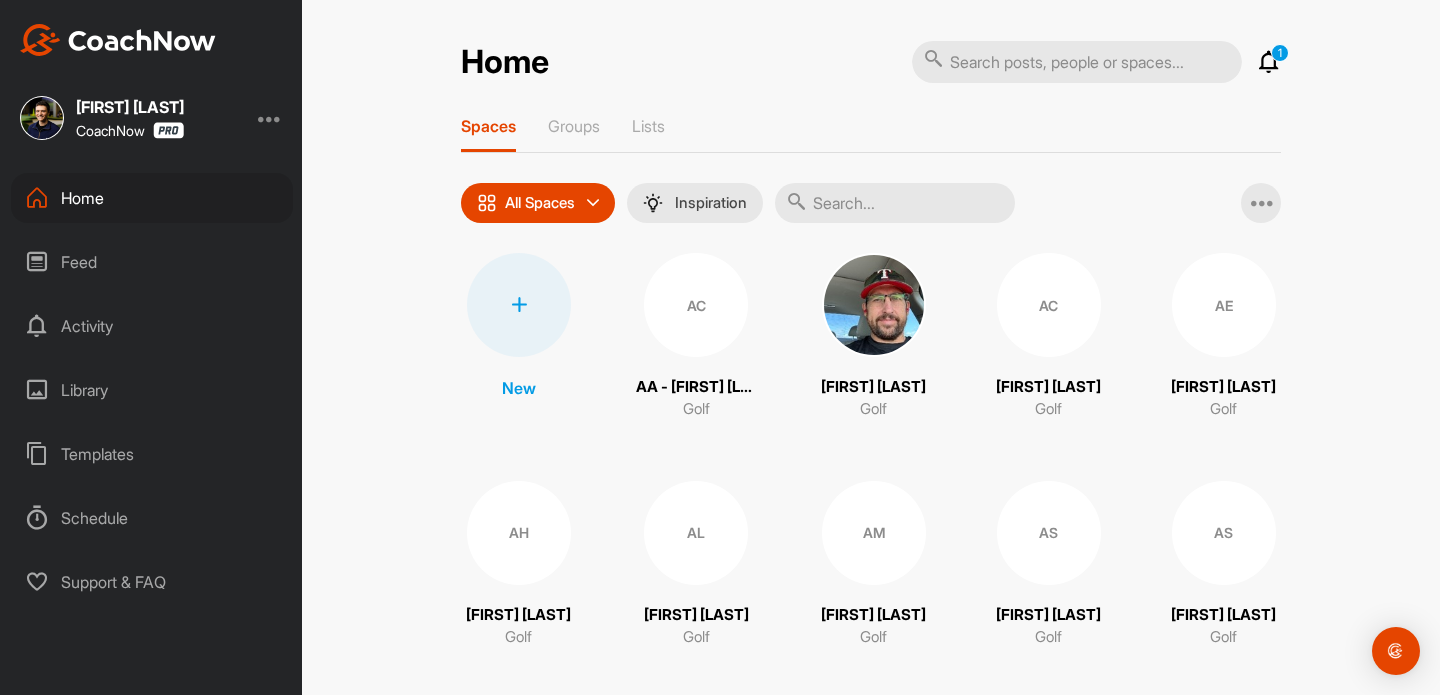 click at bounding box center [1077, 62] 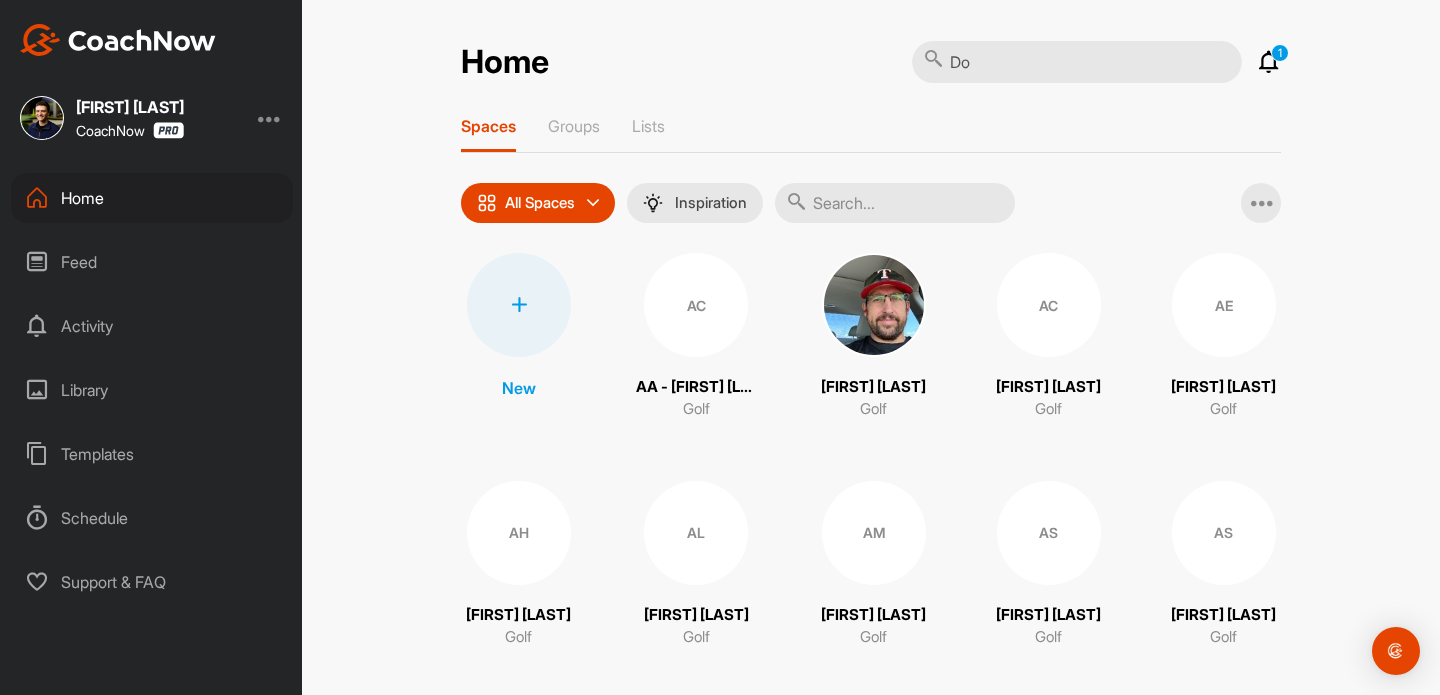 type on "[FIRST]" 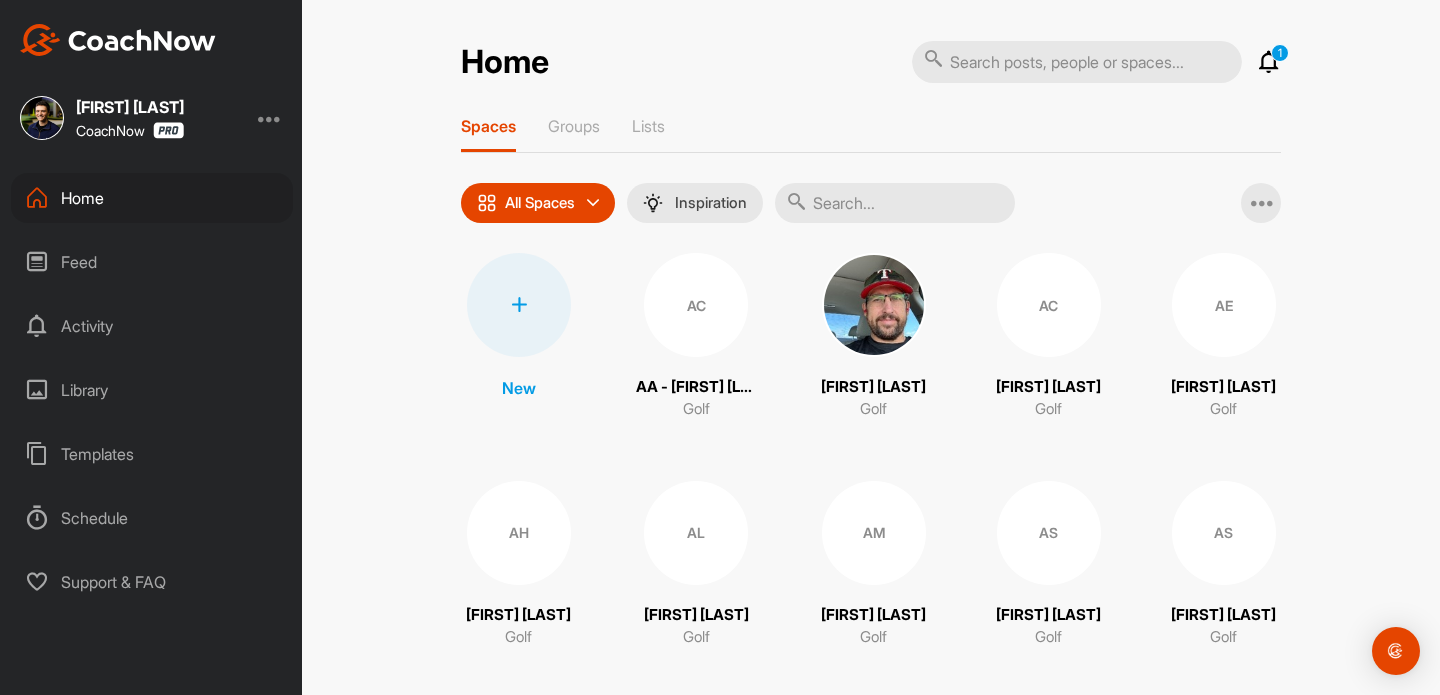 scroll, scrollTop: 0, scrollLeft: 0, axis: both 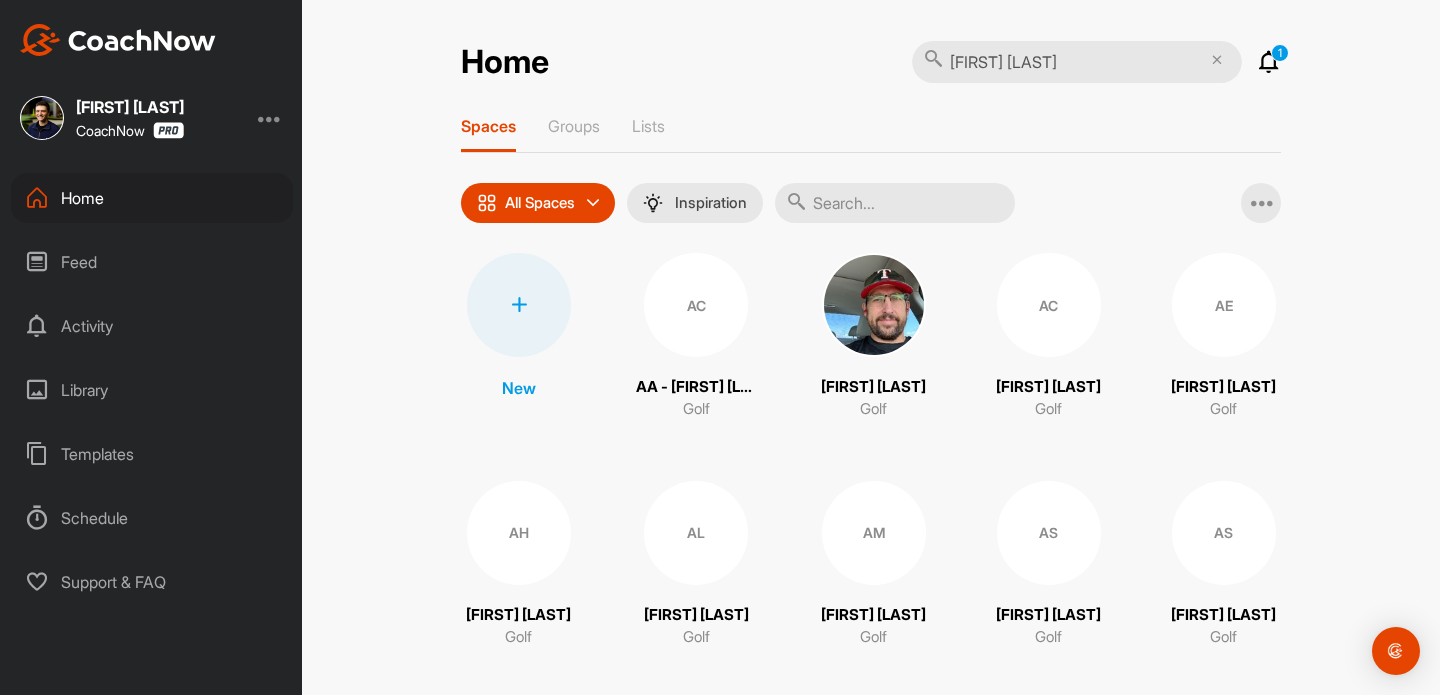 type on "[FIRST] [LAST]" 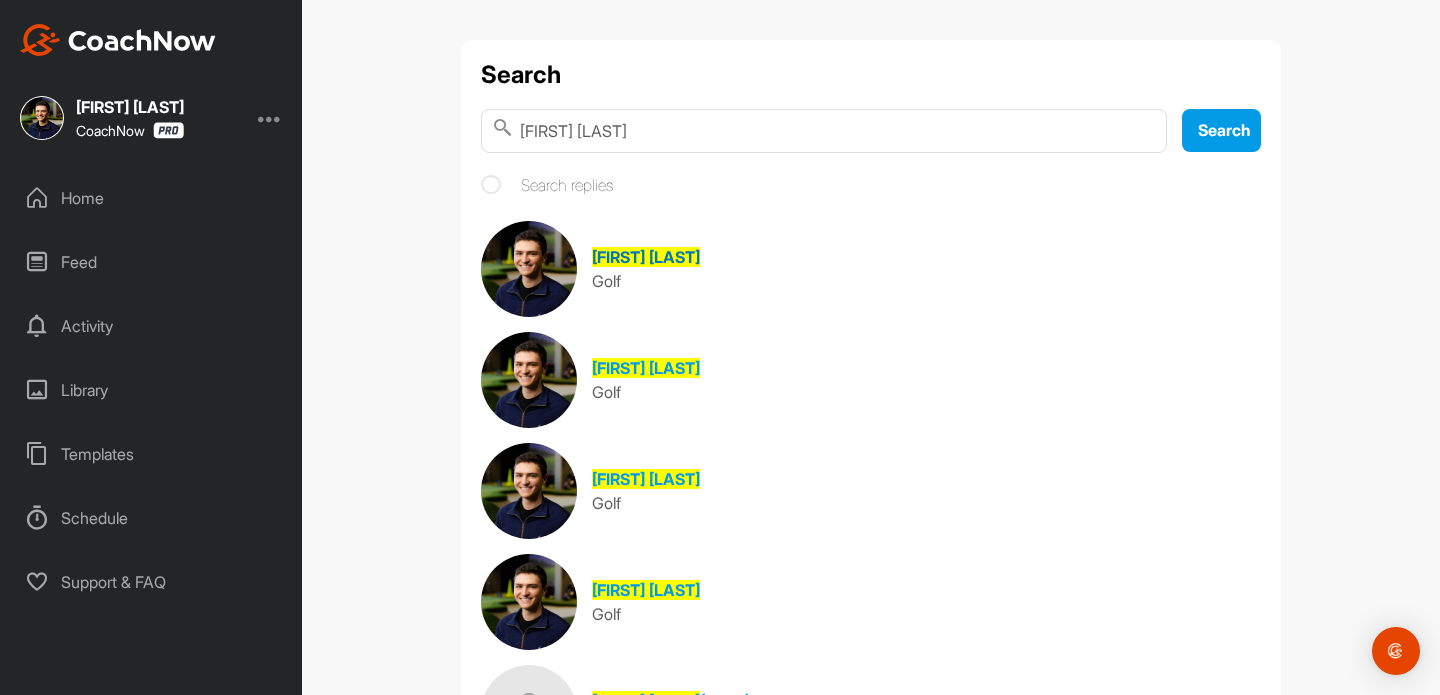 click on "[FIRST] [LAST]" at bounding box center [646, 257] 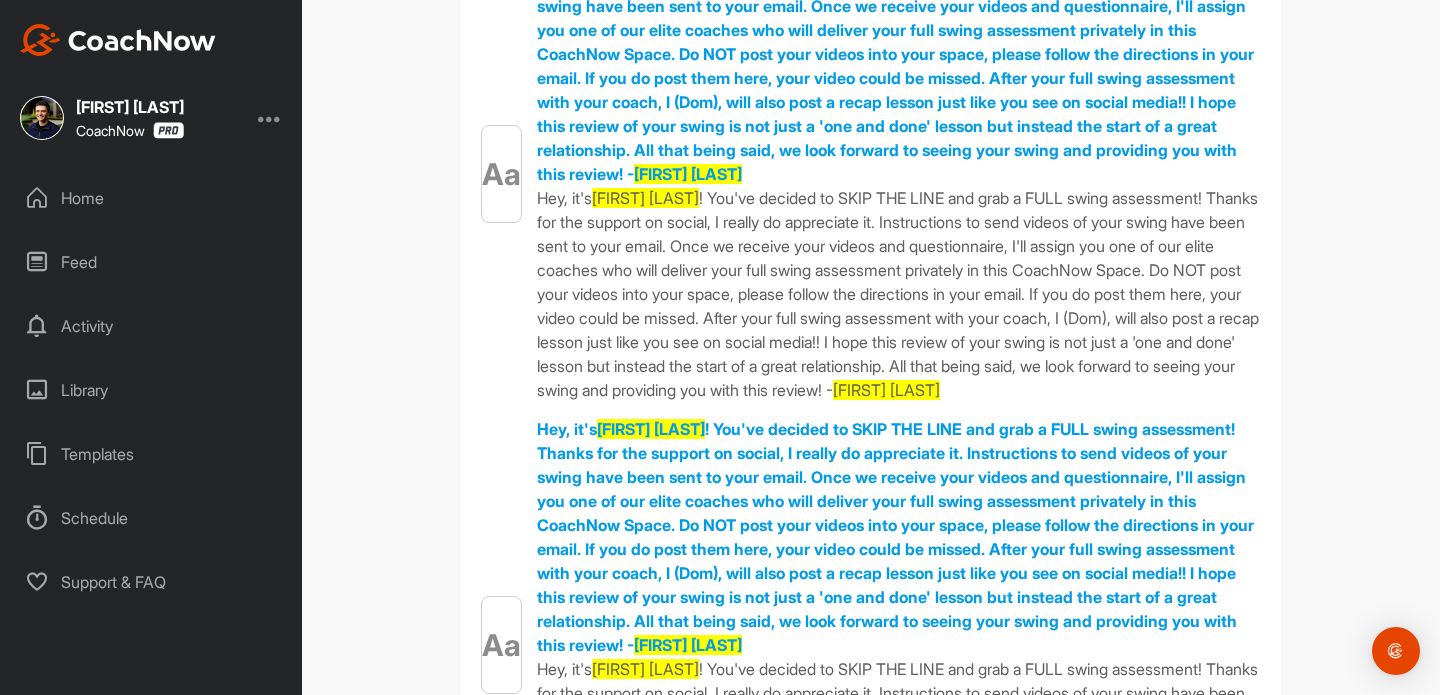 scroll, scrollTop: 0, scrollLeft: 0, axis: both 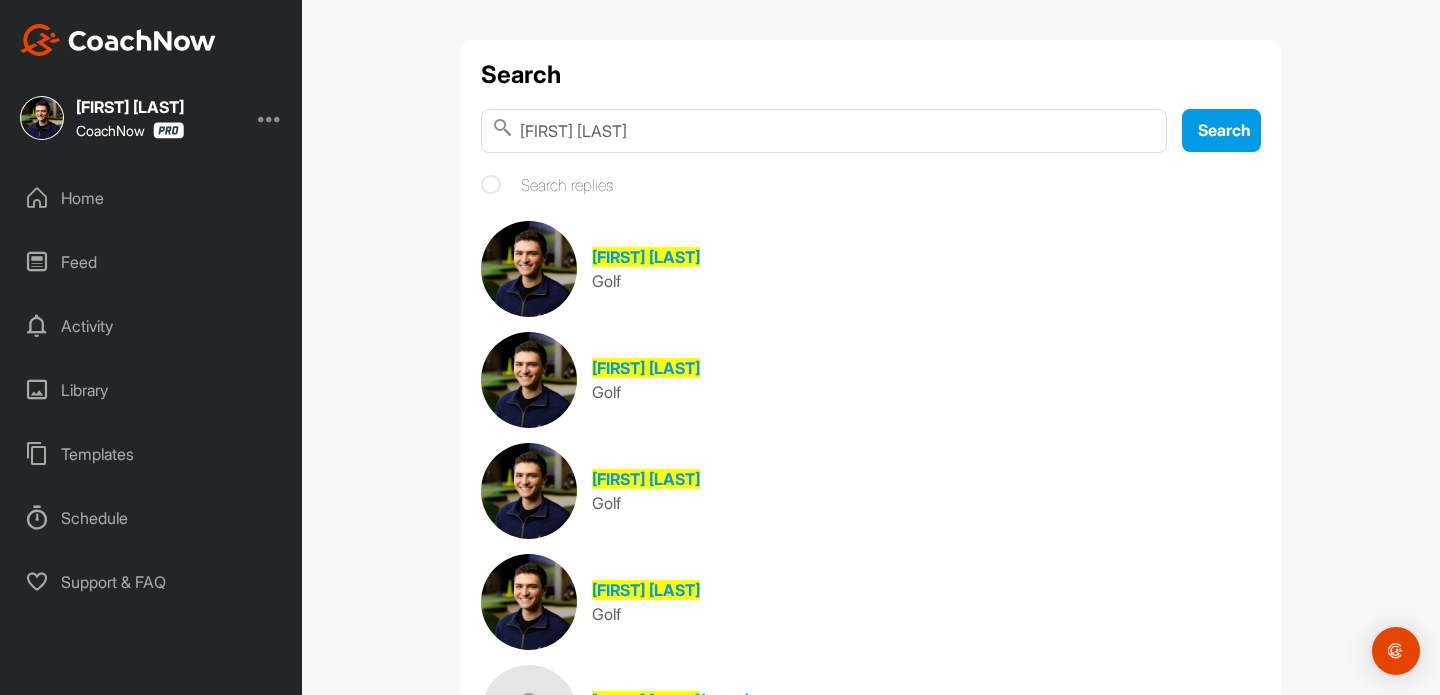 click on "[FIRST] [LAST]" at bounding box center [824, 131] 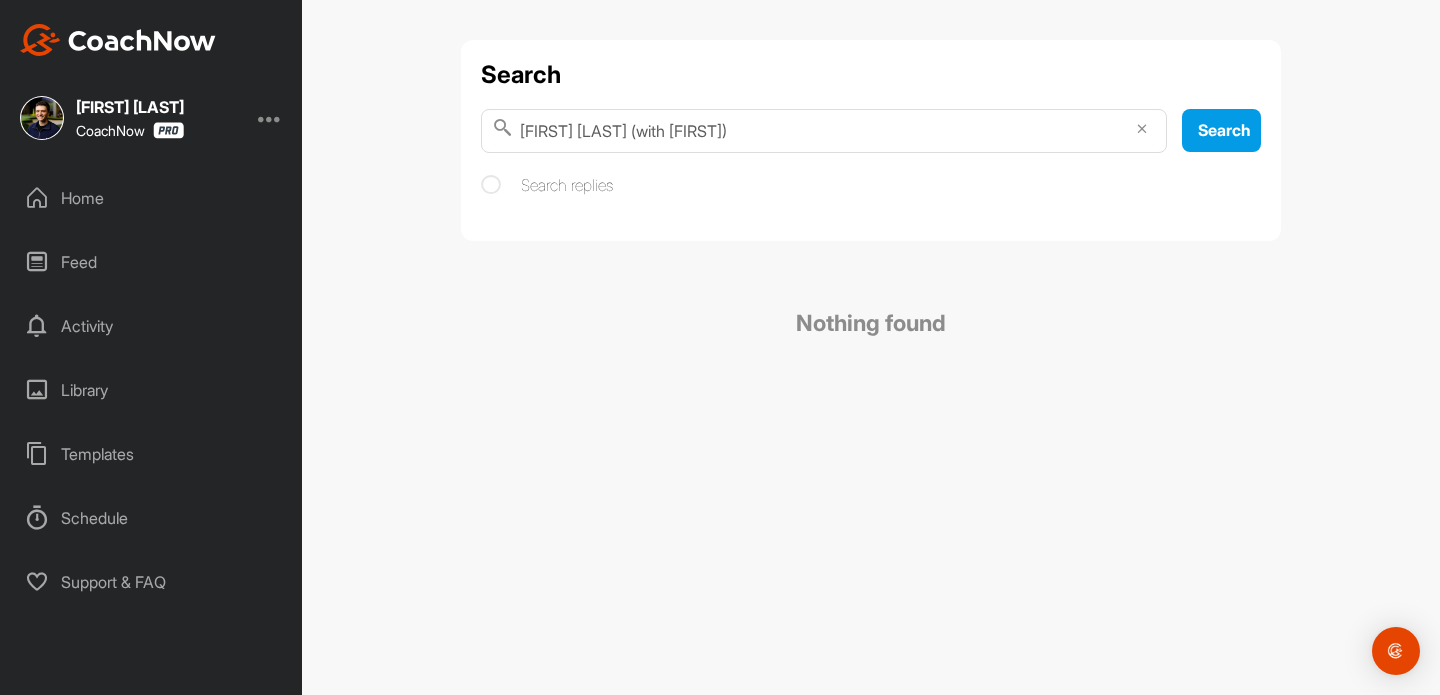 type on "[FIRST] [LAST] (with [FIRST])" 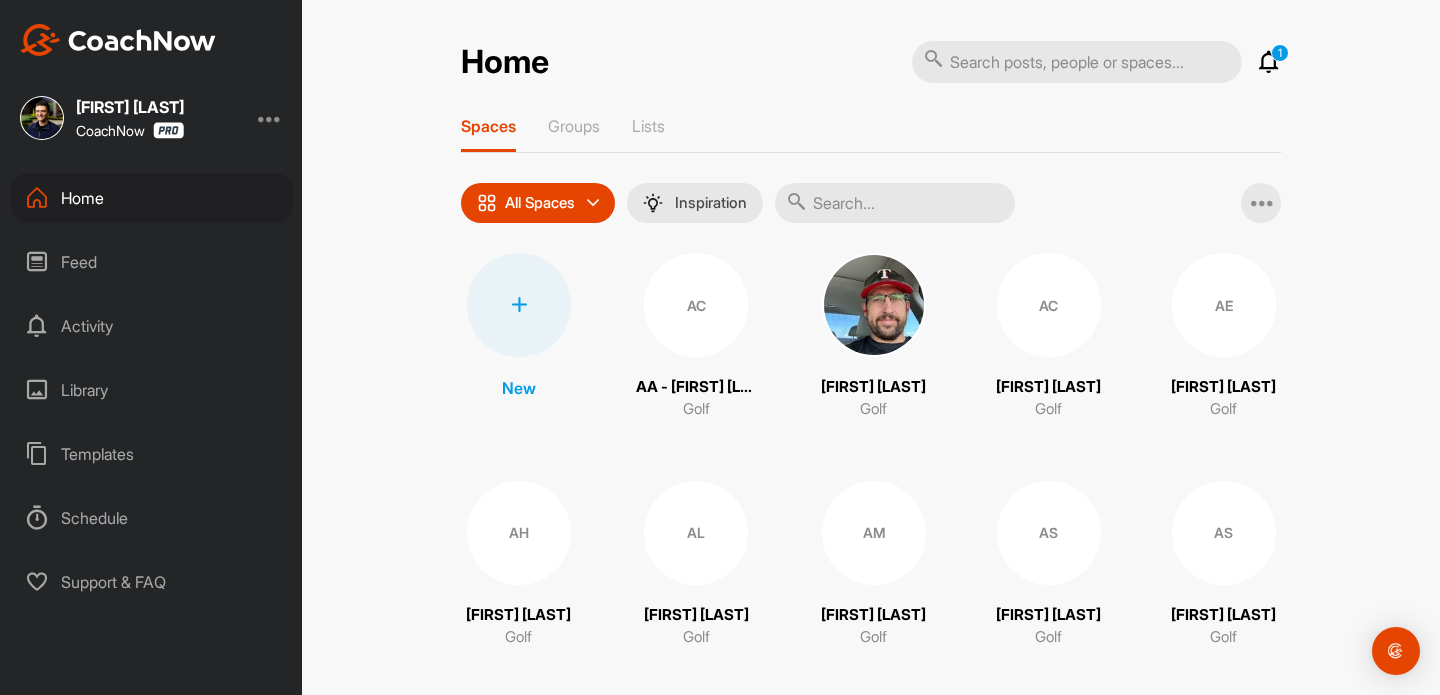 click at bounding box center (895, 203) 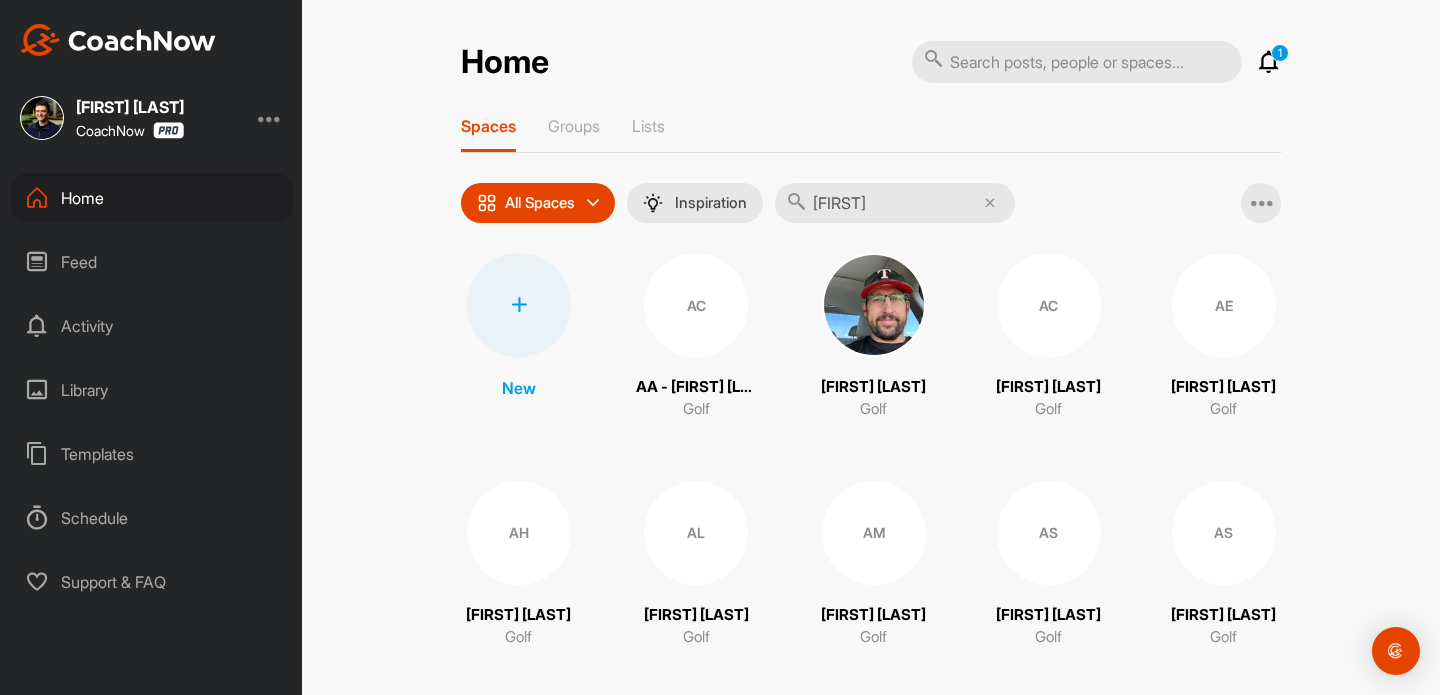 type on "[FIRST]" 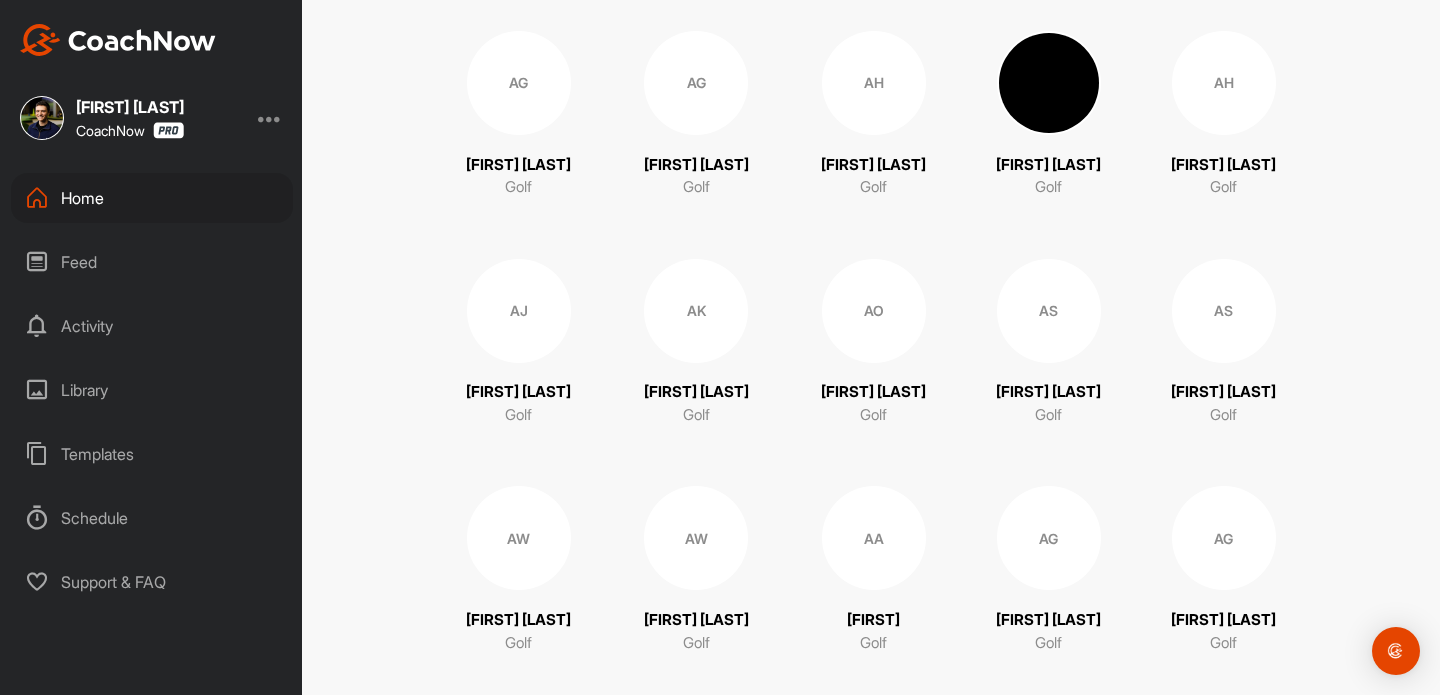 scroll, scrollTop: 702, scrollLeft: 0, axis: vertical 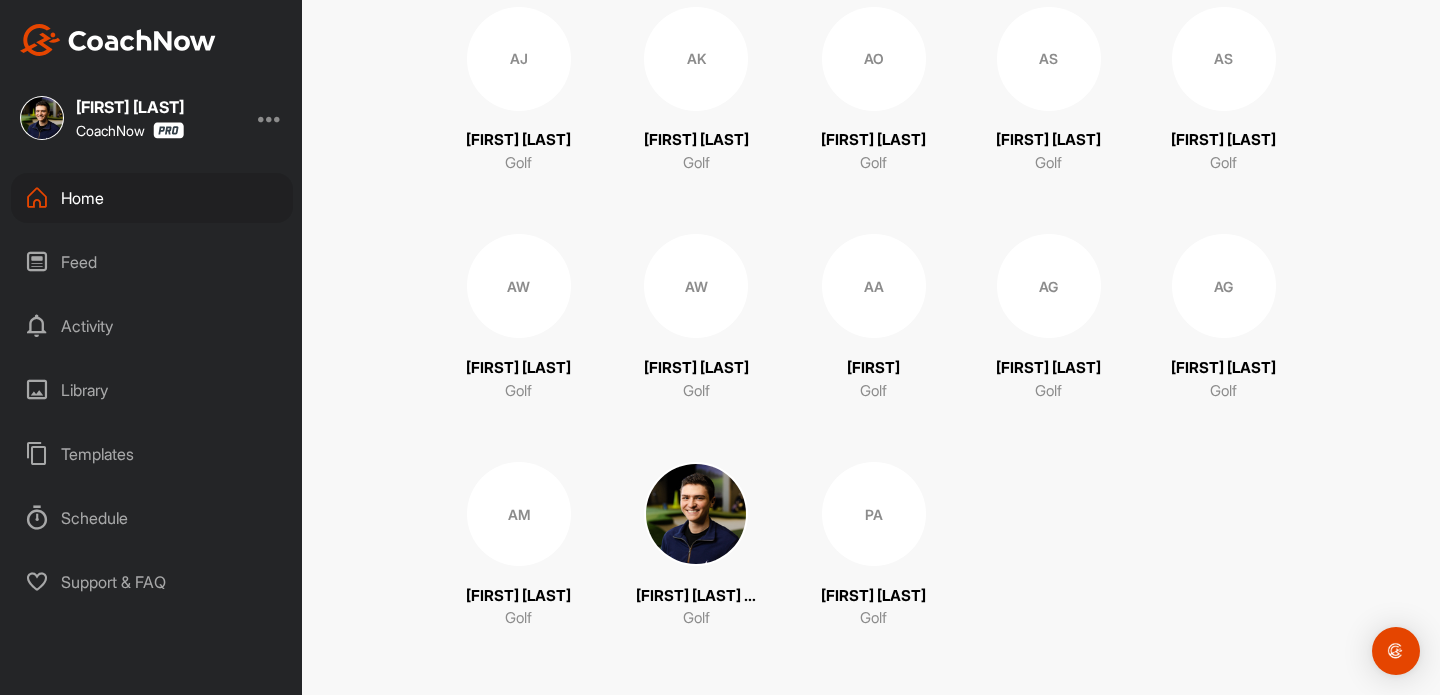click at bounding box center [696, 514] 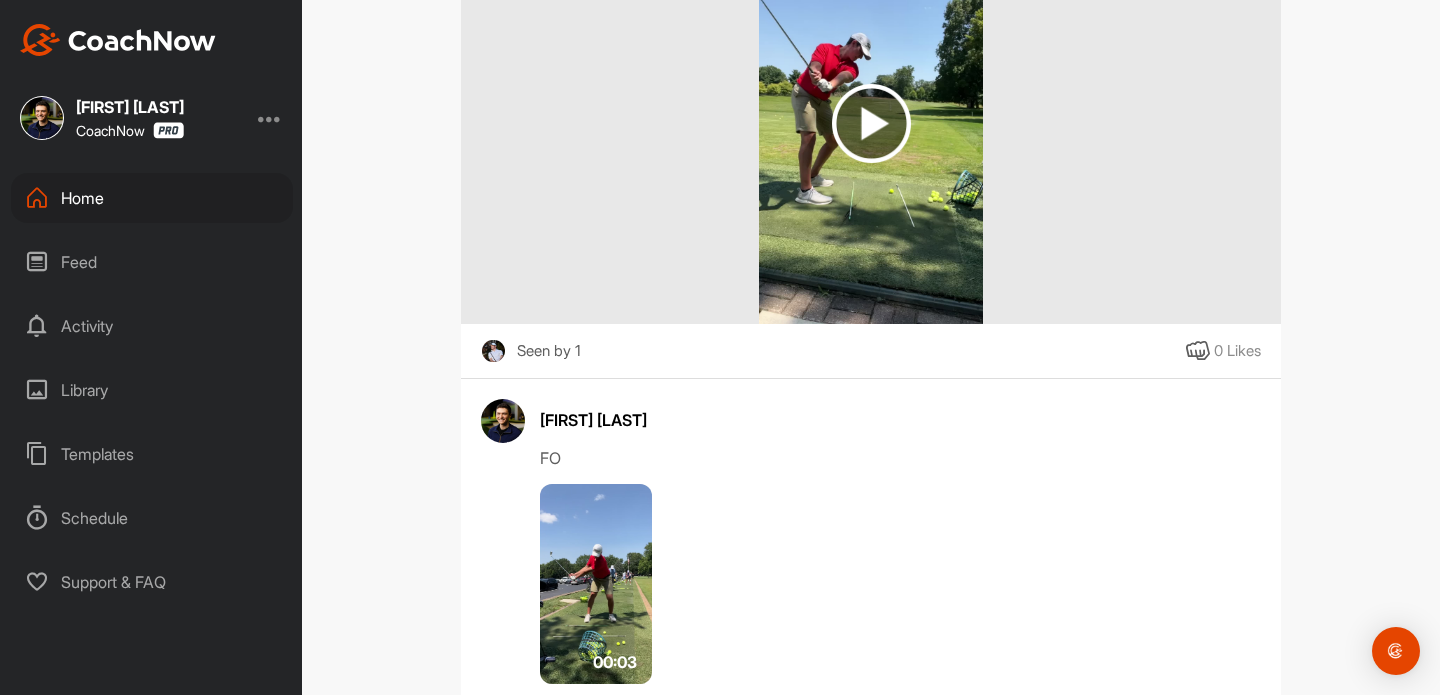 scroll, scrollTop: 421, scrollLeft: 0, axis: vertical 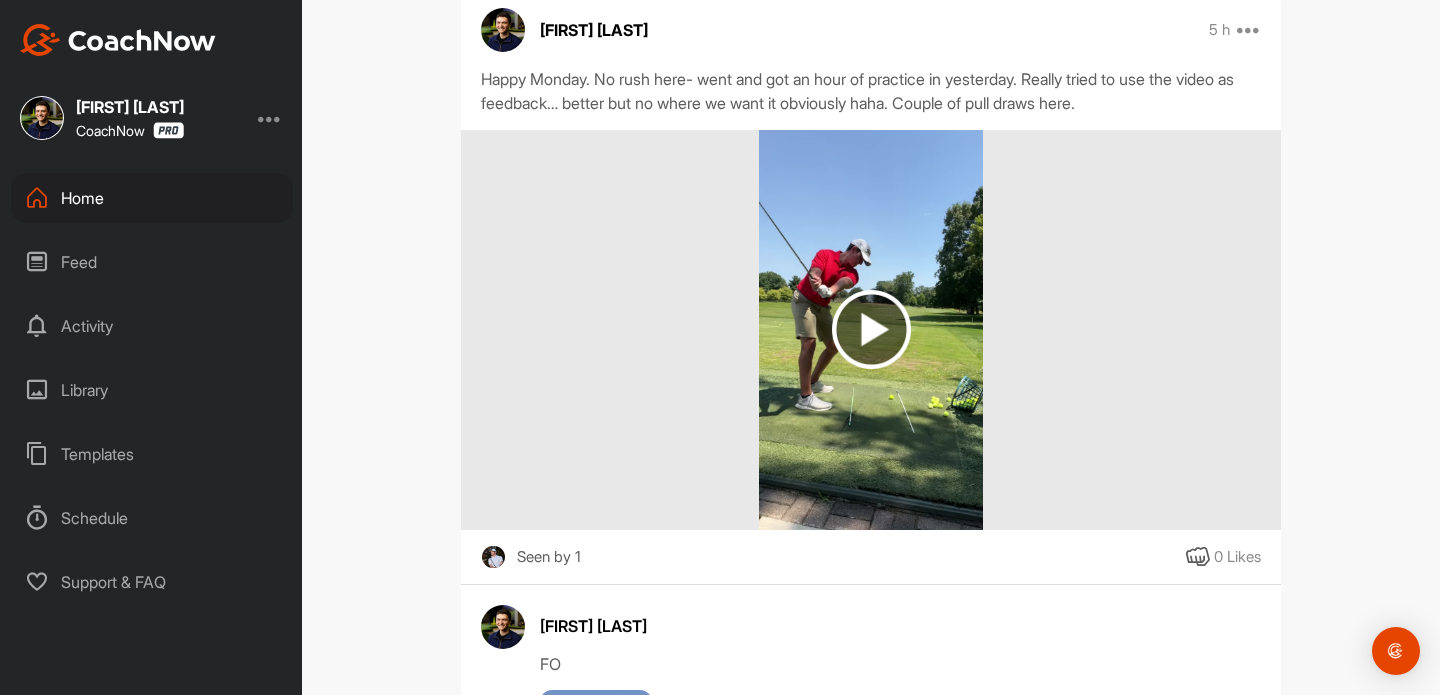 click at bounding box center (871, 330) 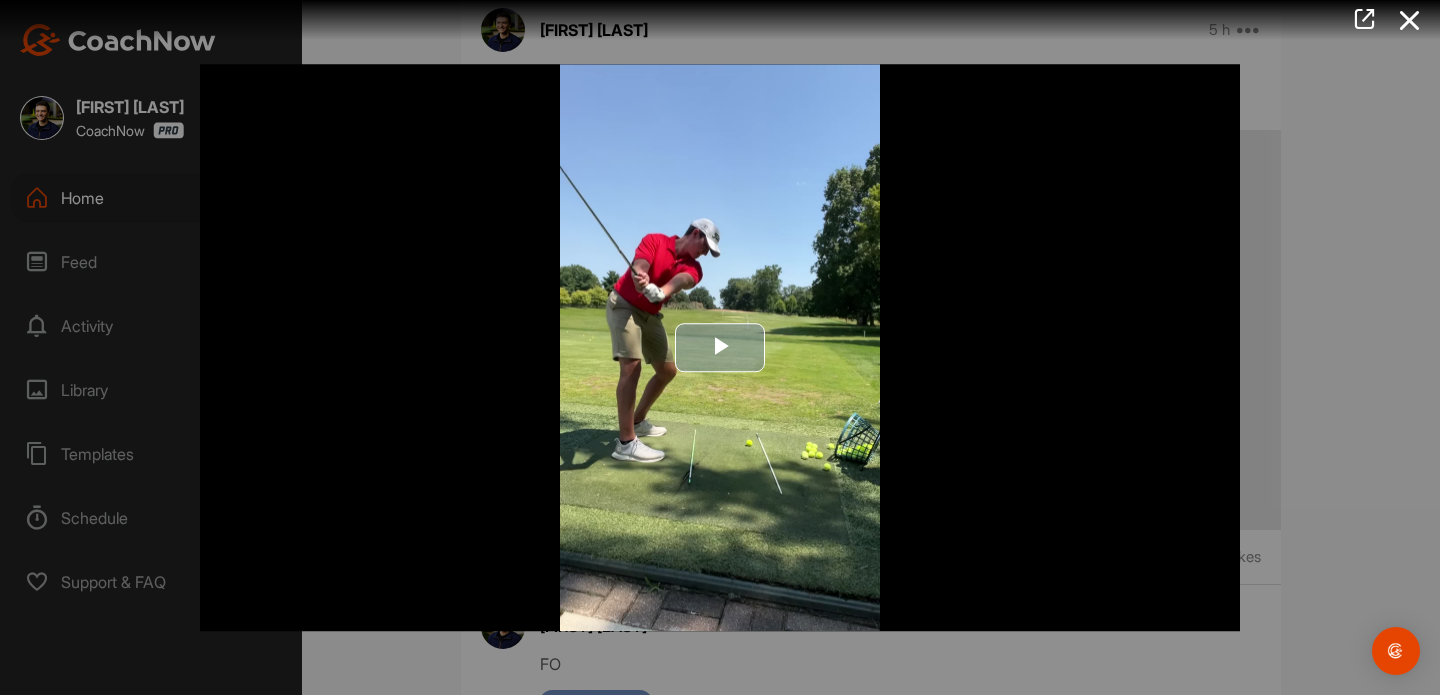 click at bounding box center (720, 348) 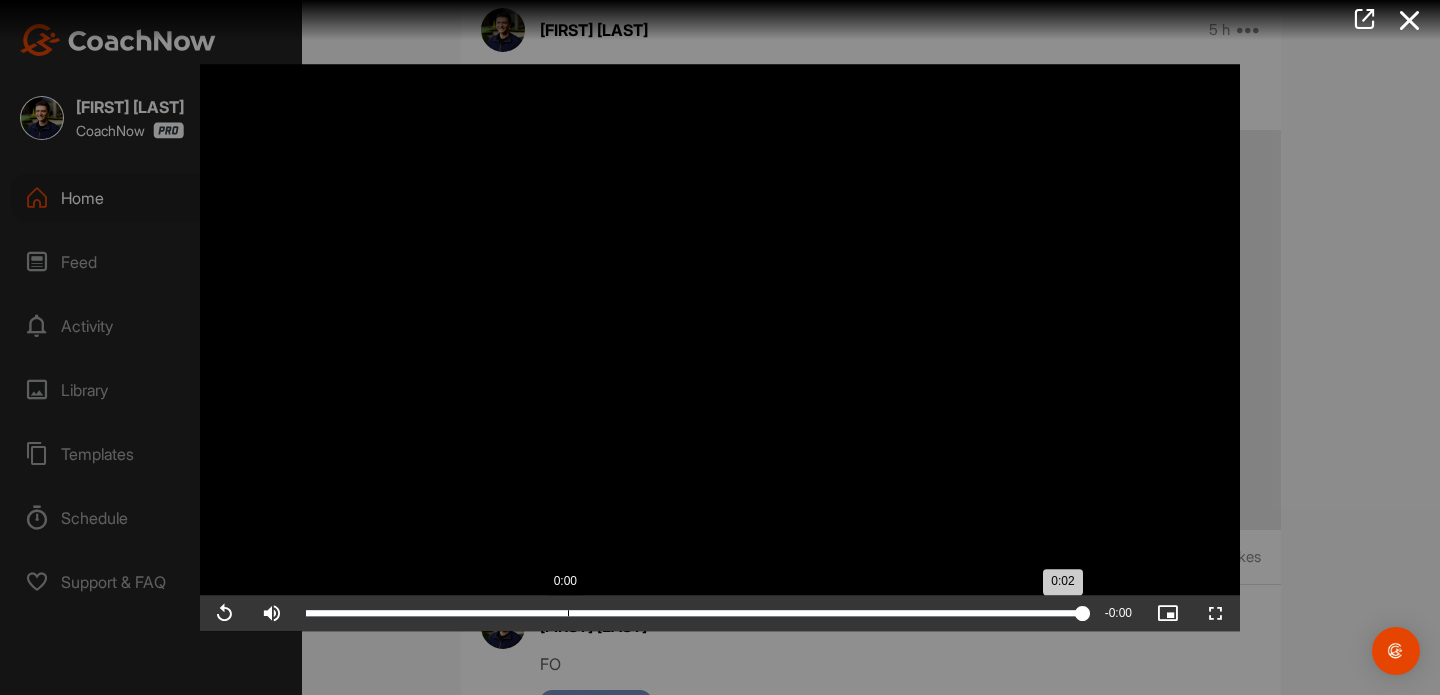 click on "Loaded :  100.00% 0:00 0:02" at bounding box center [694, 613] 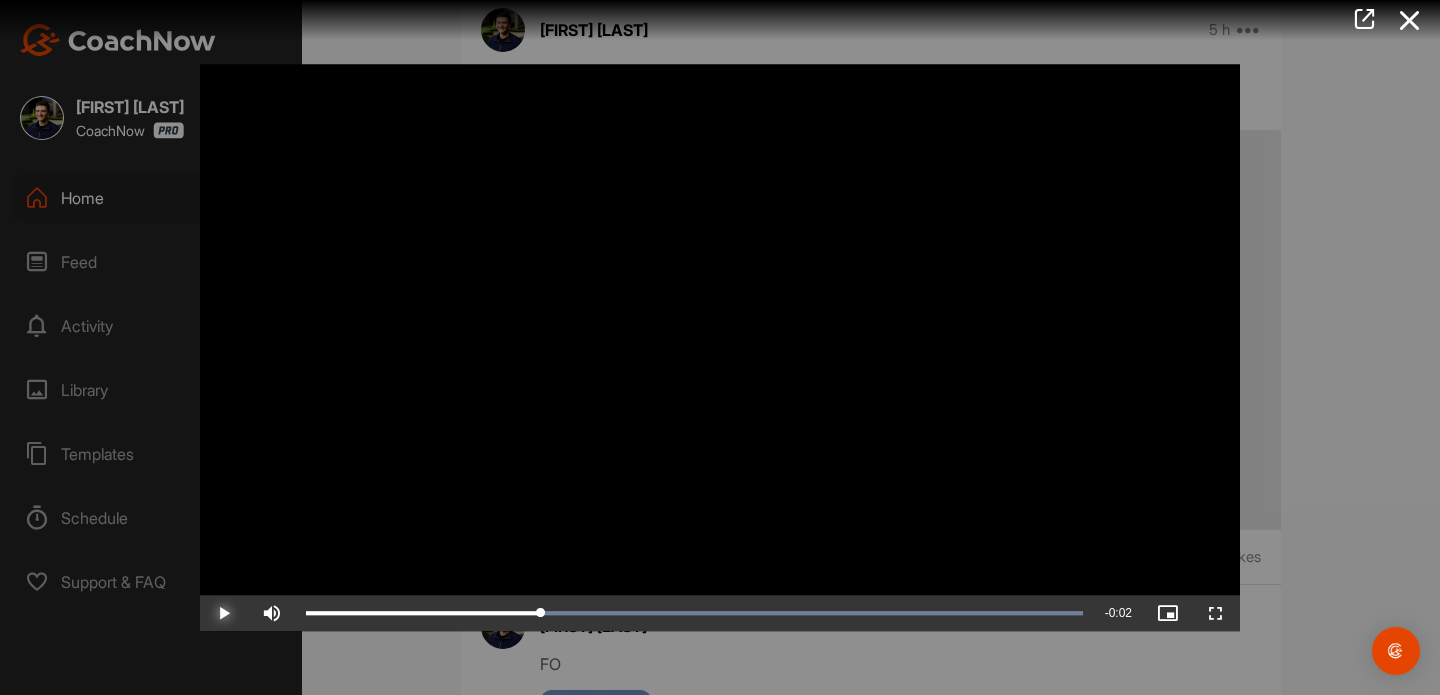 click at bounding box center (224, 613) 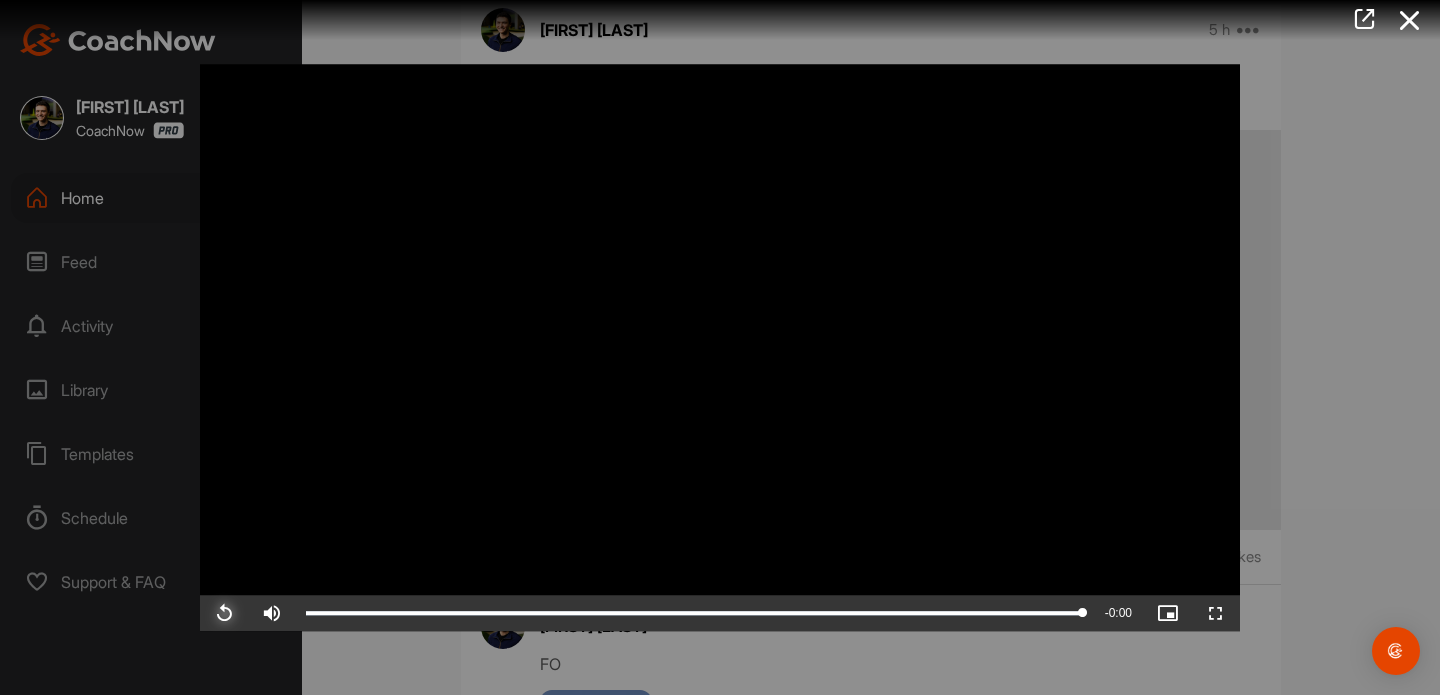 click at bounding box center (224, 613) 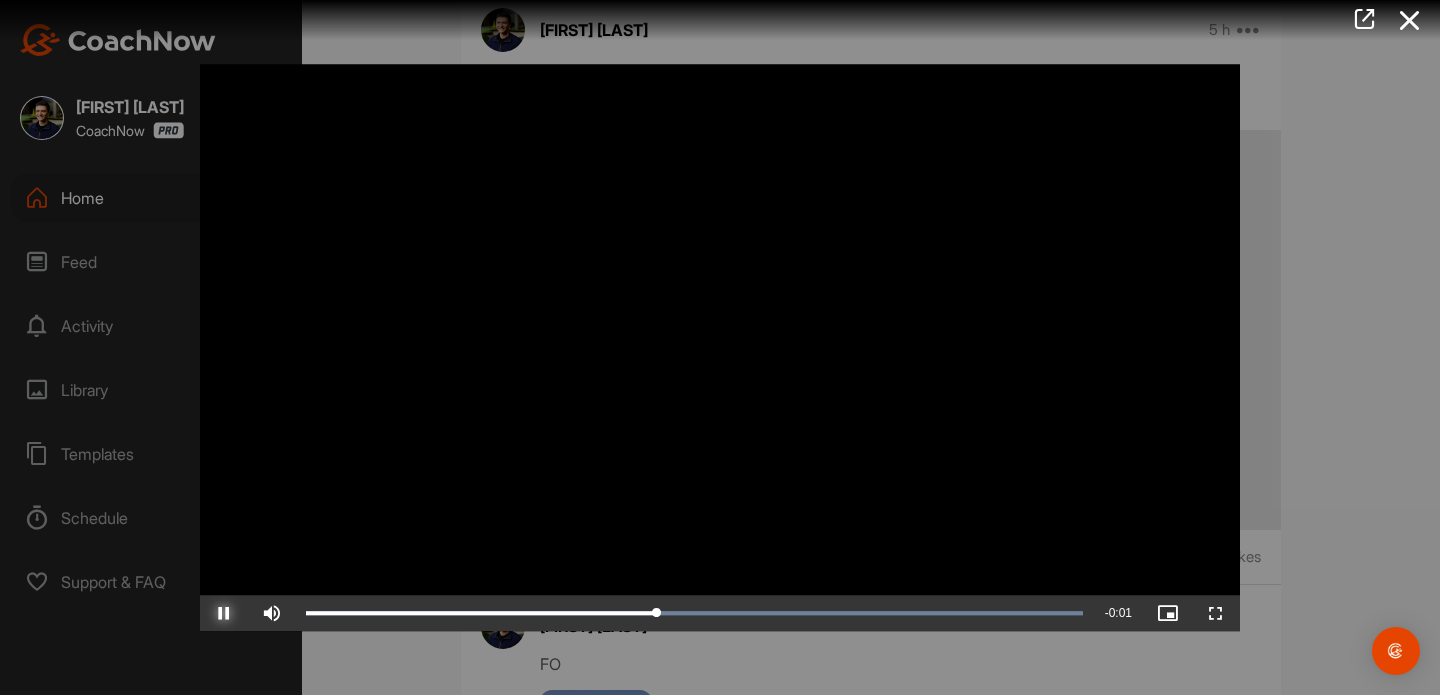 click at bounding box center [224, 613] 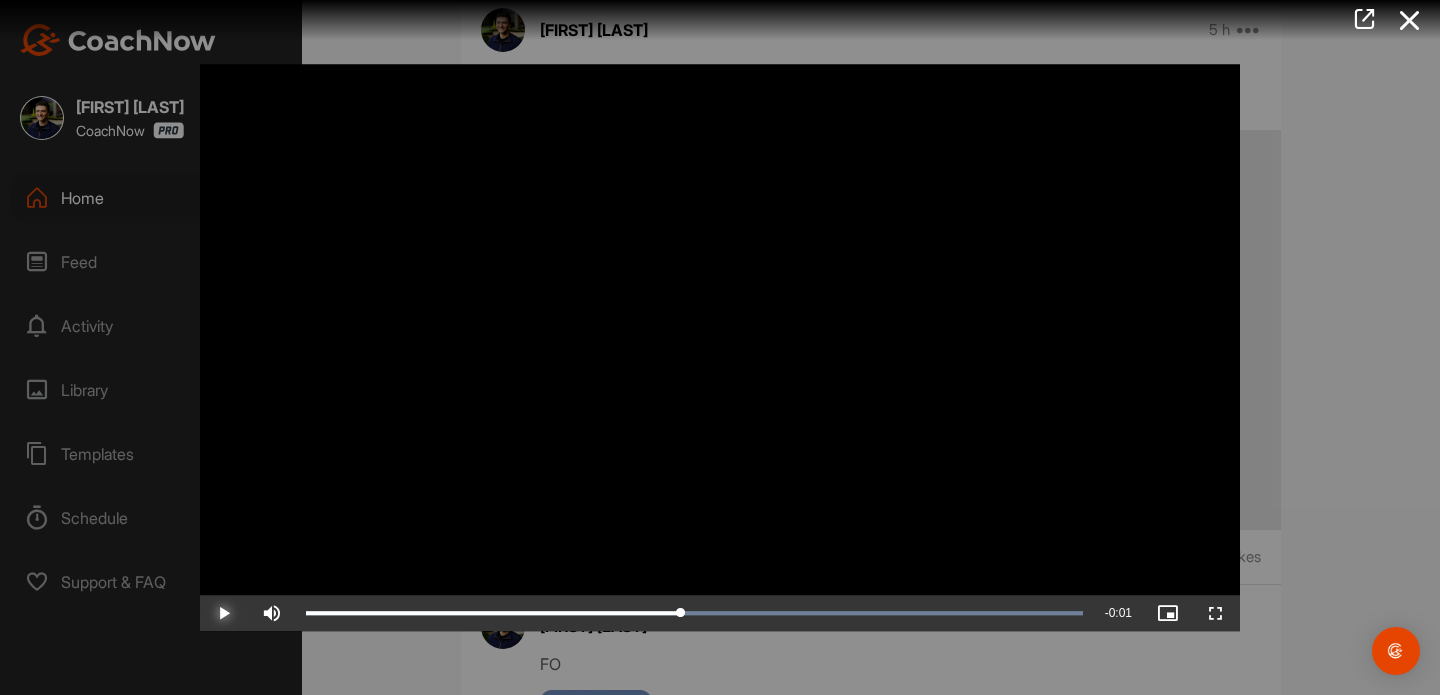 click at bounding box center [224, 613] 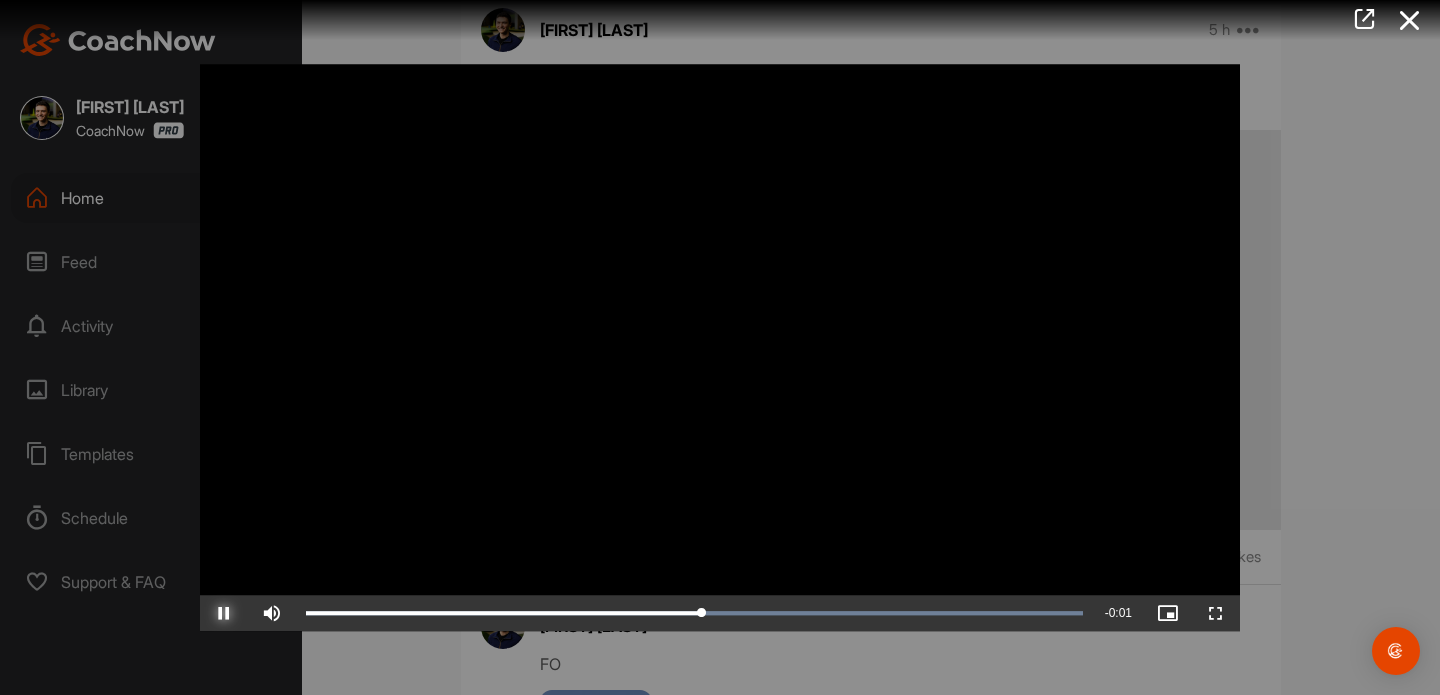 click at bounding box center [224, 613] 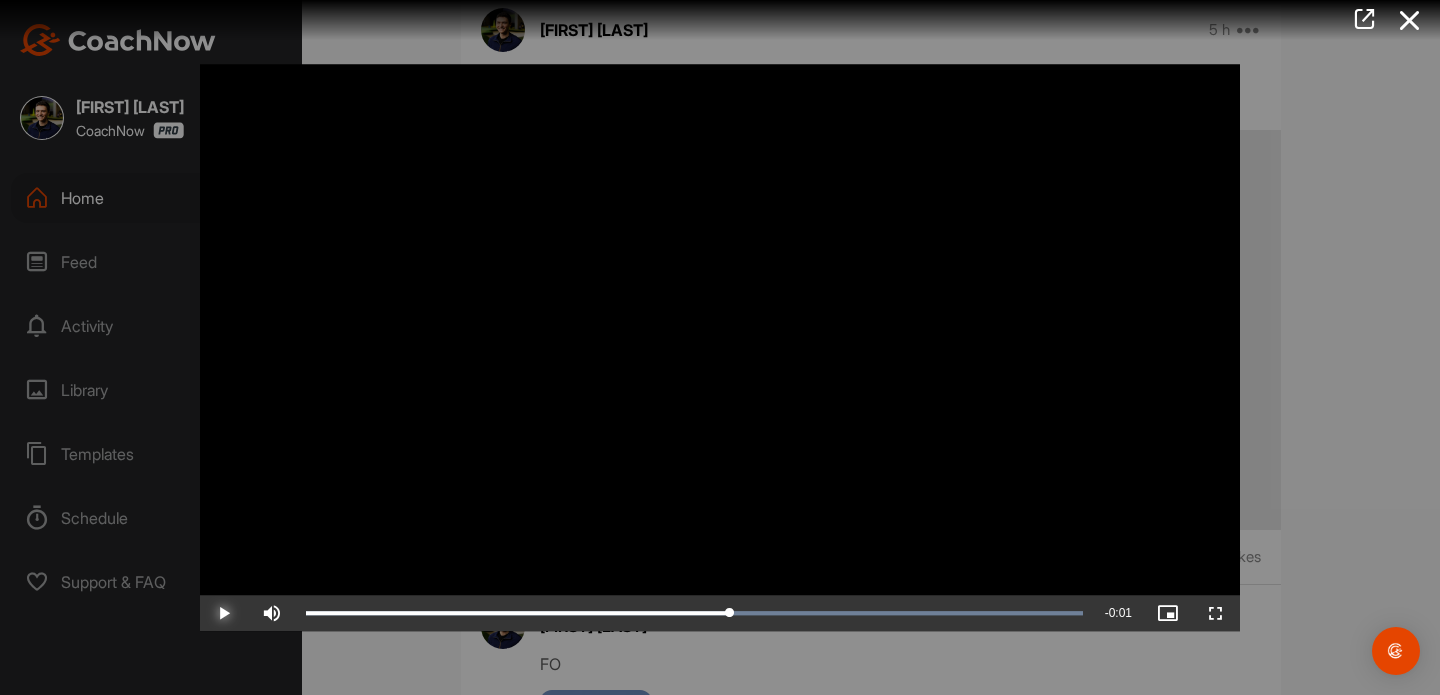 click at bounding box center (224, 613) 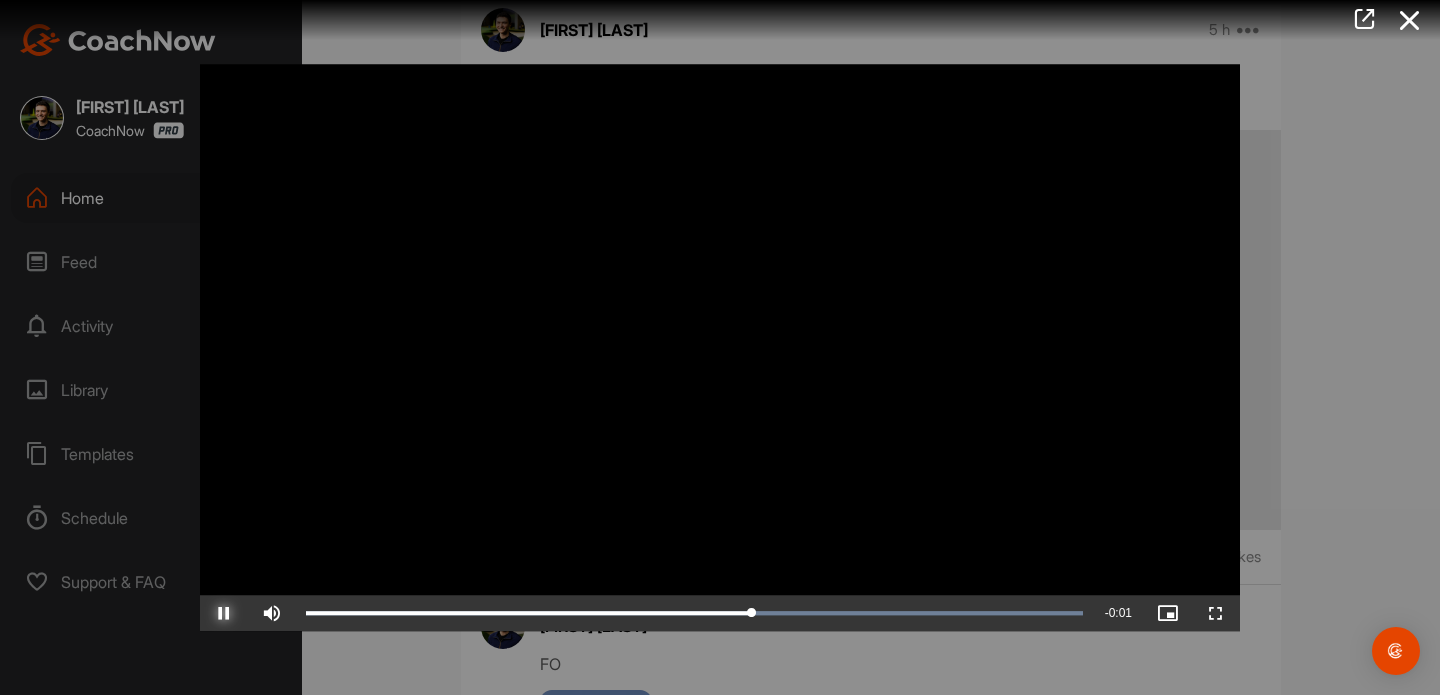 click at bounding box center [224, 613] 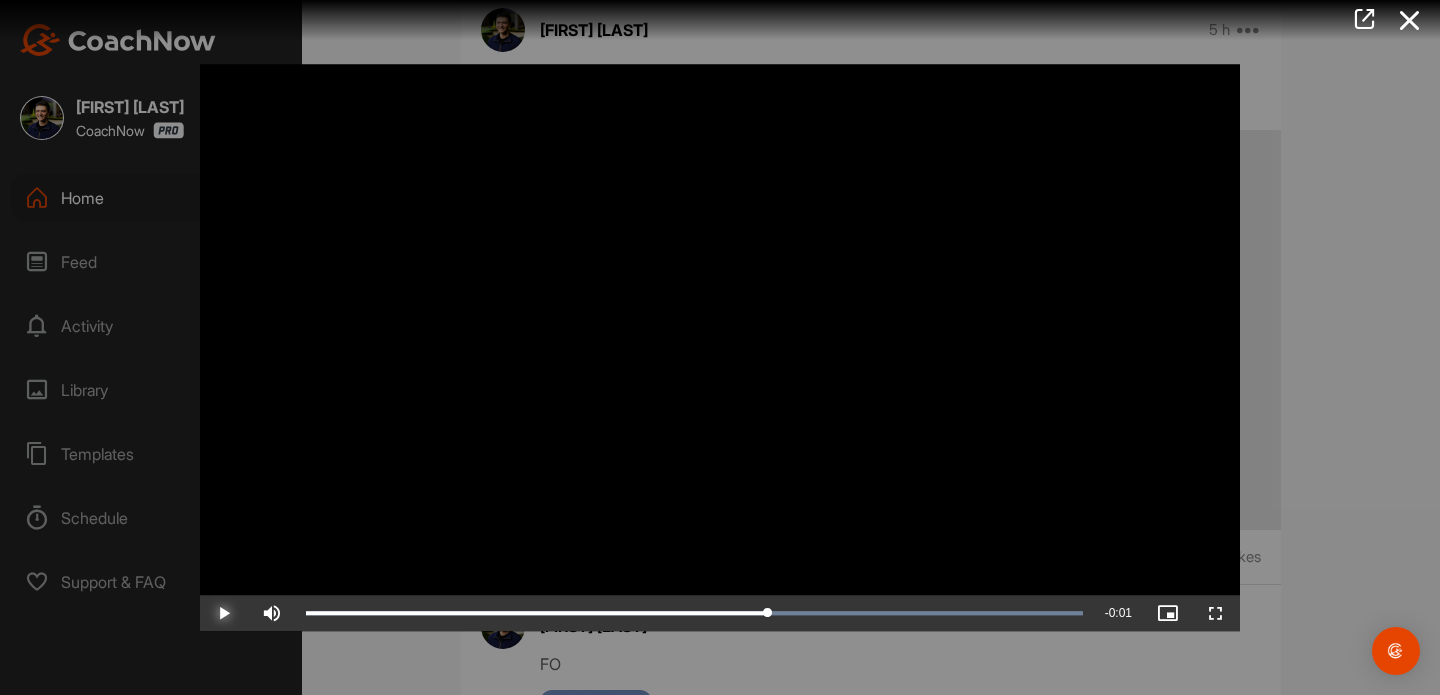 click at bounding box center [224, 613] 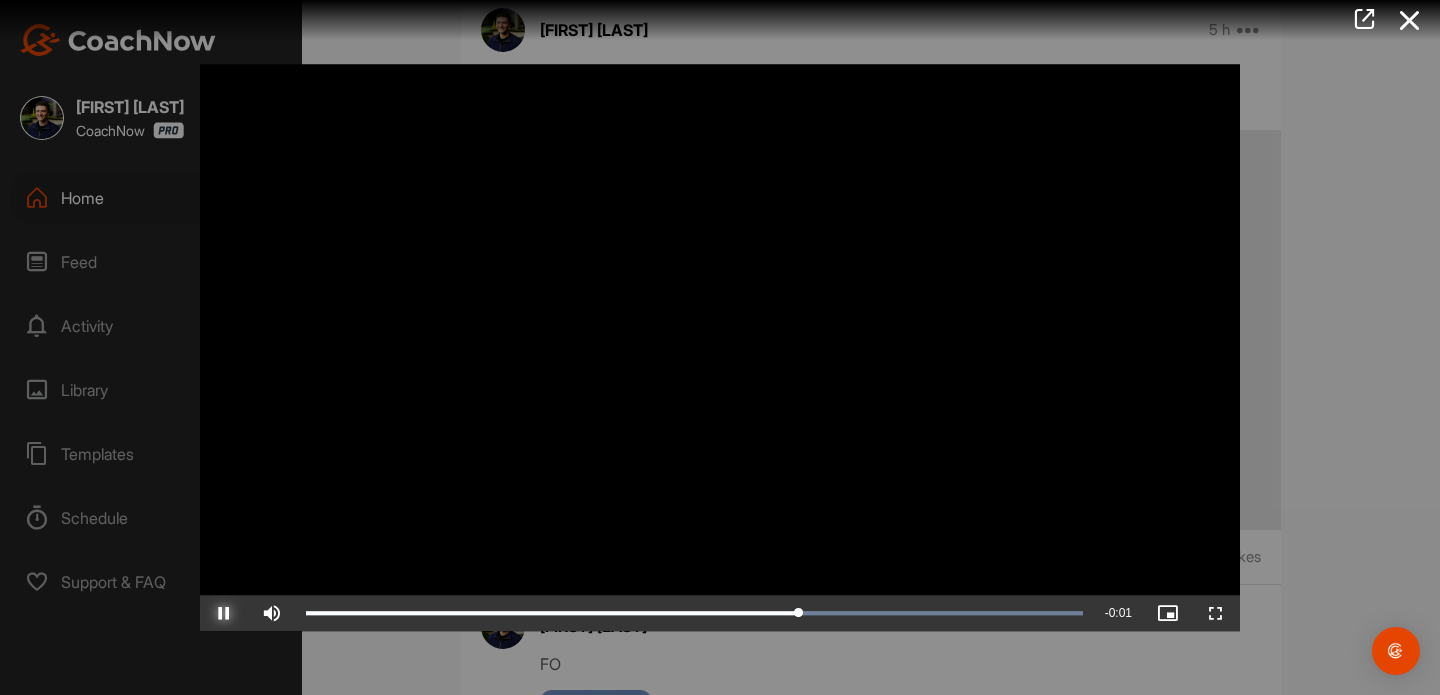 click at bounding box center (224, 613) 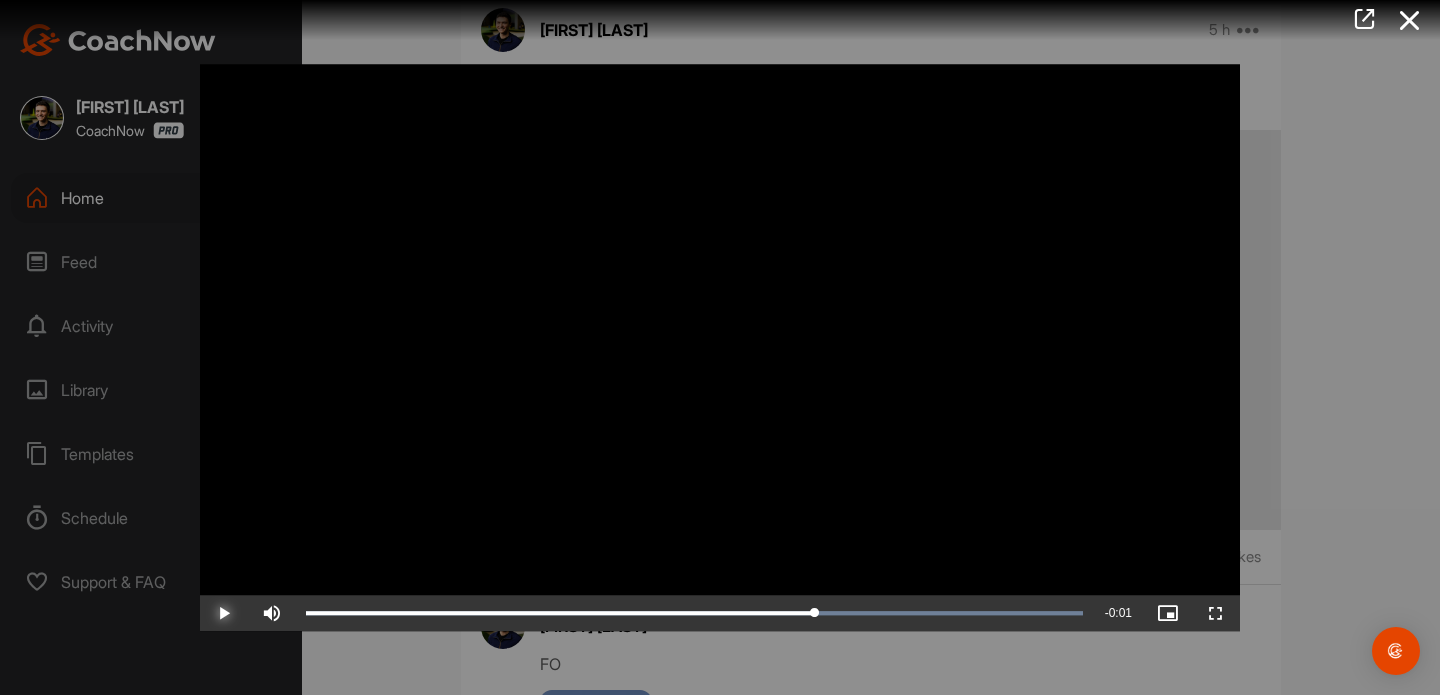click at bounding box center [224, 613] 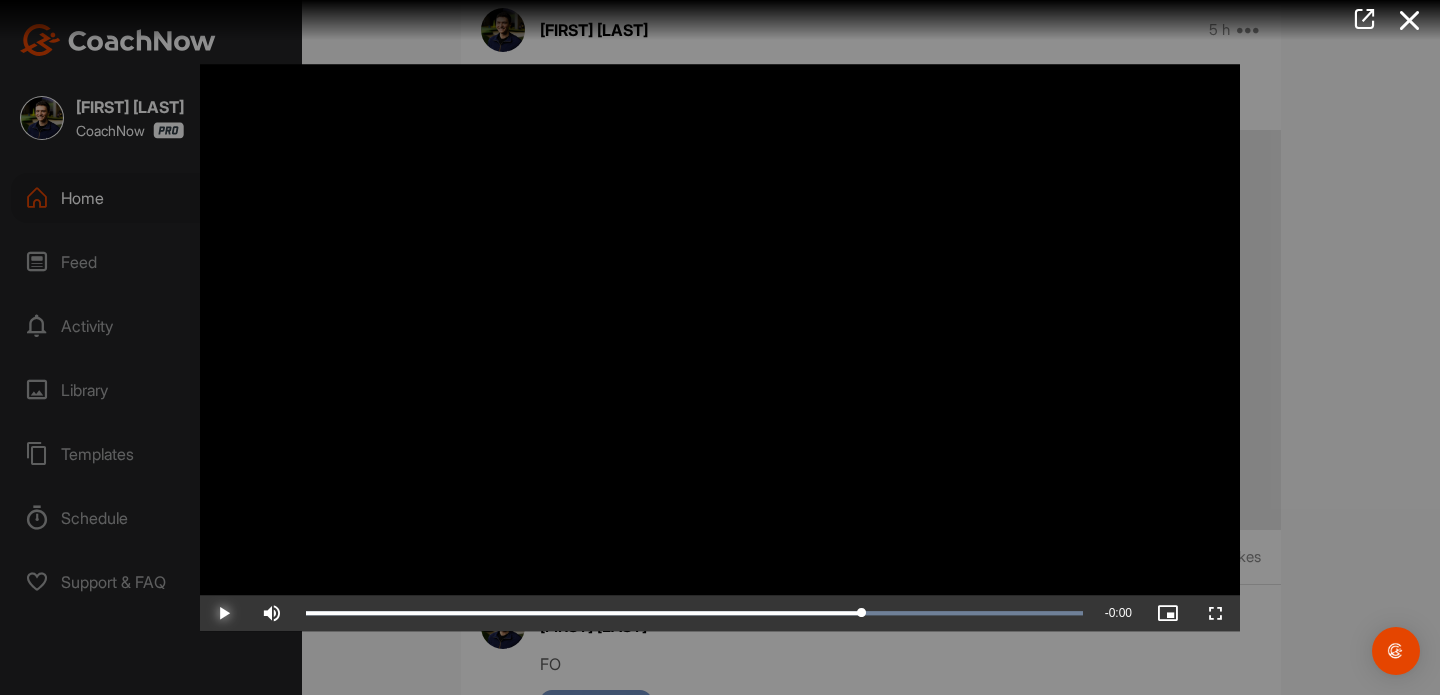 click at bounding box center (224, 613) 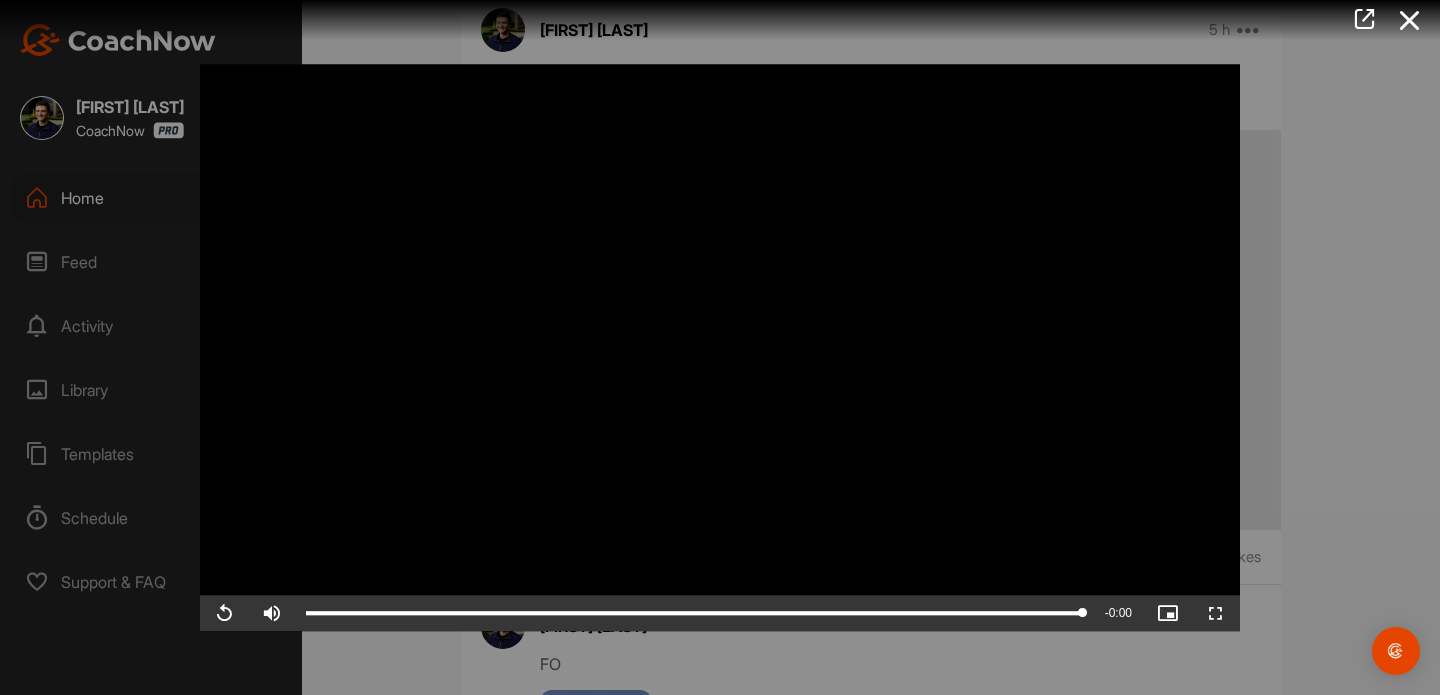 click at bounding box center [720, 347] 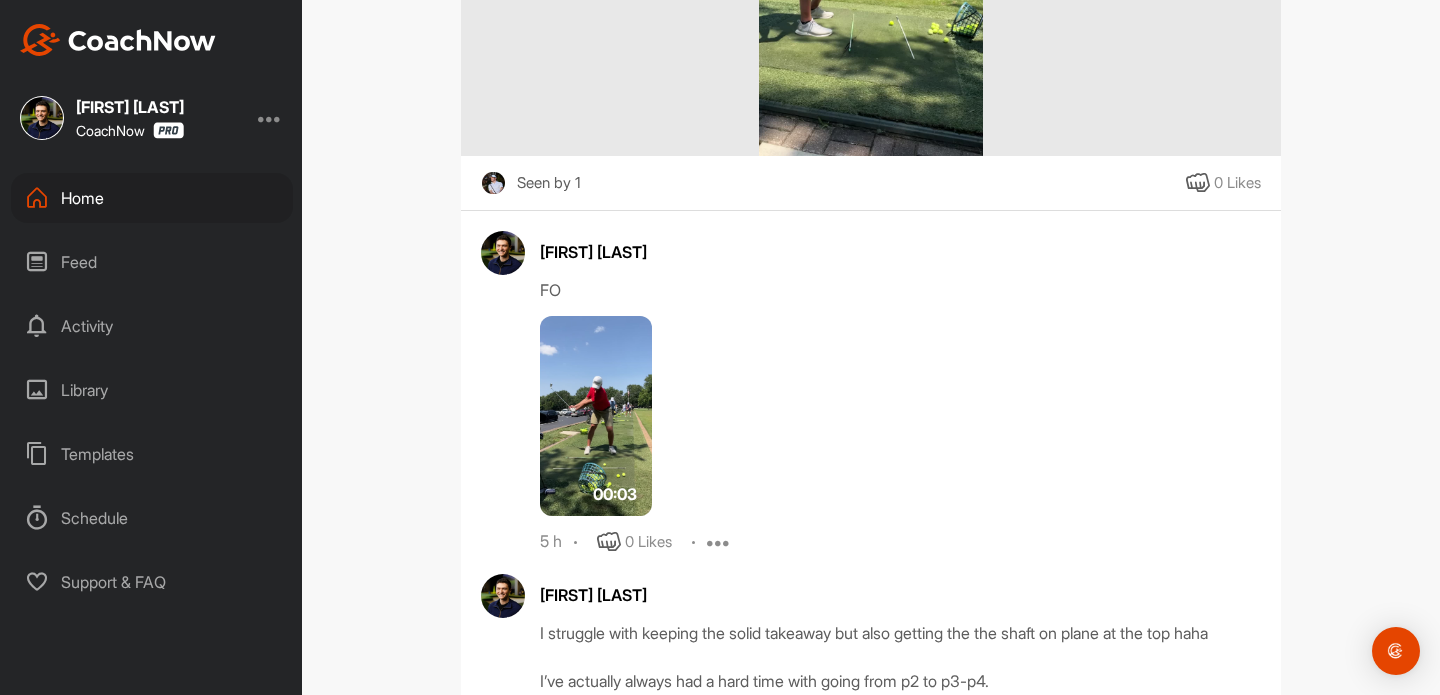 scroll, scrollTop: 952, scrollLeft: 0, axis: vertical 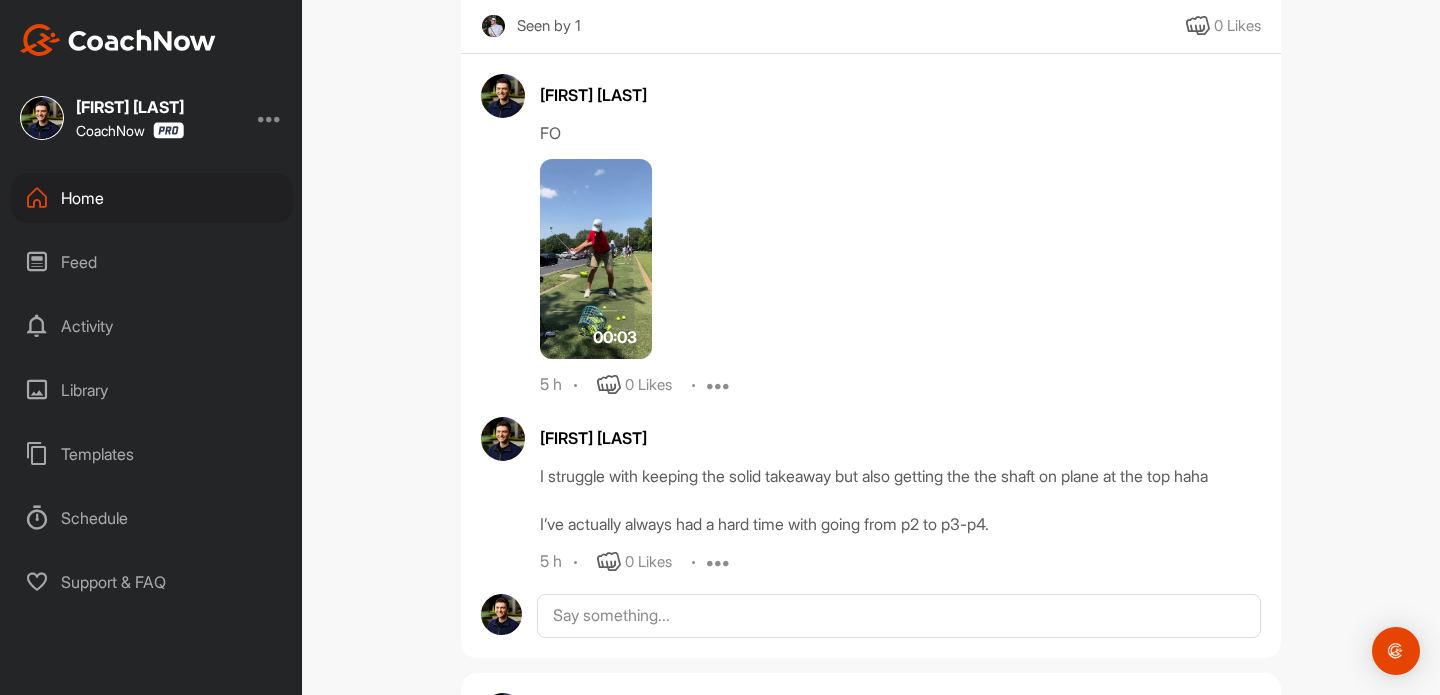 click at bounding box center [596, 259] 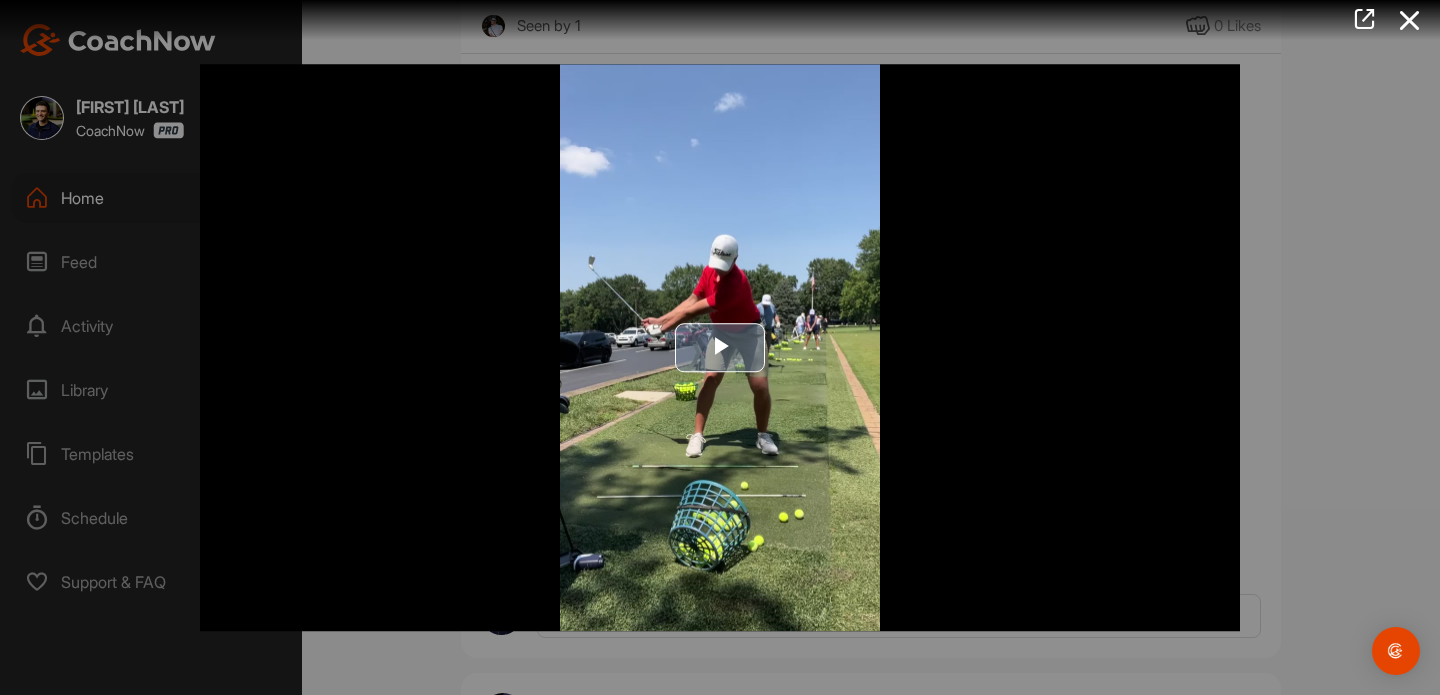 click at bounding box center [720, 348] 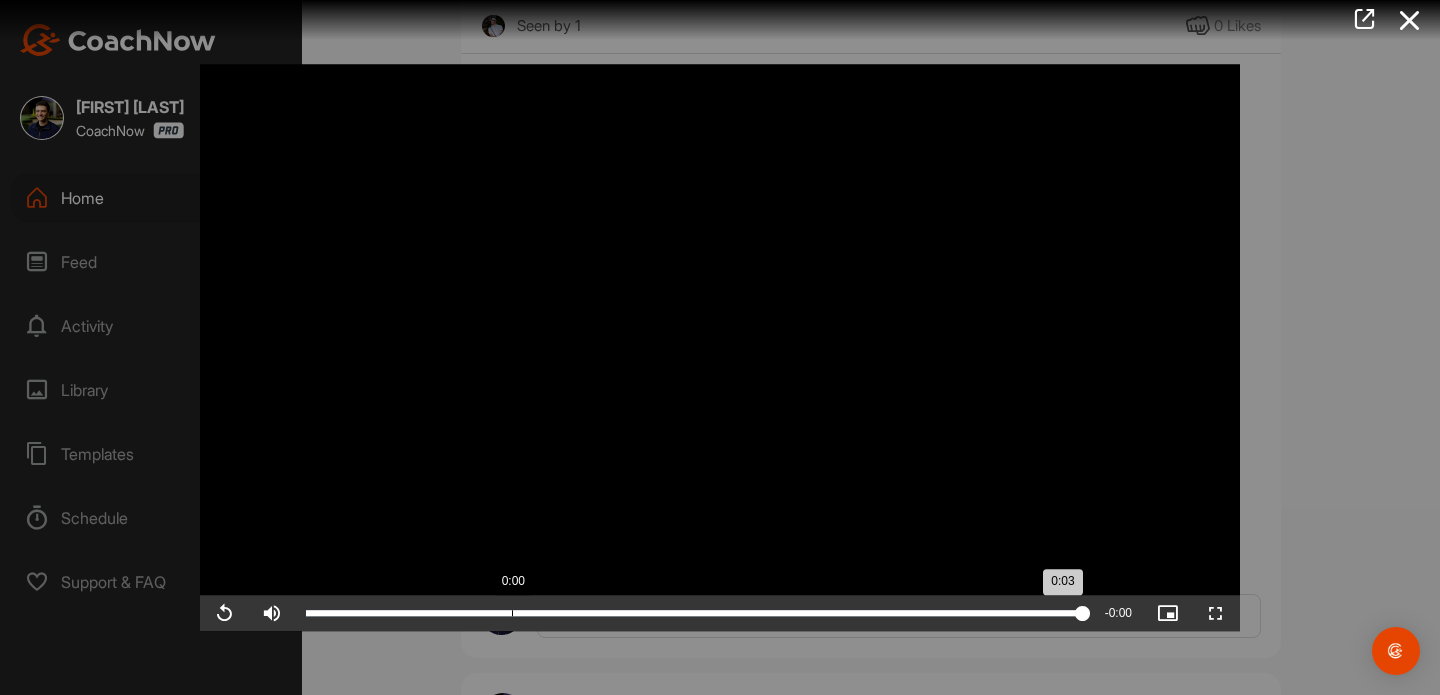 click on "Loaded :  100.00% 0:00 0:03" at bounding box center (694, 613) 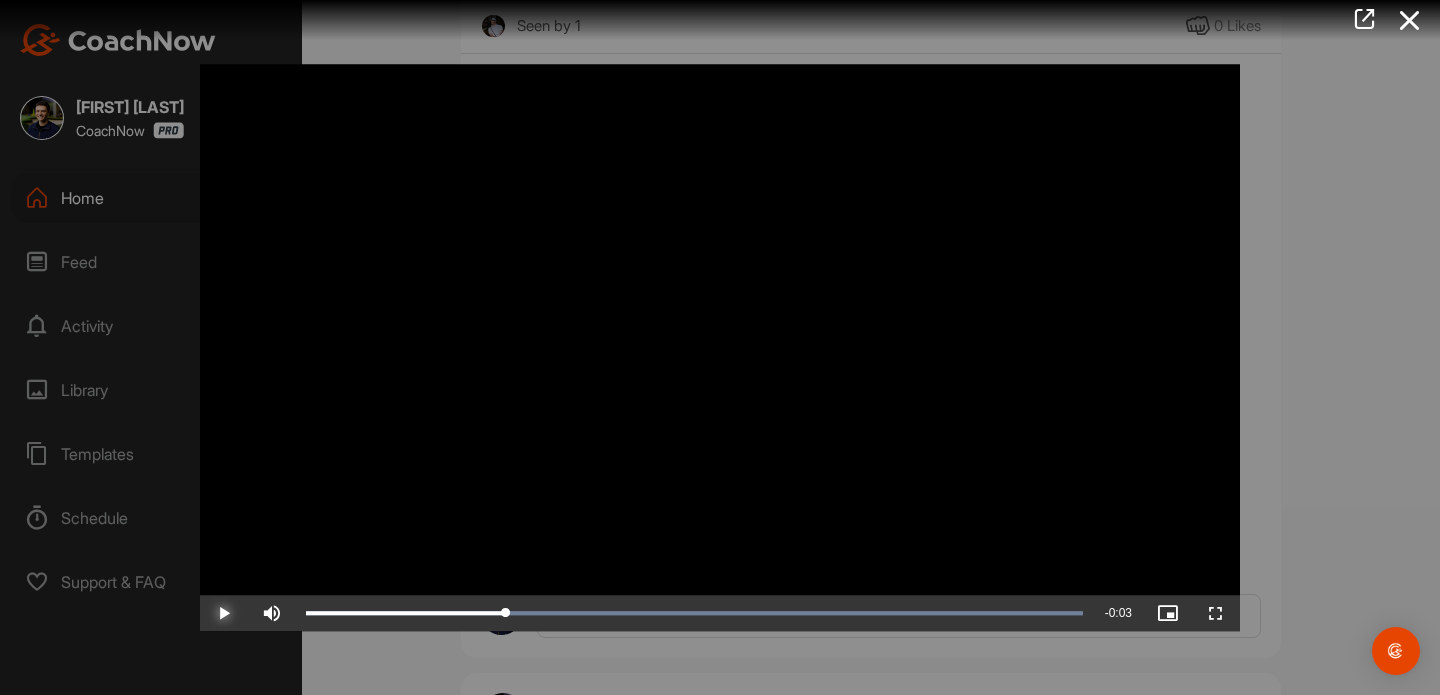 click at bounding box center (224, 613) 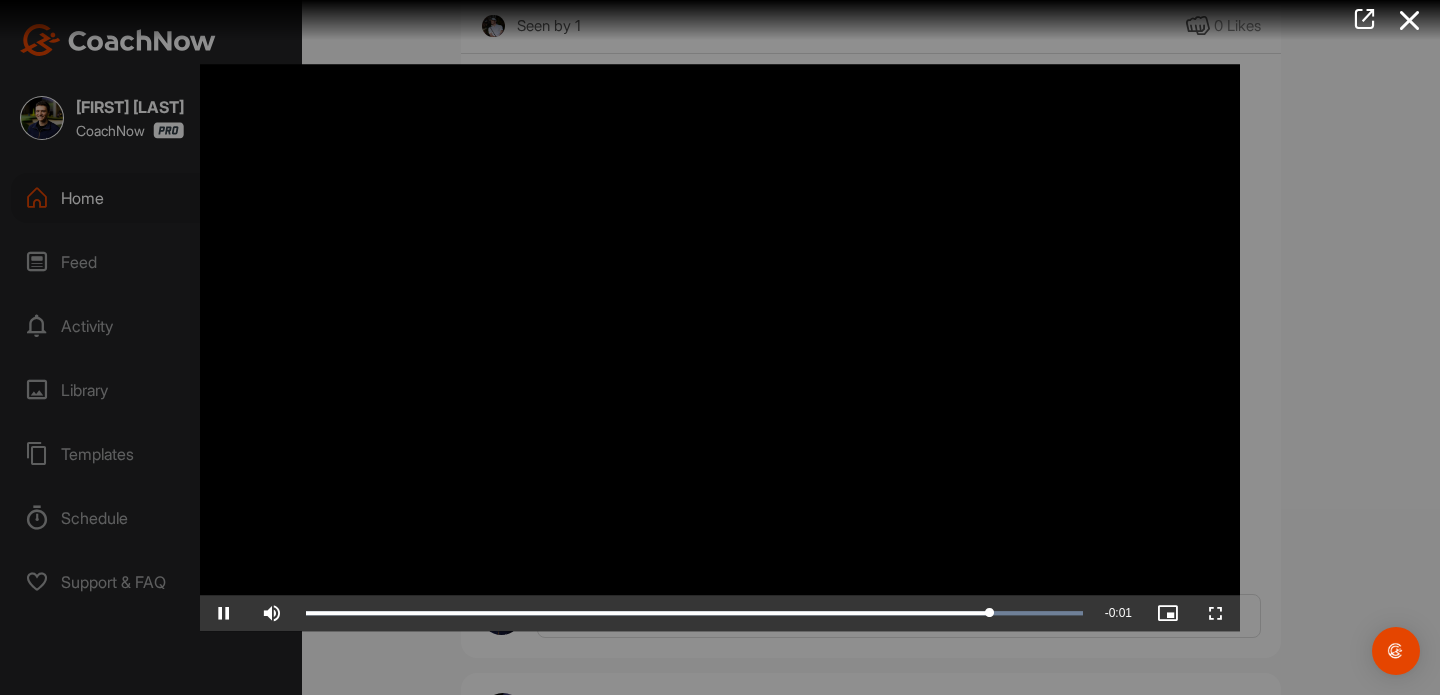 click at bounding box center [720, 347] 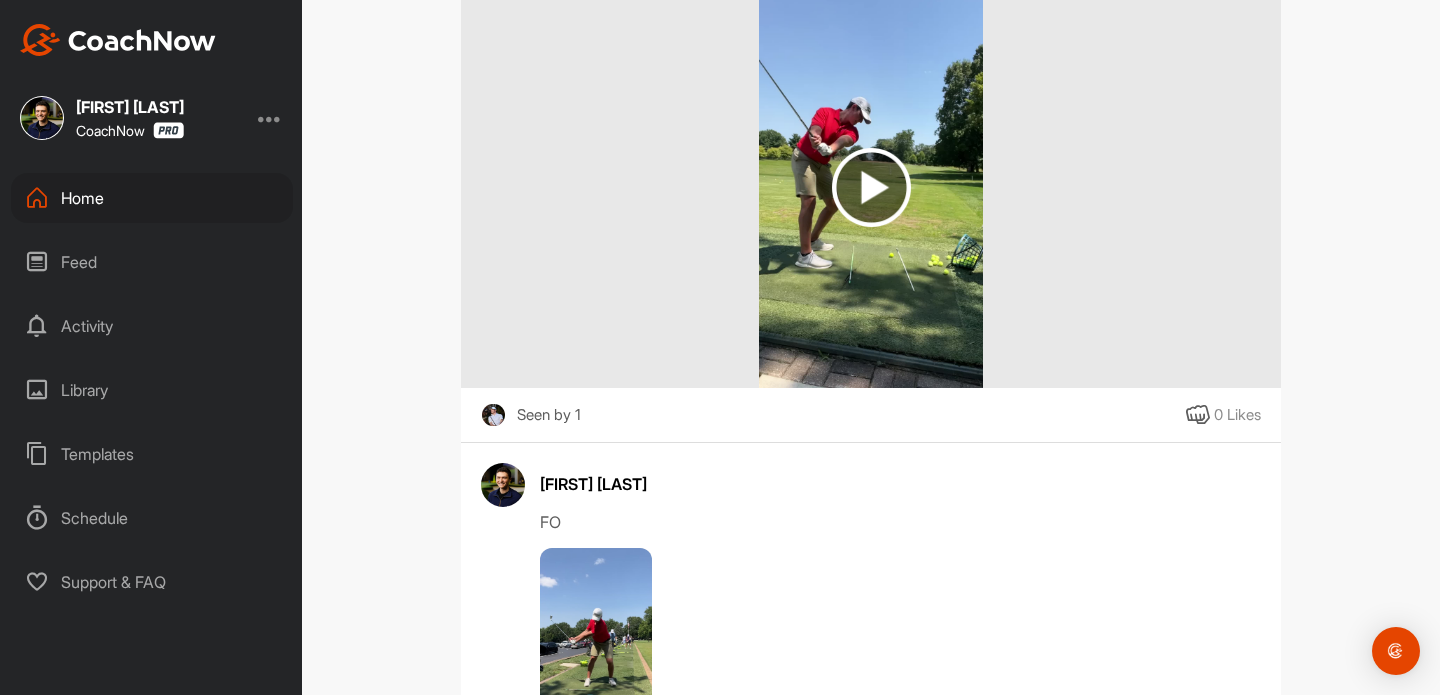scroll, scrollTop: 0, scrollLeft: 0, axis: both 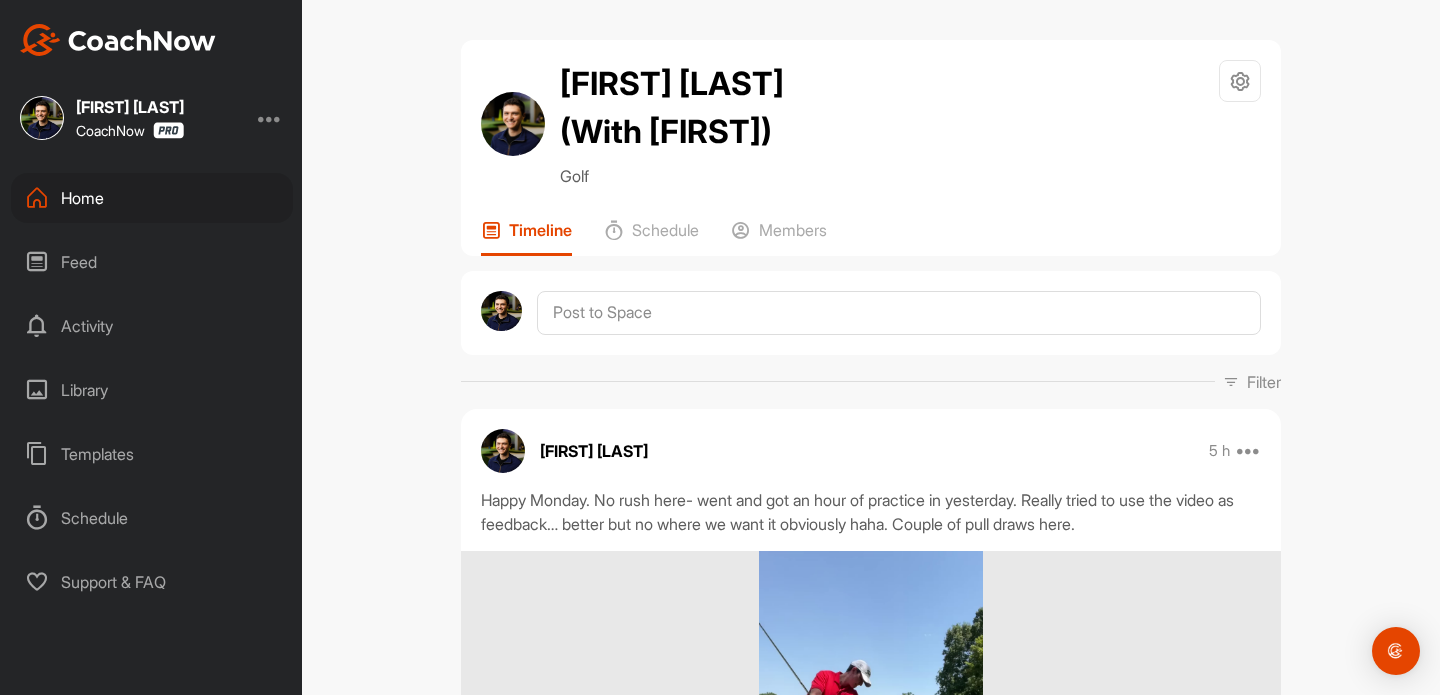 click on "Home" at bounding box center (152, 198) 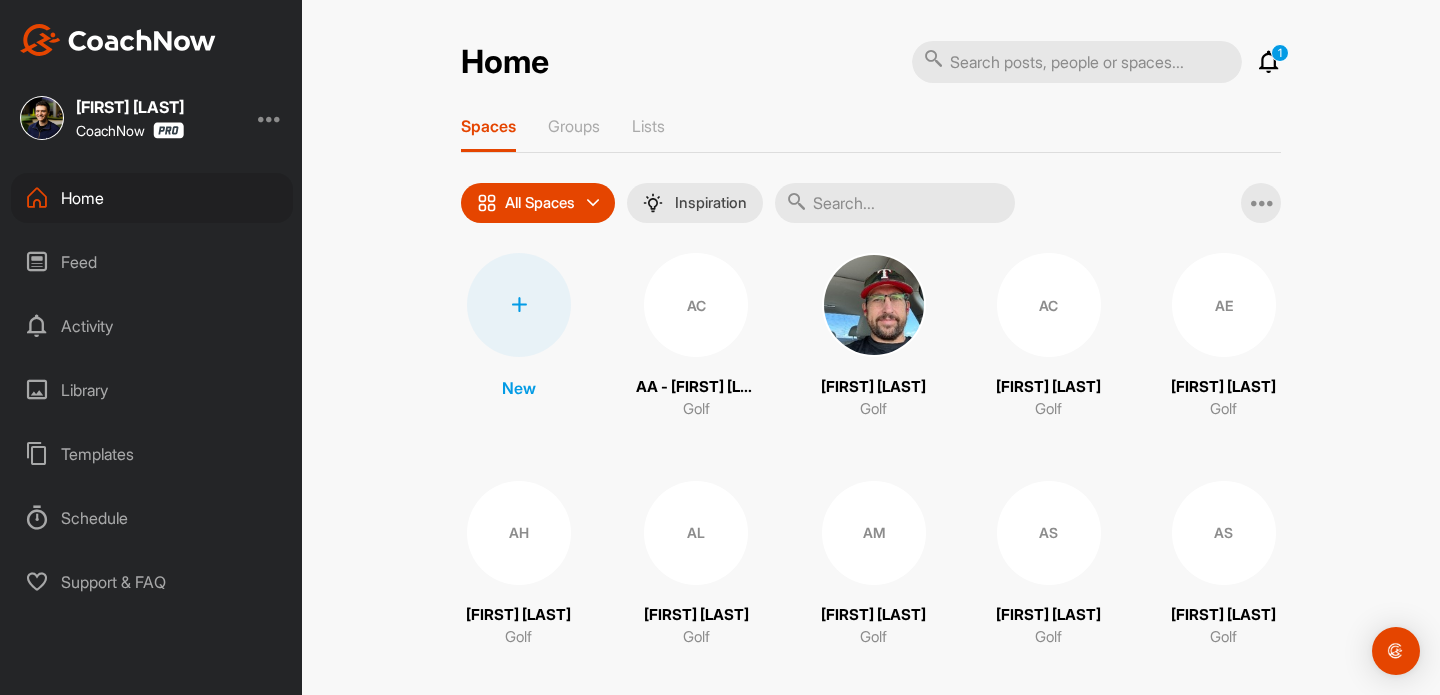 click on "1" at bounding box center (1280, 53) 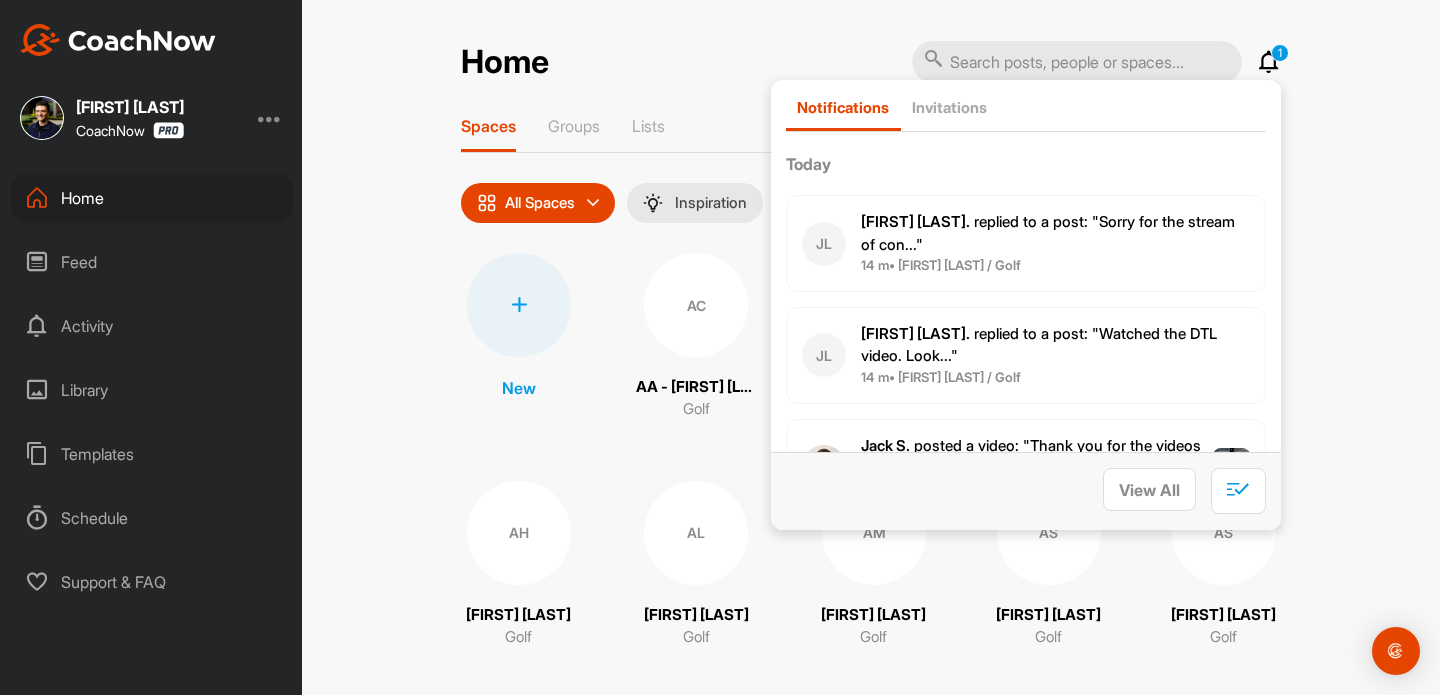 click at bounding box center (1269, 62) 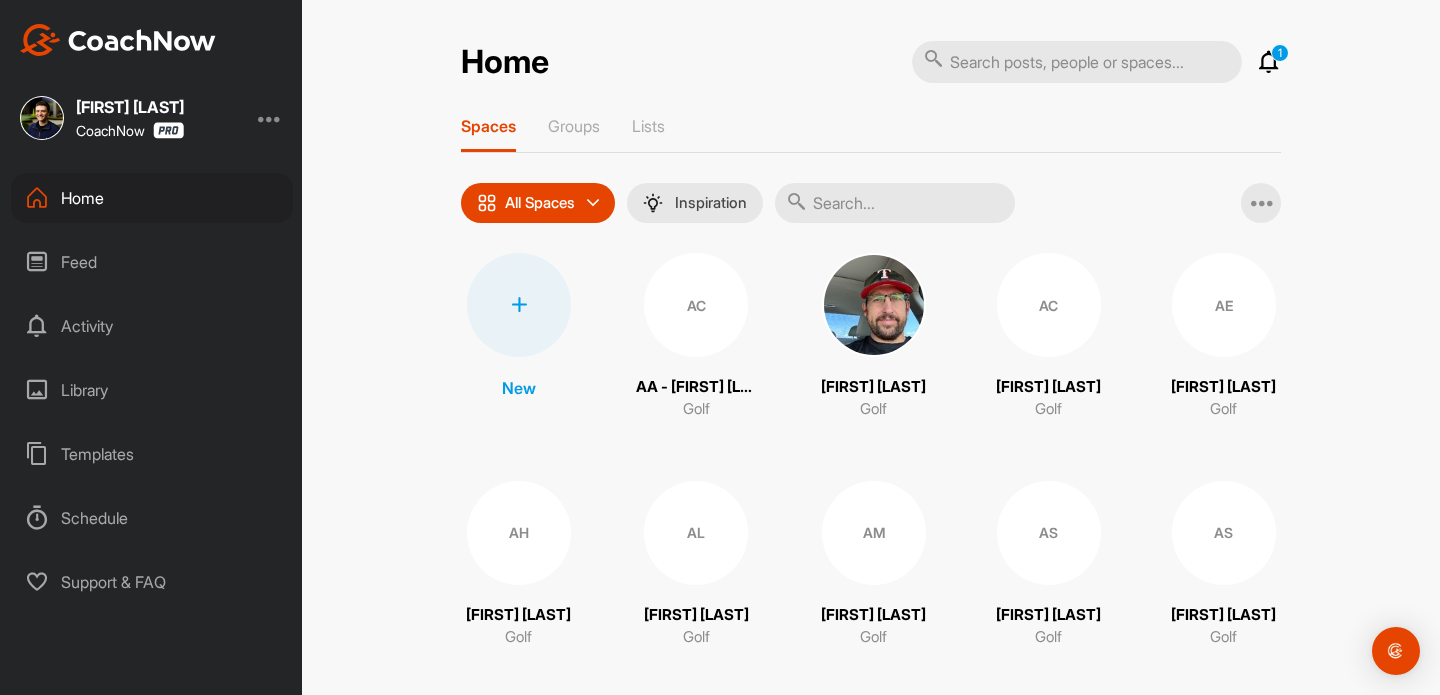 click at bounding box center [1269, 62] 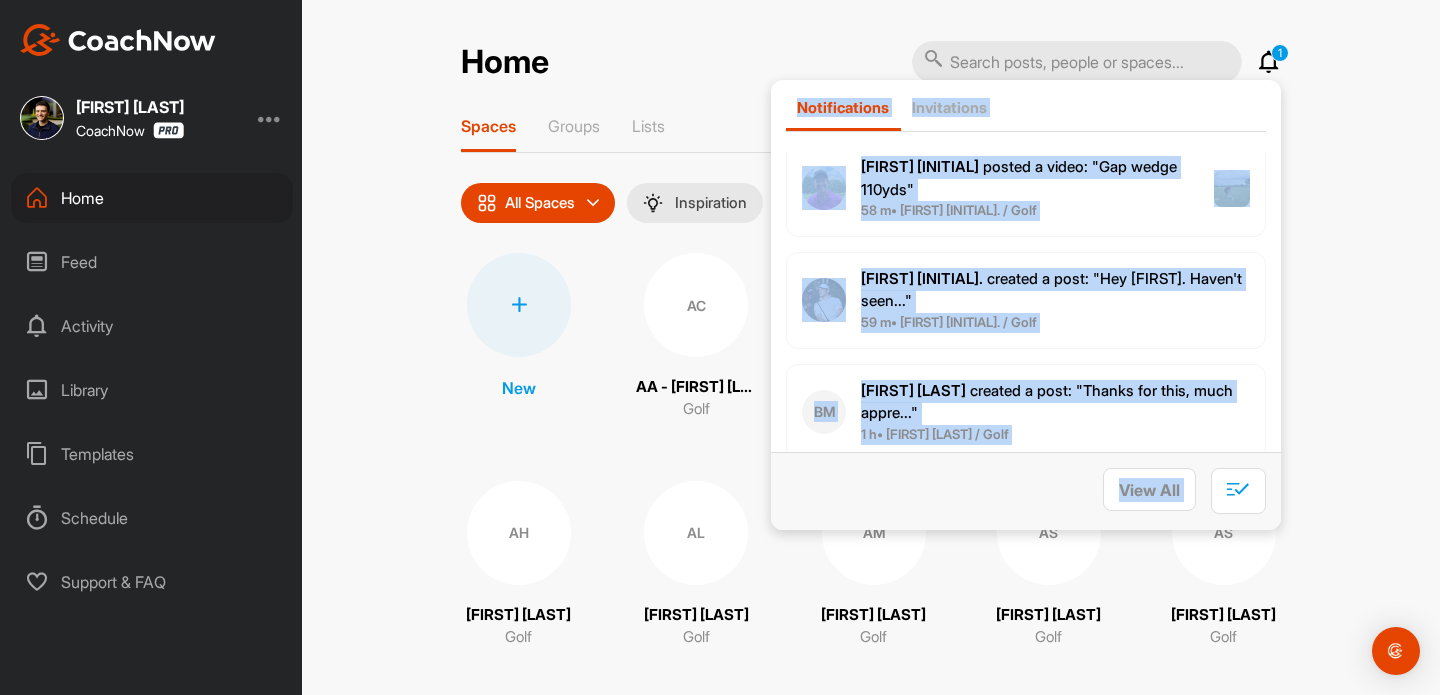scroll, scrollTop: 1448, scrollLeft: 0, axis: vertical 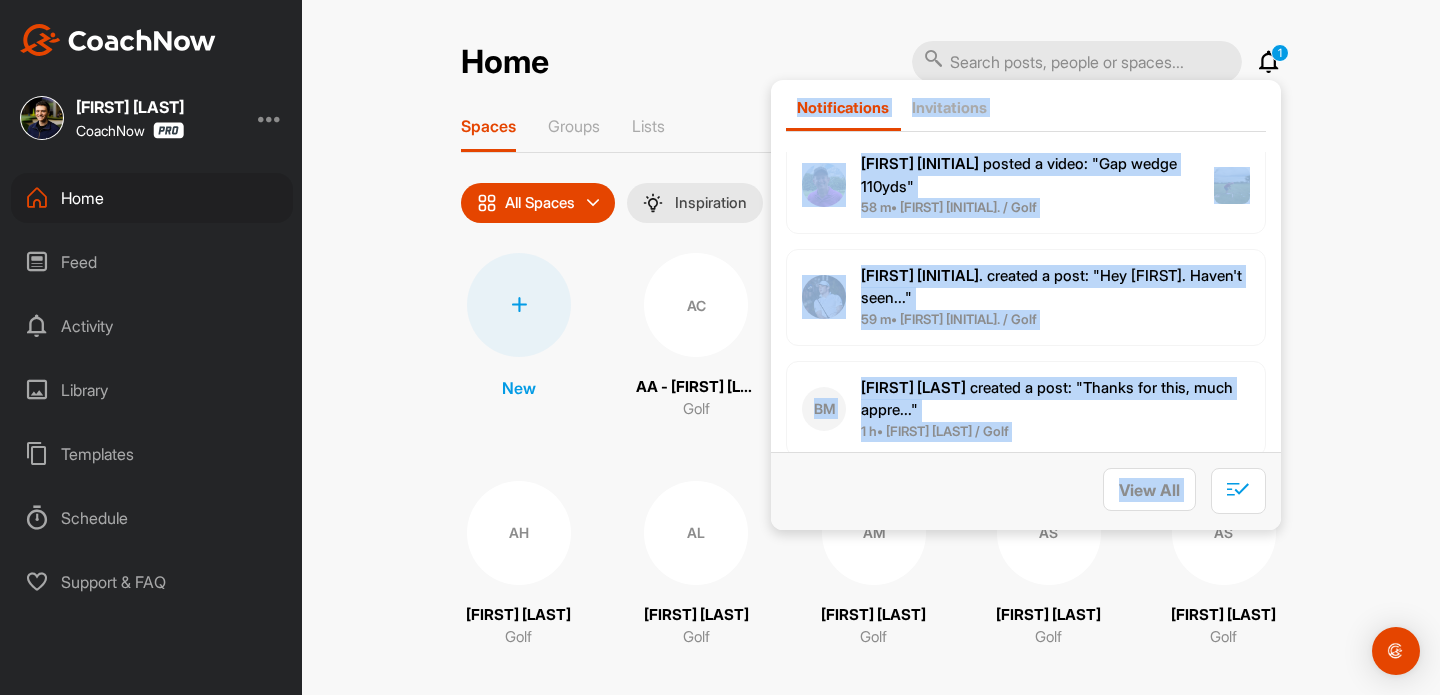 click on "Home 1 Notifications Invitations Today JL [FIRST] [LAST]   replied to a post : "Sorry for the stream of con..." 14 m  • [FIRST] [LAST] / Golf JL [FIRST] [LAST]   replied to a post : "Watched the DTL video. Look..." 14 m  • [FIRST] [LAST] / Golf [FIRST] [LAST]   posted a video : " Thank you for the videos Br... " 37 m  • [FIRST] [LAST] / Golf [FIRST] [LAST]   created a post : "Nice progression! It is pro..." 37 m  • [FIRST] [LAST] - VIP Program / Golf Swing [FIRST] [LAST]   posted a video : " Alternative takeaway drill  " 37 m  • [FIRST] [LAST] / Golf [FIRST] [LAST]   posted a video : " Takeaway/swing plane concept  " 38 m  • [FIRST] [LAST] / Golf [FIRST] [LAST]   posted a video . 42 m  • [FIRST] [LAST] / Golf [FIRST] [LAST]   replied to a post : "You can always schedule at ..." 43 m  • [FIRST] [LAST] / Golf [FIRST] [LAST]   replied to a post : "I was just about to message..." 44 m  • [FIRST] [LAST] / Golf [FIRST] [LAST]   posted a video : " 8 iron from 155 fat shot.  ... " 44 m  • [FIRST] [LAST] / Golf [FIRST] [LAST]   replied to a post : "LJ, how are things progress..." 47 m  • [FIRST] [LAST] / Golf [FIRST] [LAST]   posted a video . 56 m     "" at bounding box center [871, 347] 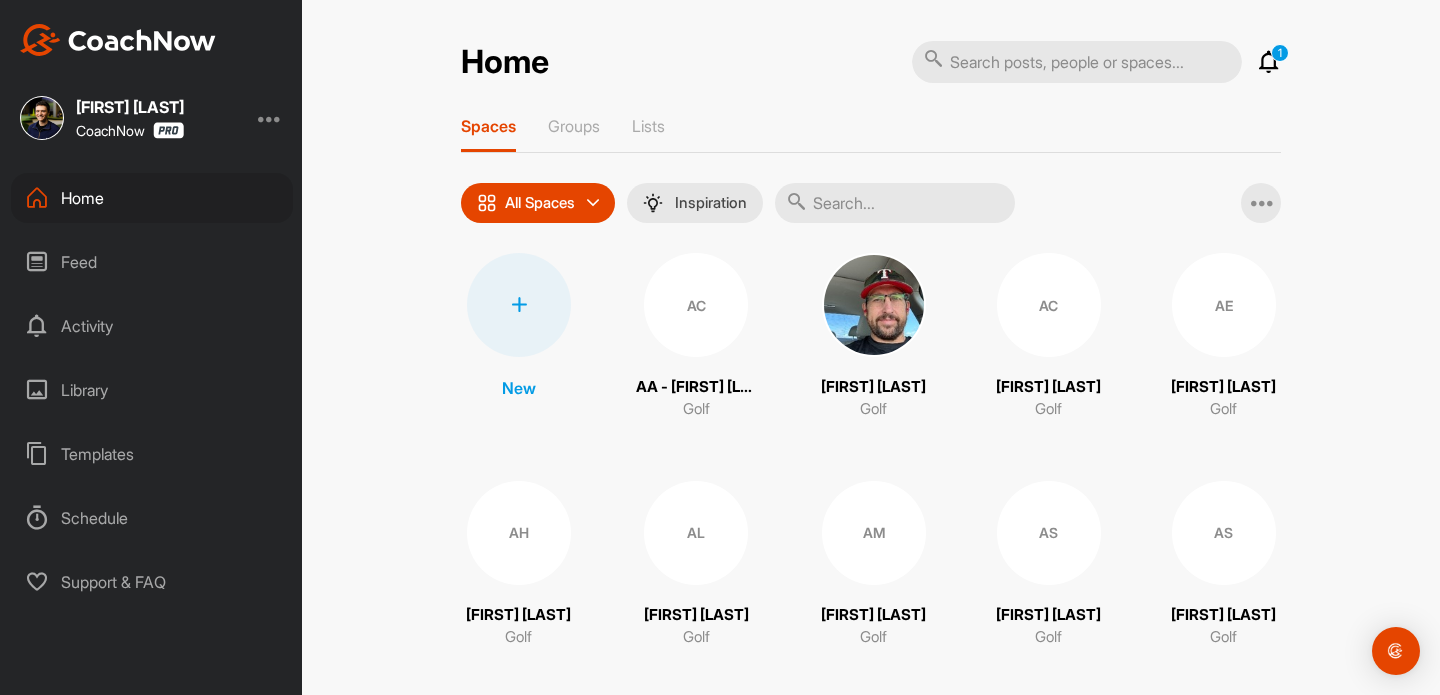 click at bounding box center [1269, 62] 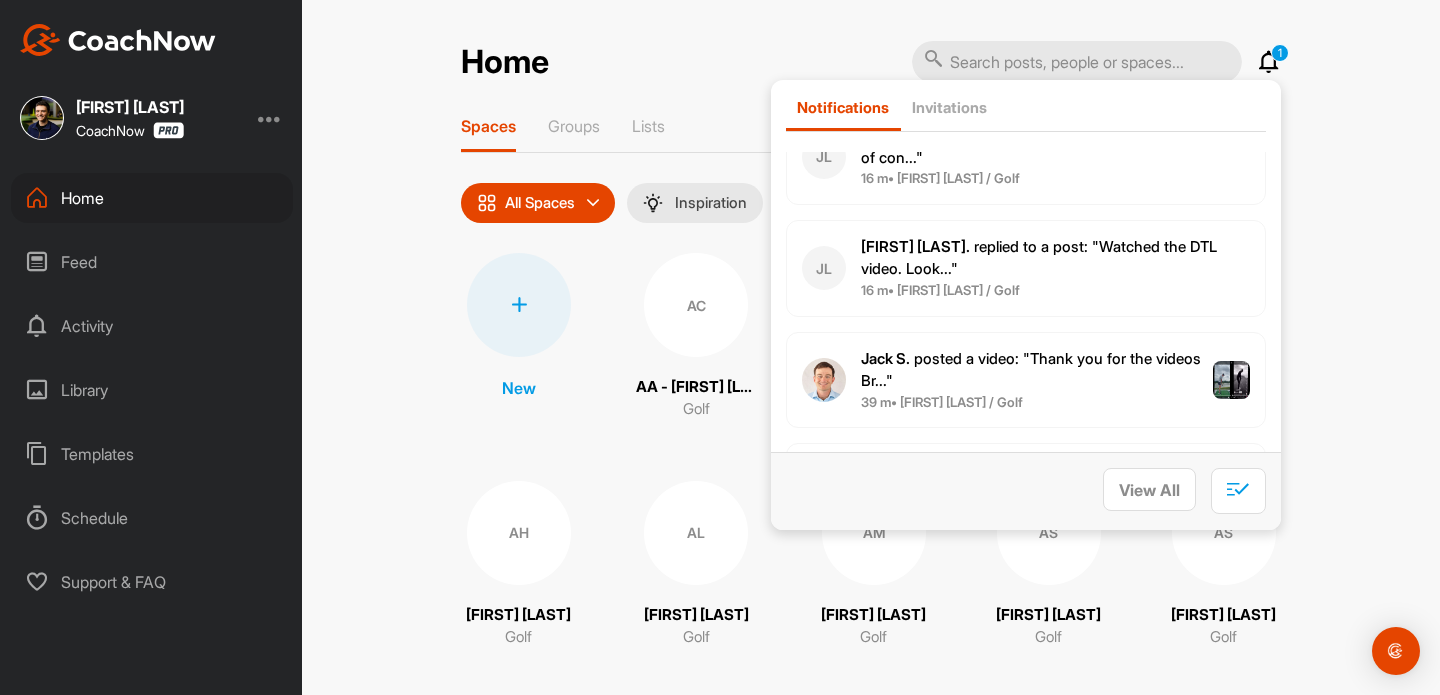 scroll, scrollTop: 0, scrollLeft: 0, axis: both 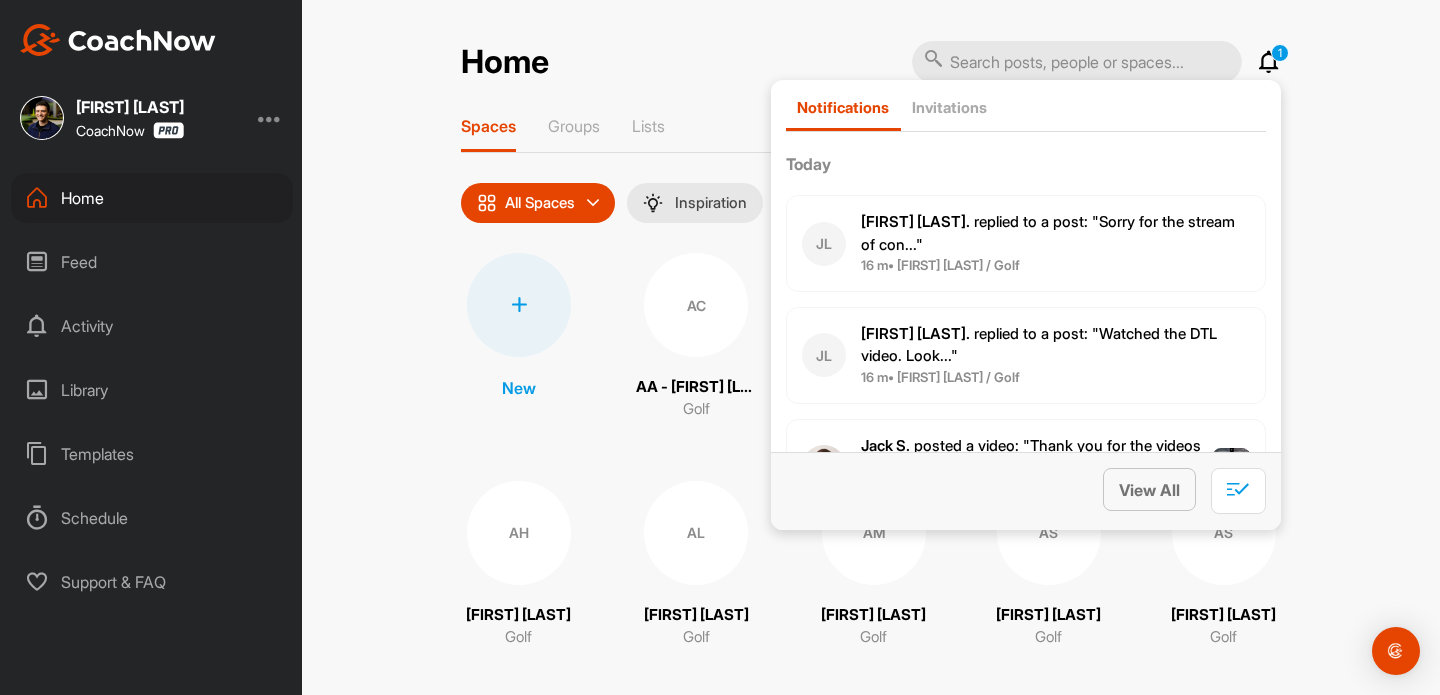 click on "View All" at bounding box center [1149, 490] 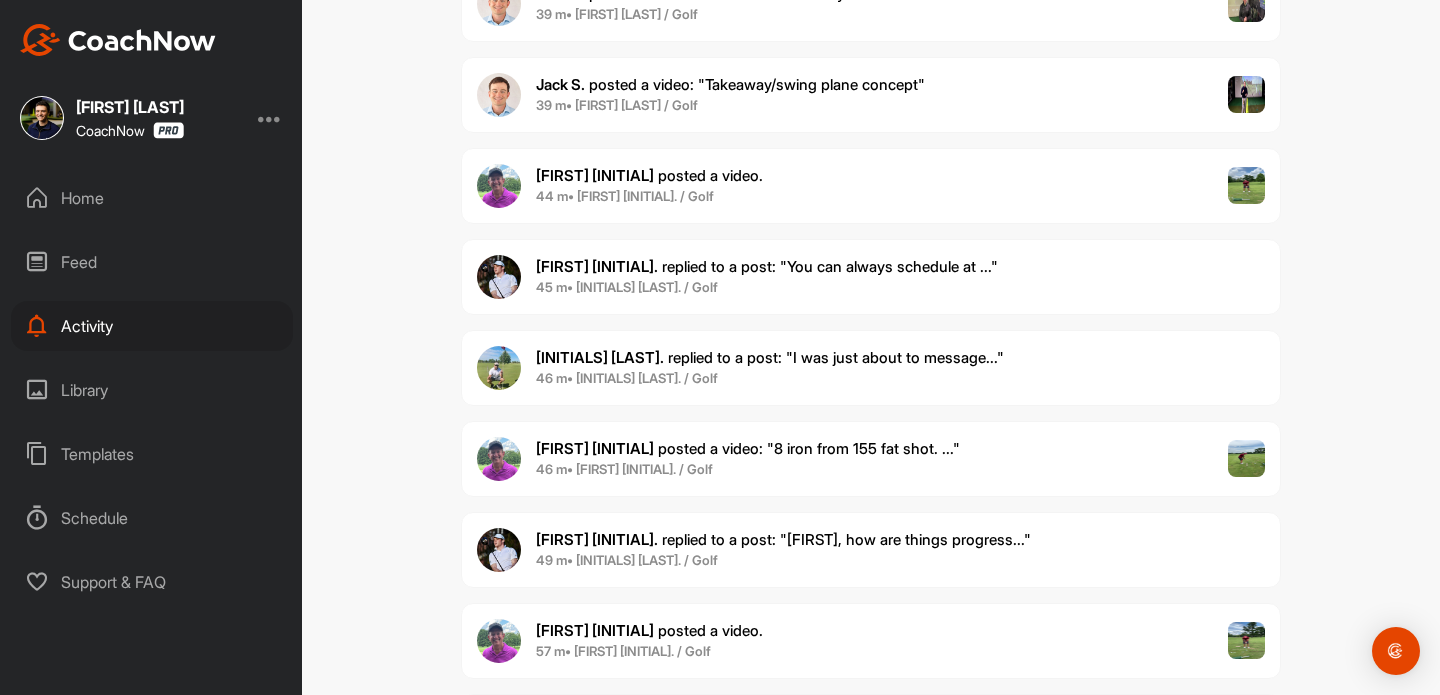 scroll, scrollTop: 664, scrollLeft: 0, axis: vertical 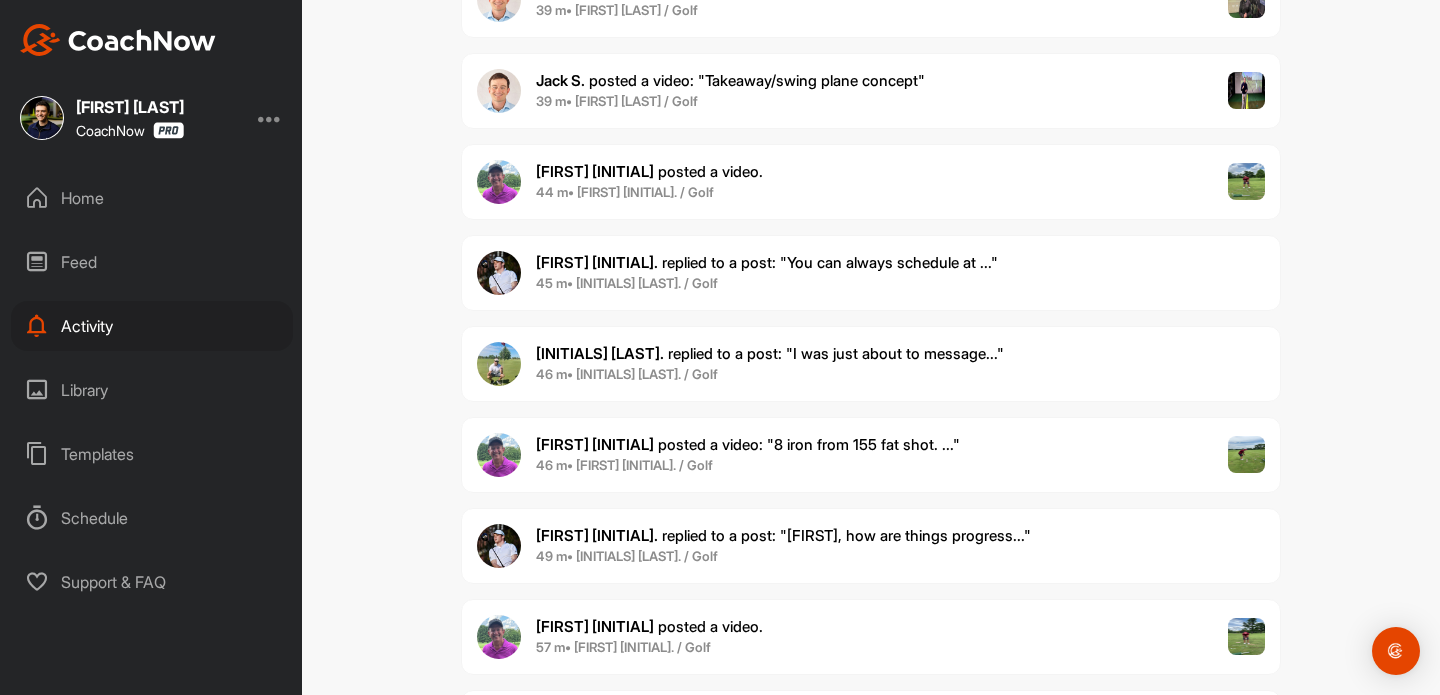 click on "46 m  • LJ W. / Golf" at bounding box center (770, 375) 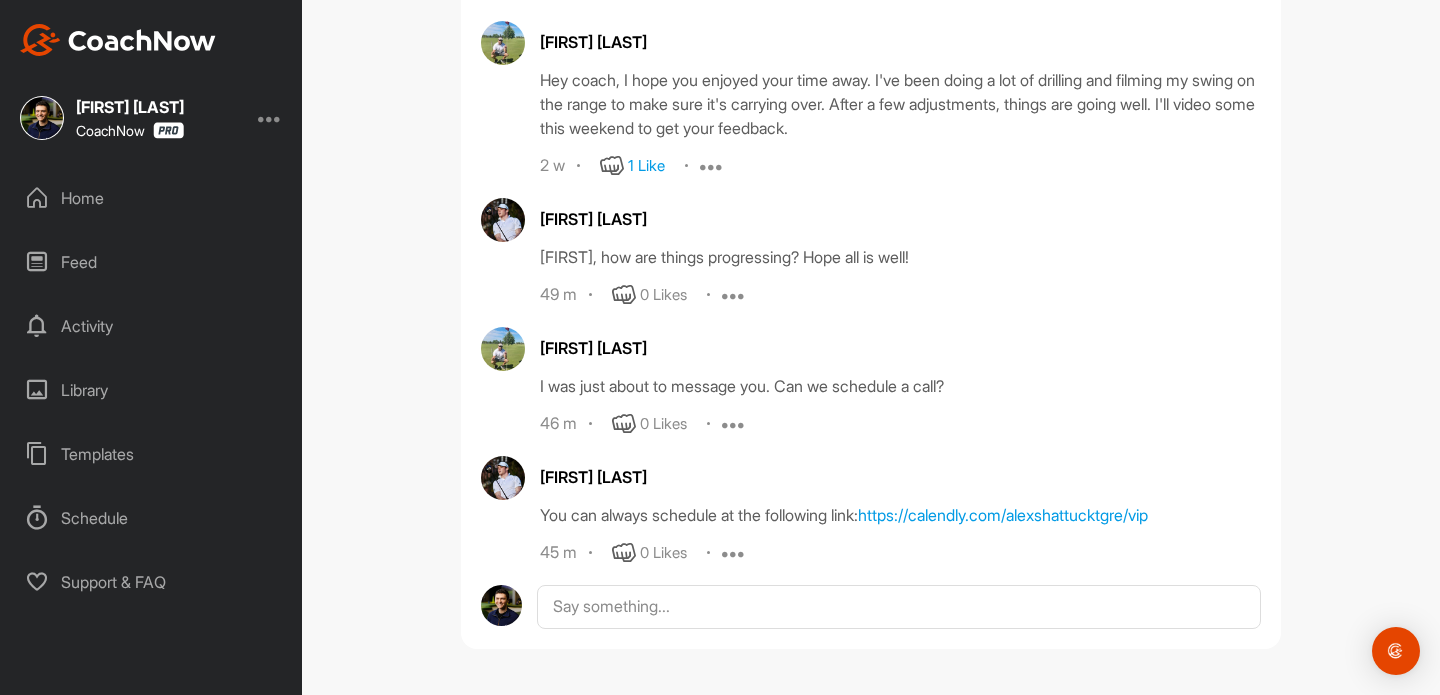 scroll, scrollTop: 630, scrollLeft: 0, axis: vertical 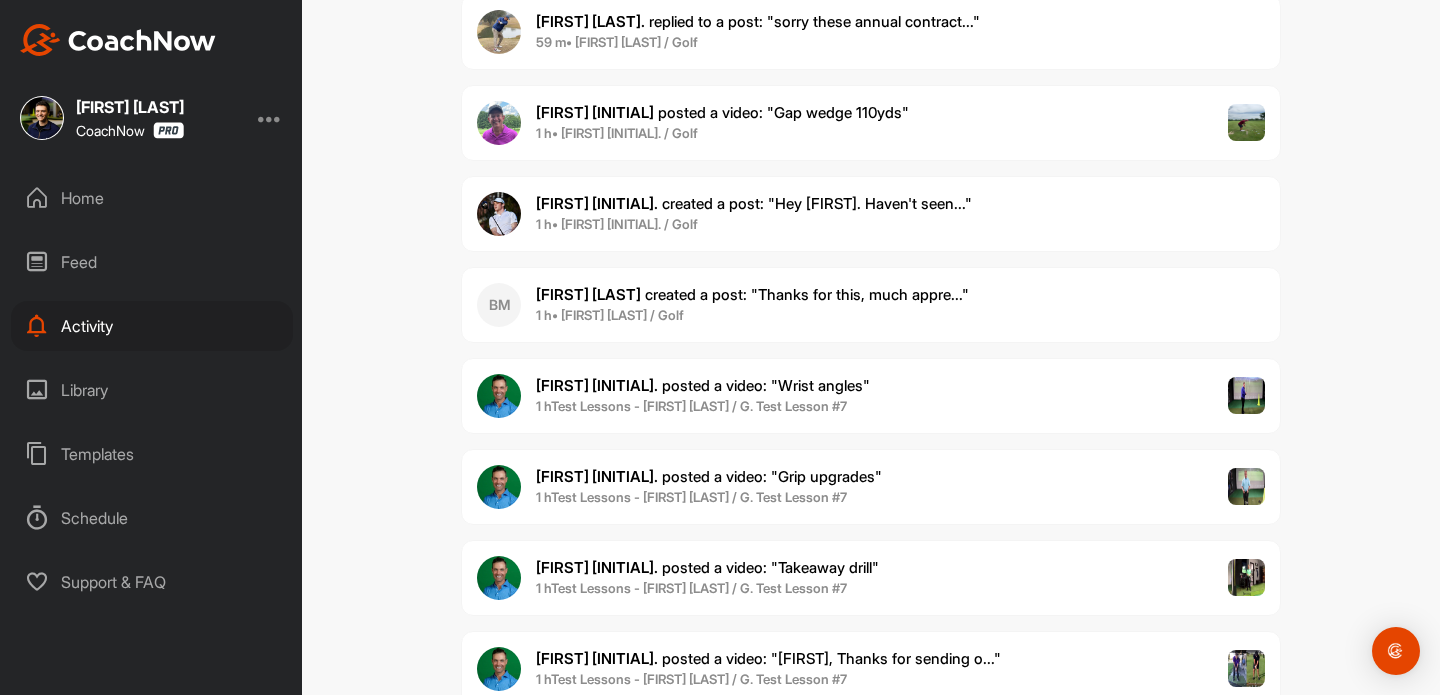 click on "1 h • [FIRST] [LAST] / Golf" at bounding box center (752, 316) 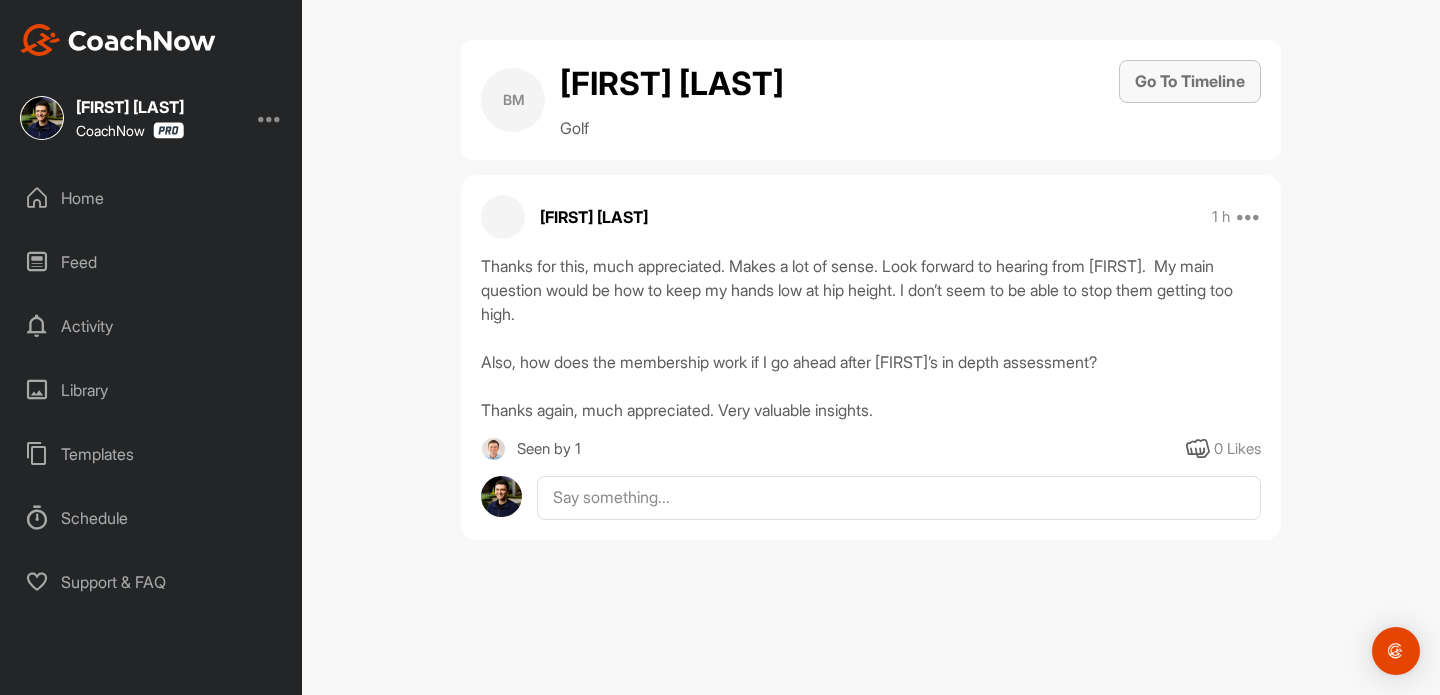click on "Go To Timeline" at bounding box center [1190, 81] 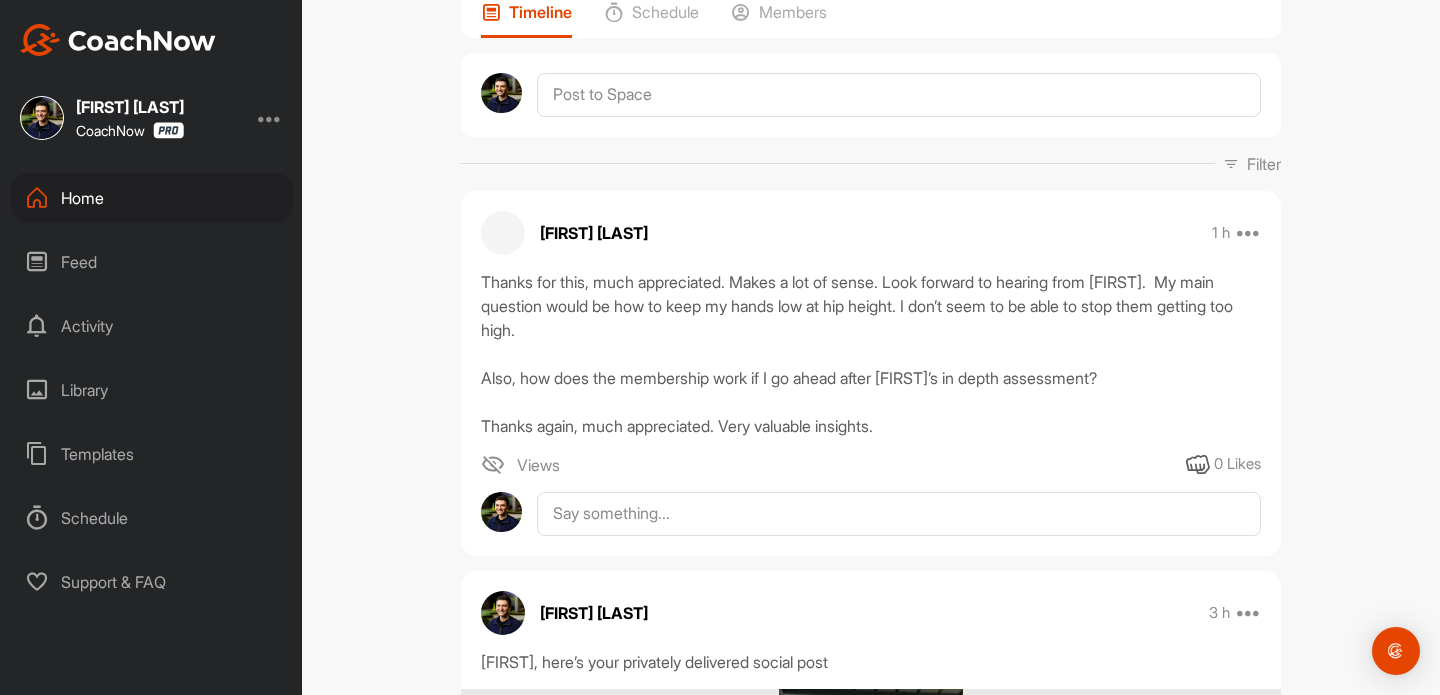 scroll, scrollTop: 195, scrollLeft: 0, axis: vertical 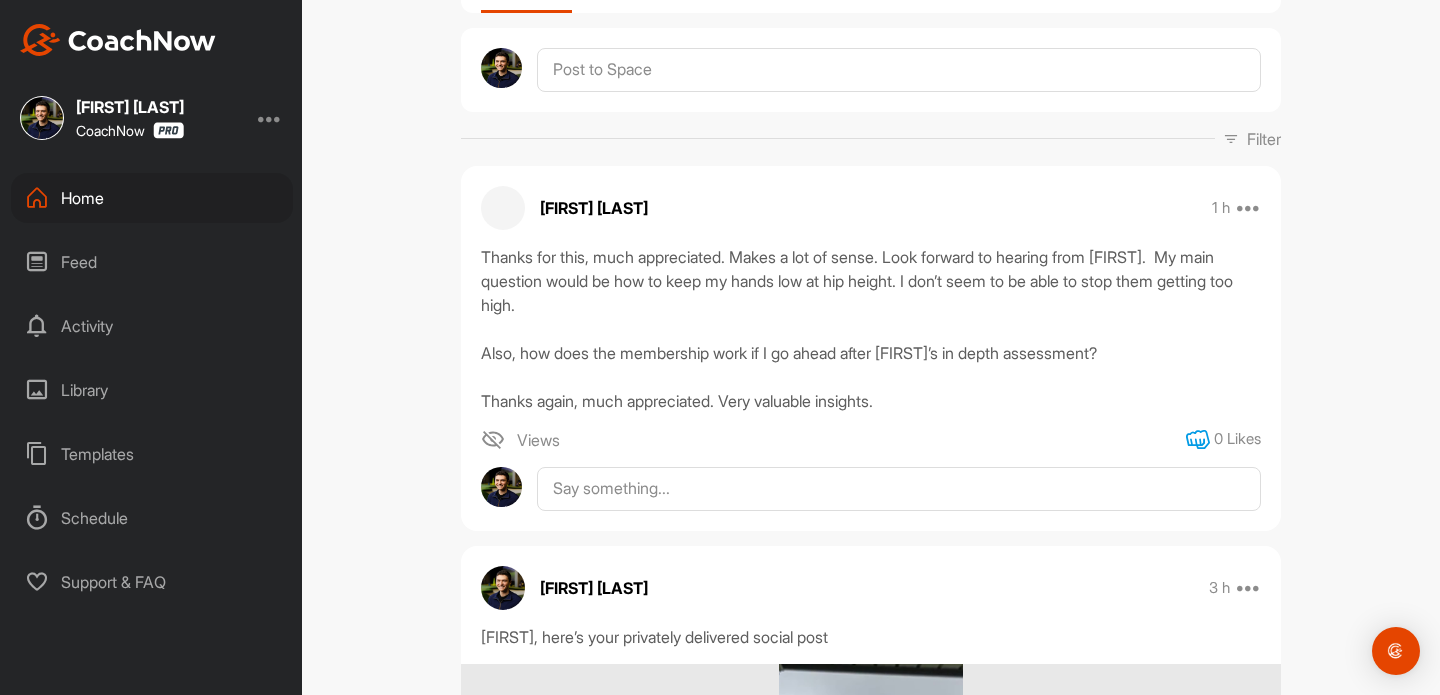 click at bounding box center [1198, 440] 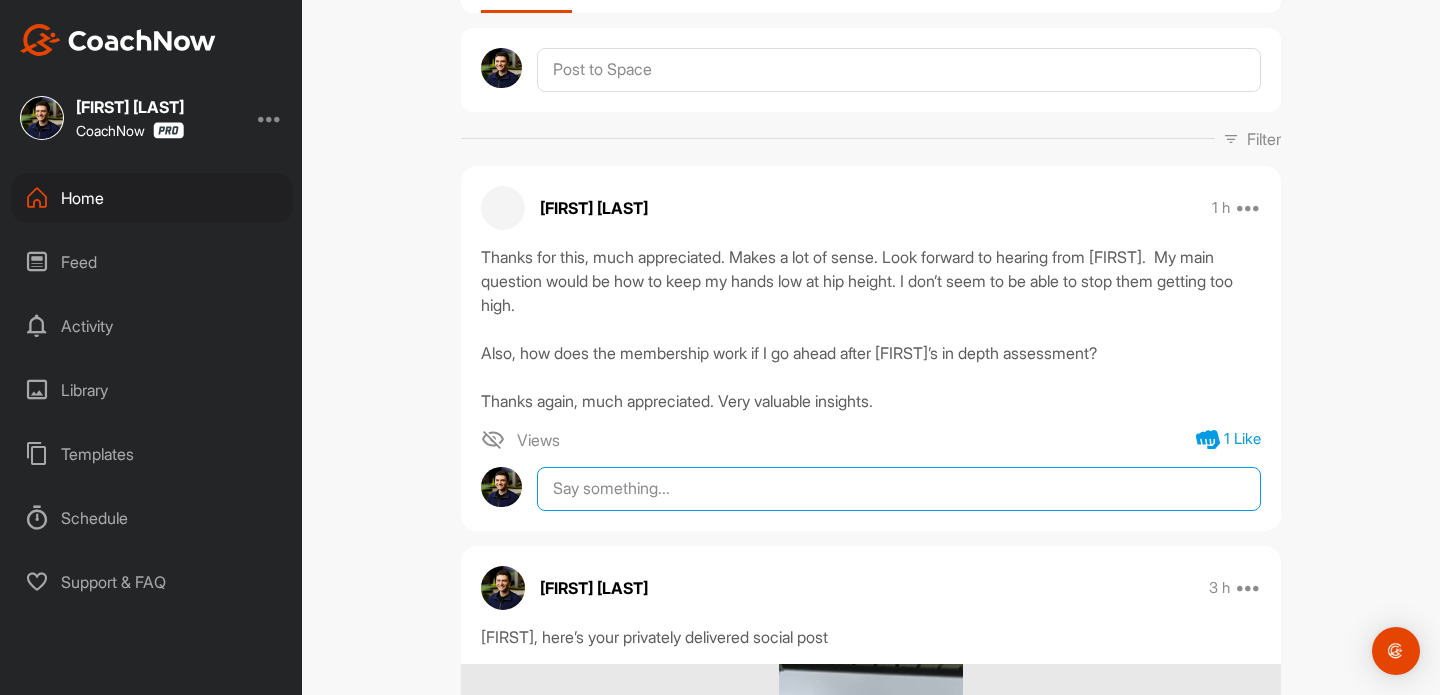 click at bounding box center [899, 489] 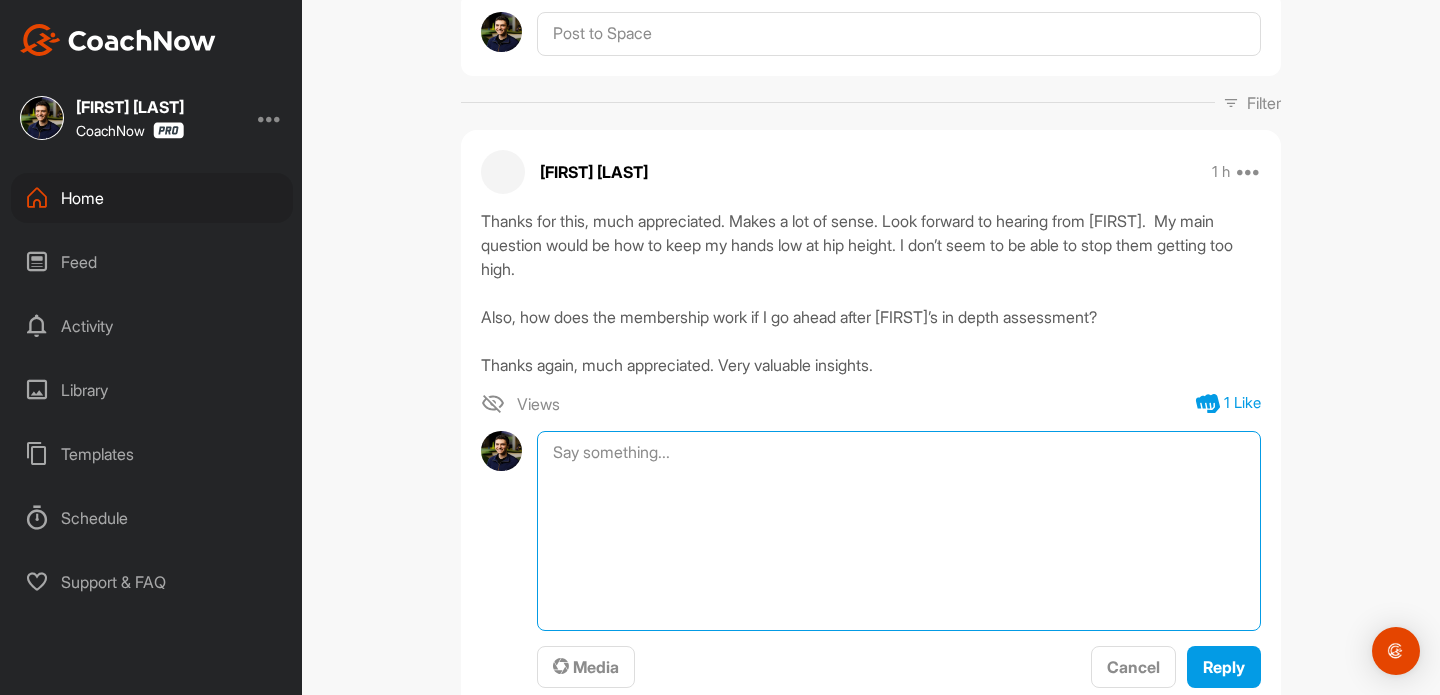 scroll, scrollTop: 238, scrollLeft: 0, axis: vertical 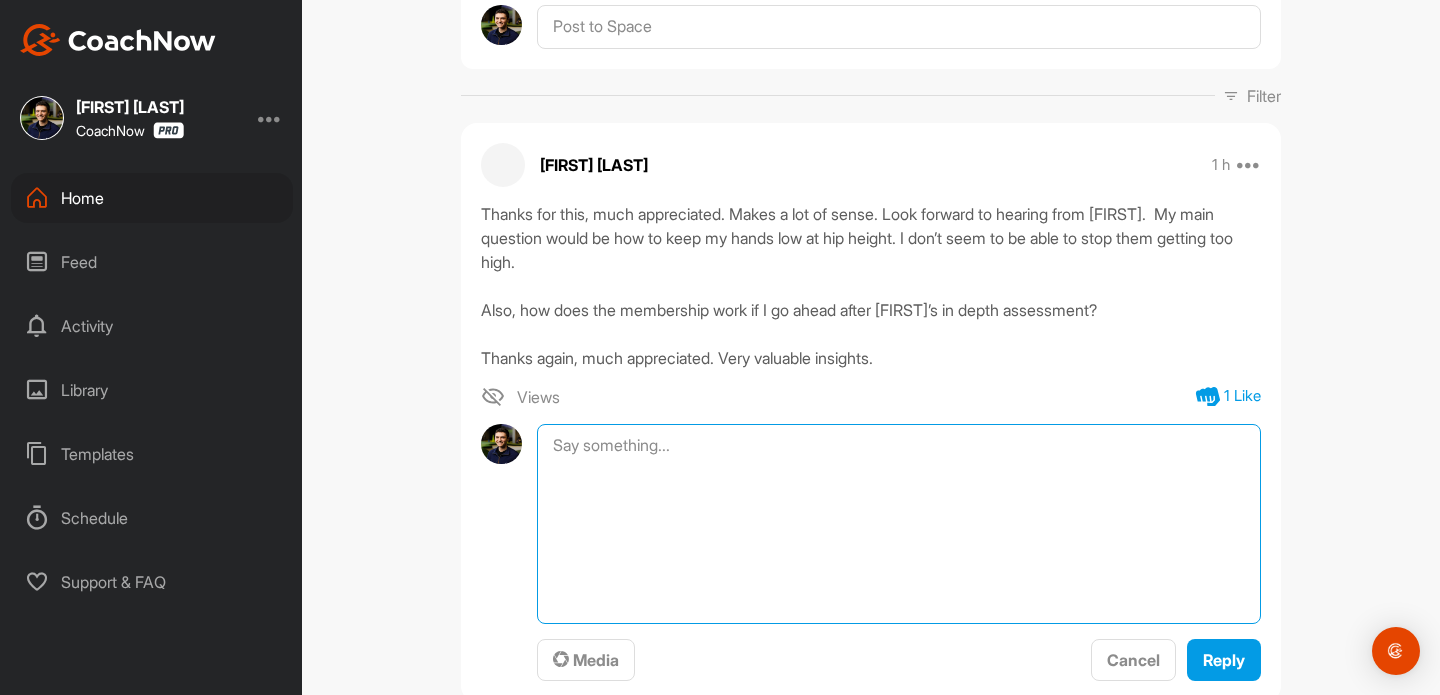 type on "A" 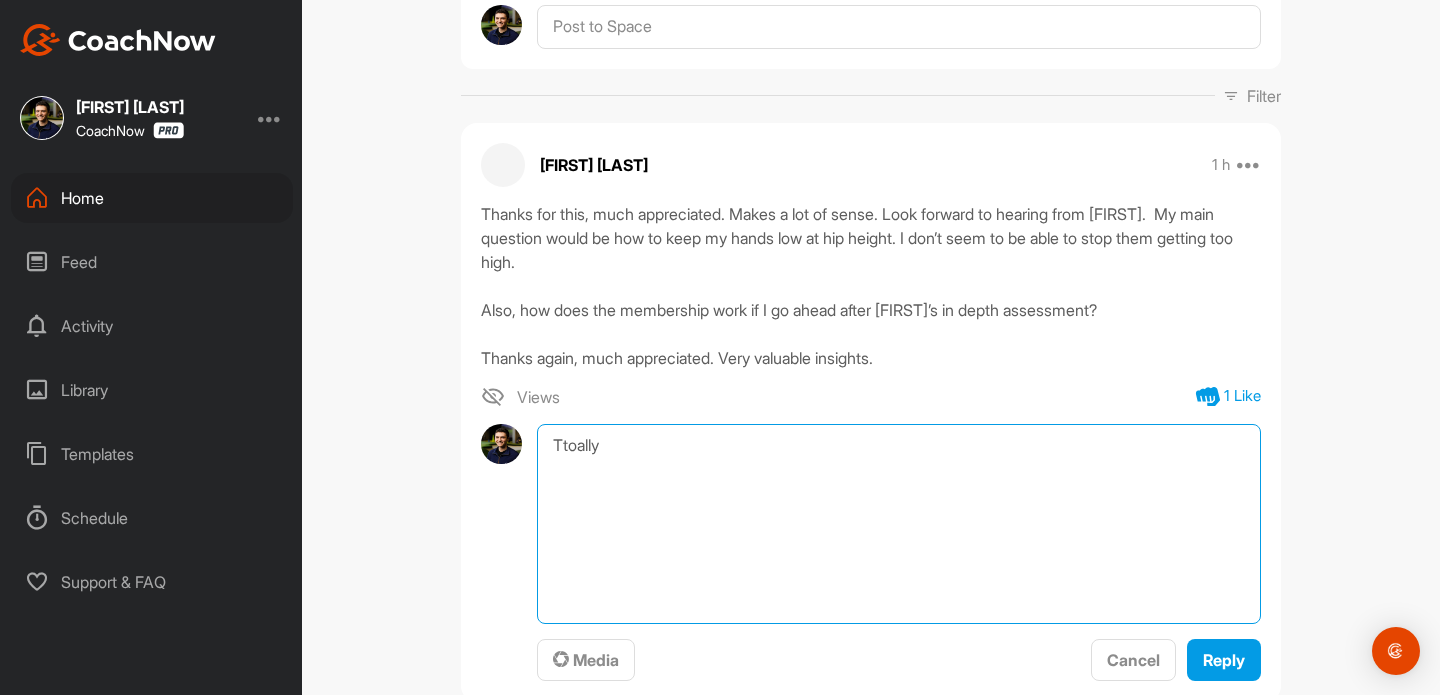 type on "Ttoally." 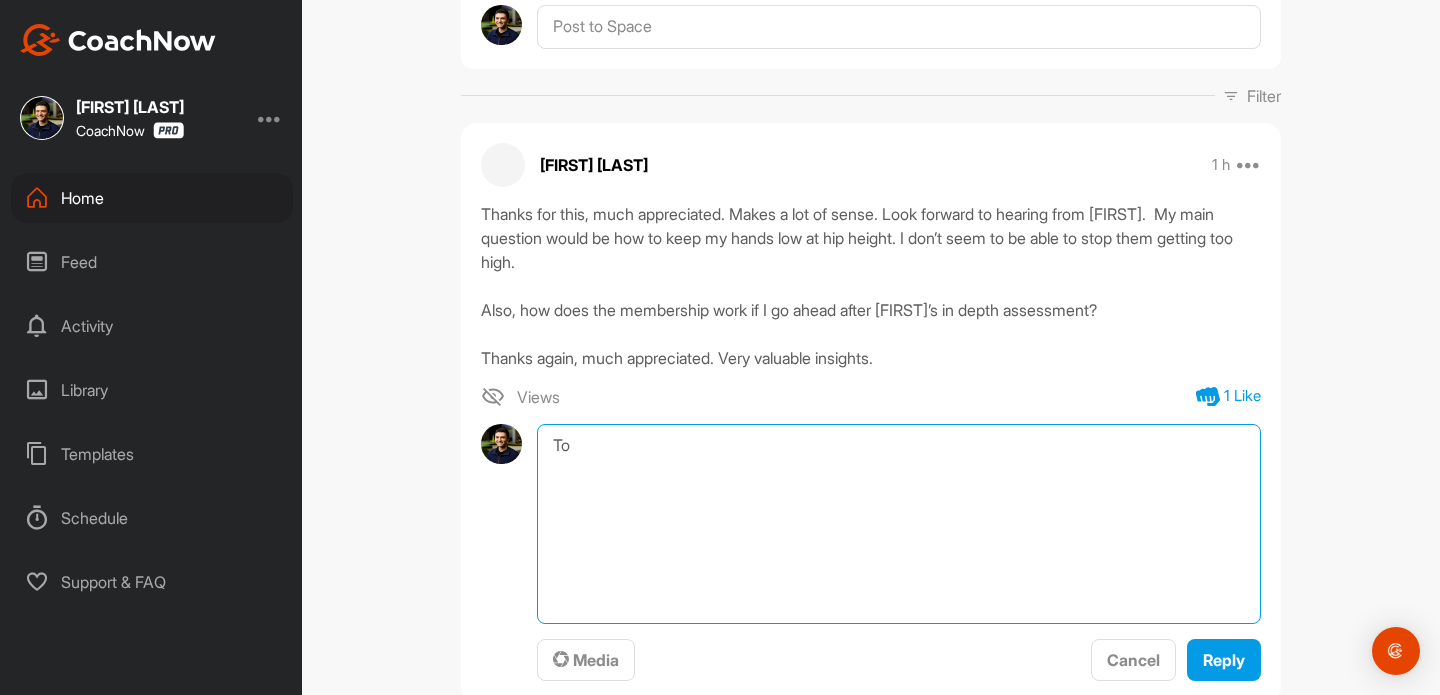 type on "T" 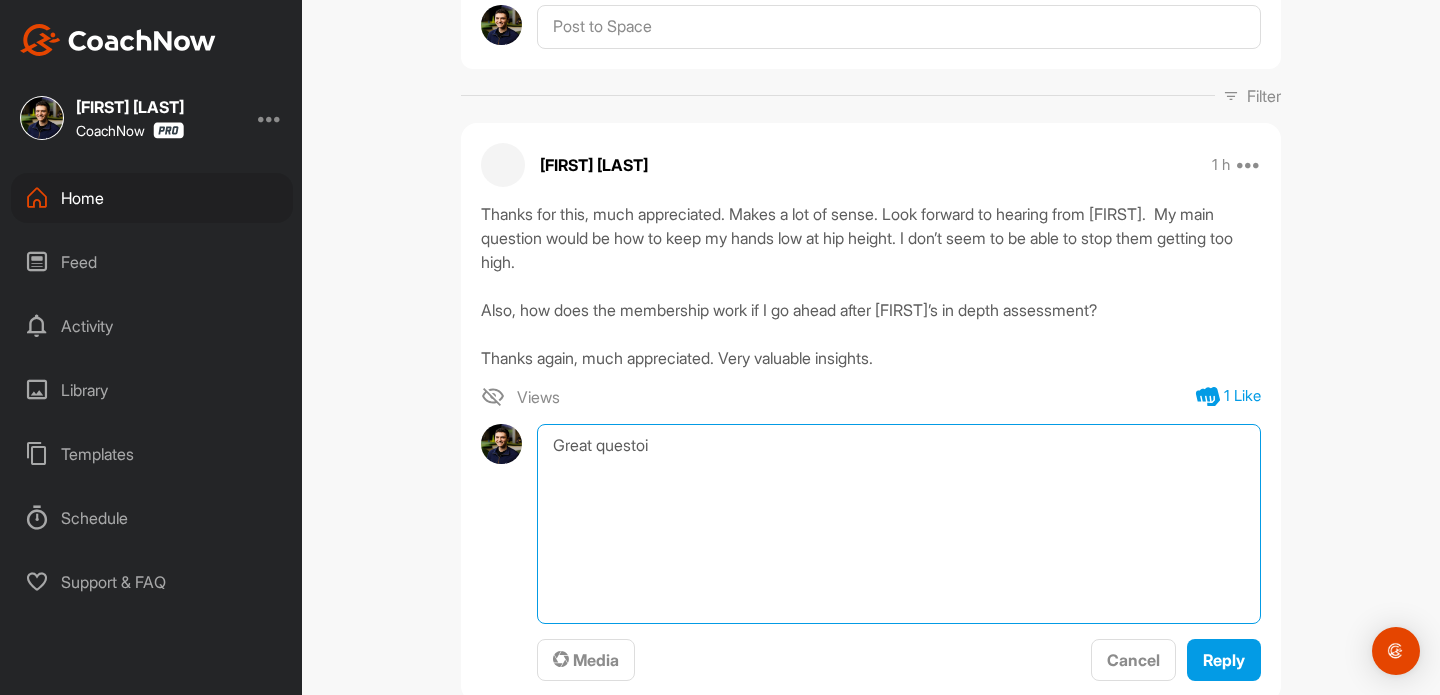 type on "Great questoin" 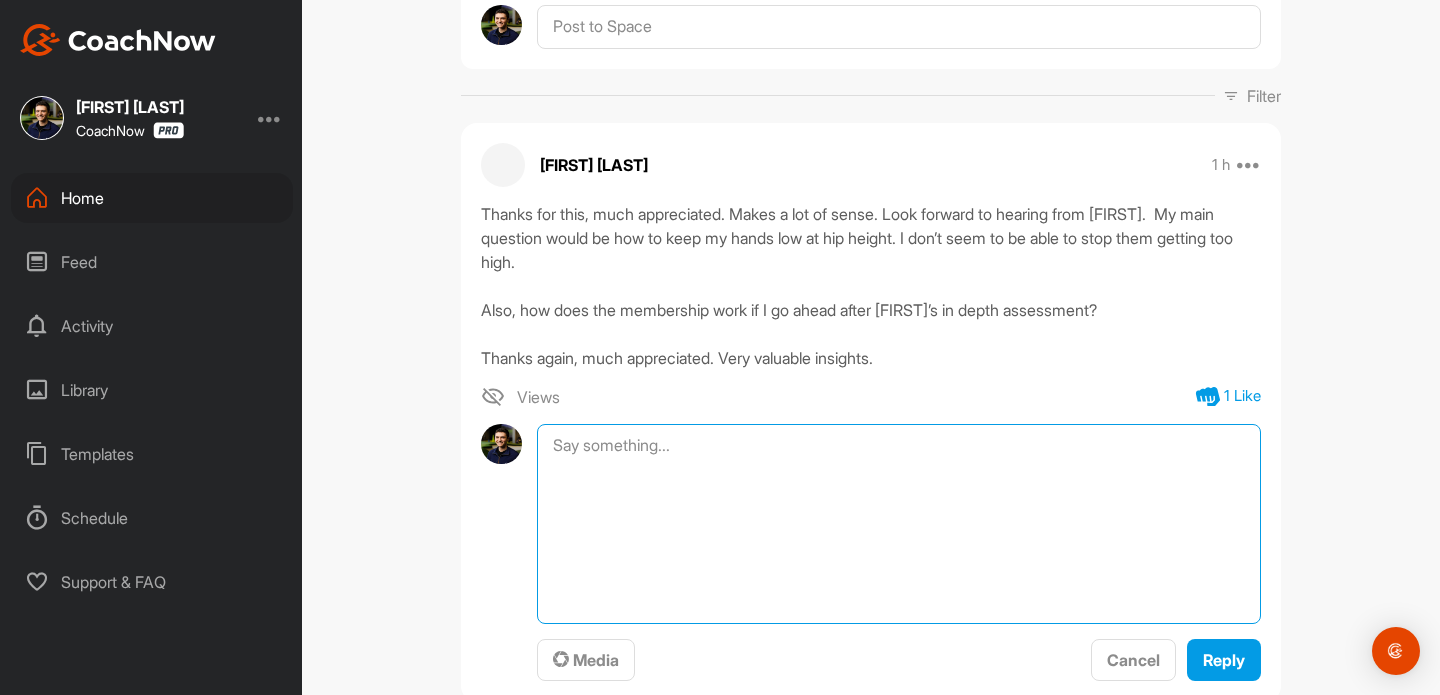 type on "e" 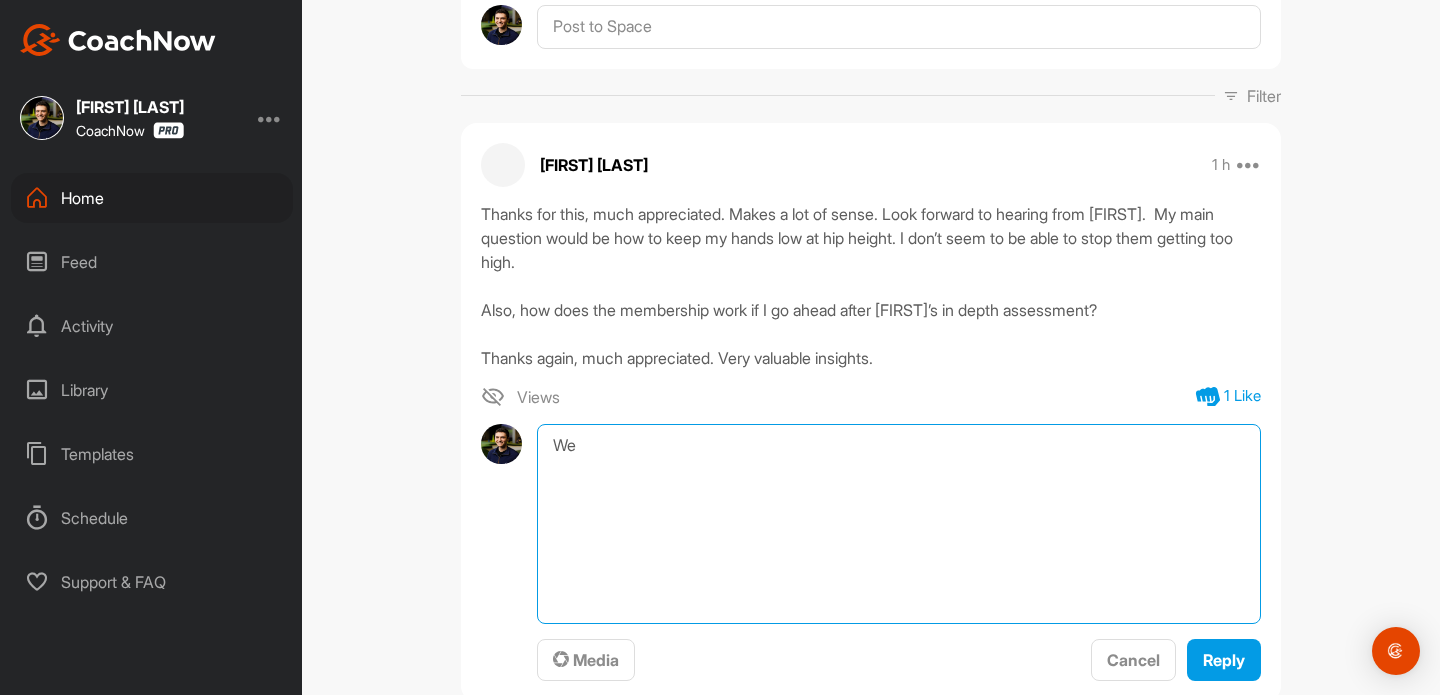 type on "W" 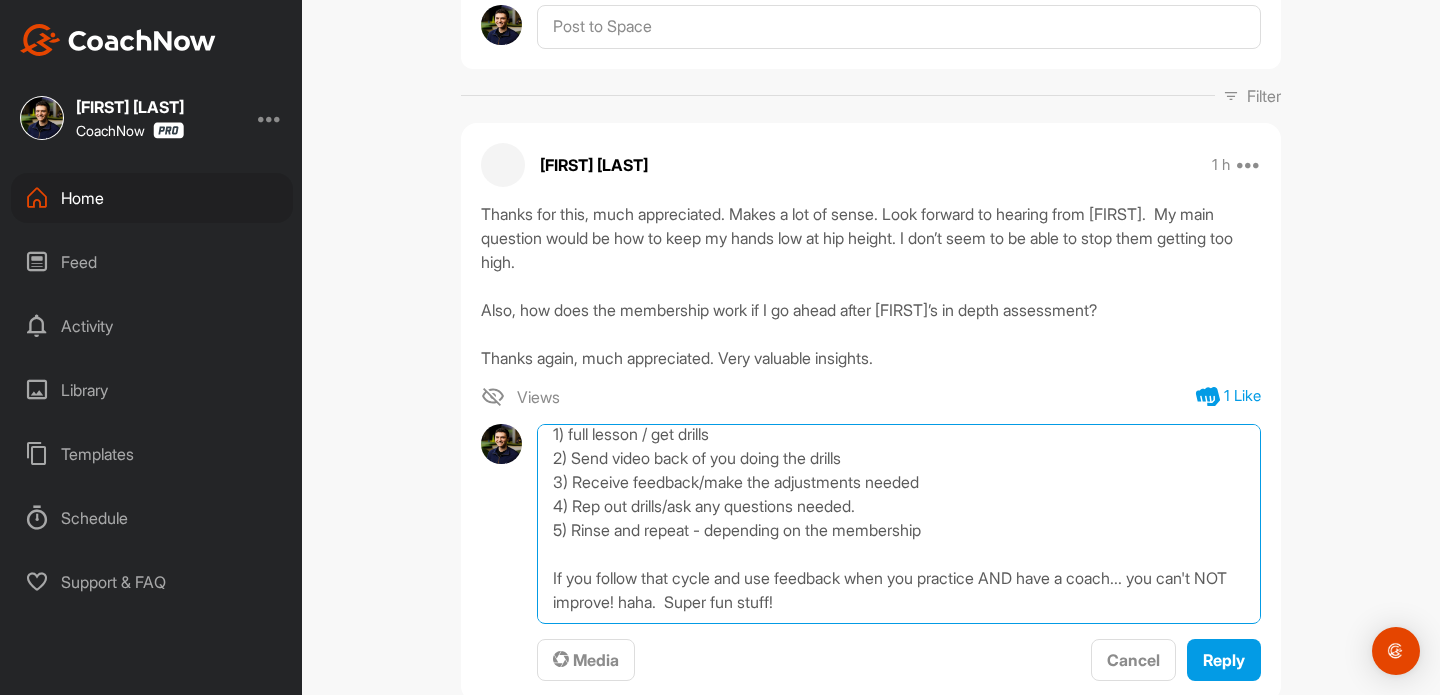 scroll, scrollTop: 168, scrollLeft: 0, axis: vertical 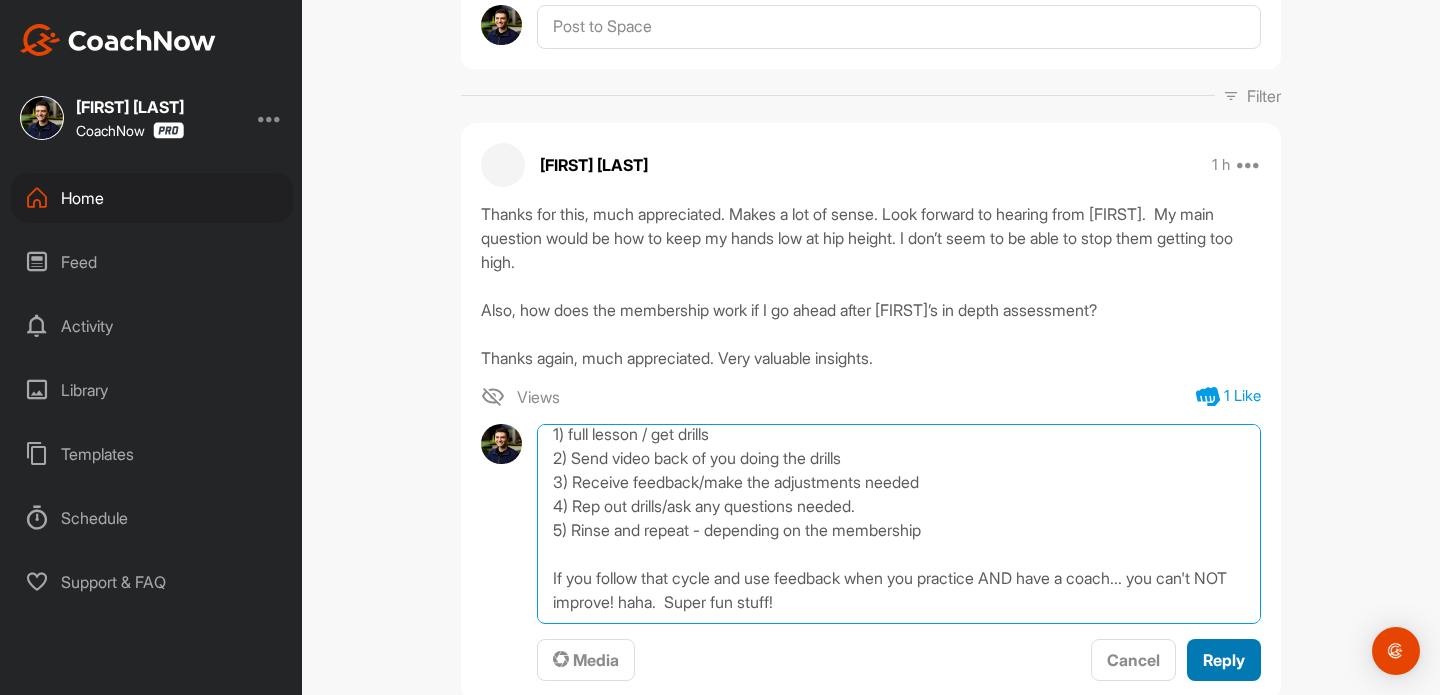 type on "What we will do if force the proper swing -- that will give you the proper feeling!  Super exciting!
Memberships are here: https://www.thegolfroomeverywhere.com/coaching
The best way to utilize our Memberships:
1) full lesson / get drills
2) Send video back of you doing the drills
3) Receive feedback/make the adjustments needed
4) Rep out drills/ask any questions needed.
5) Rinse and repeat - depending on the membership
If you follow that cycle and use feedback when you practice AND have a coach... you can't NOT improve! haha.  Super fun stuff!" 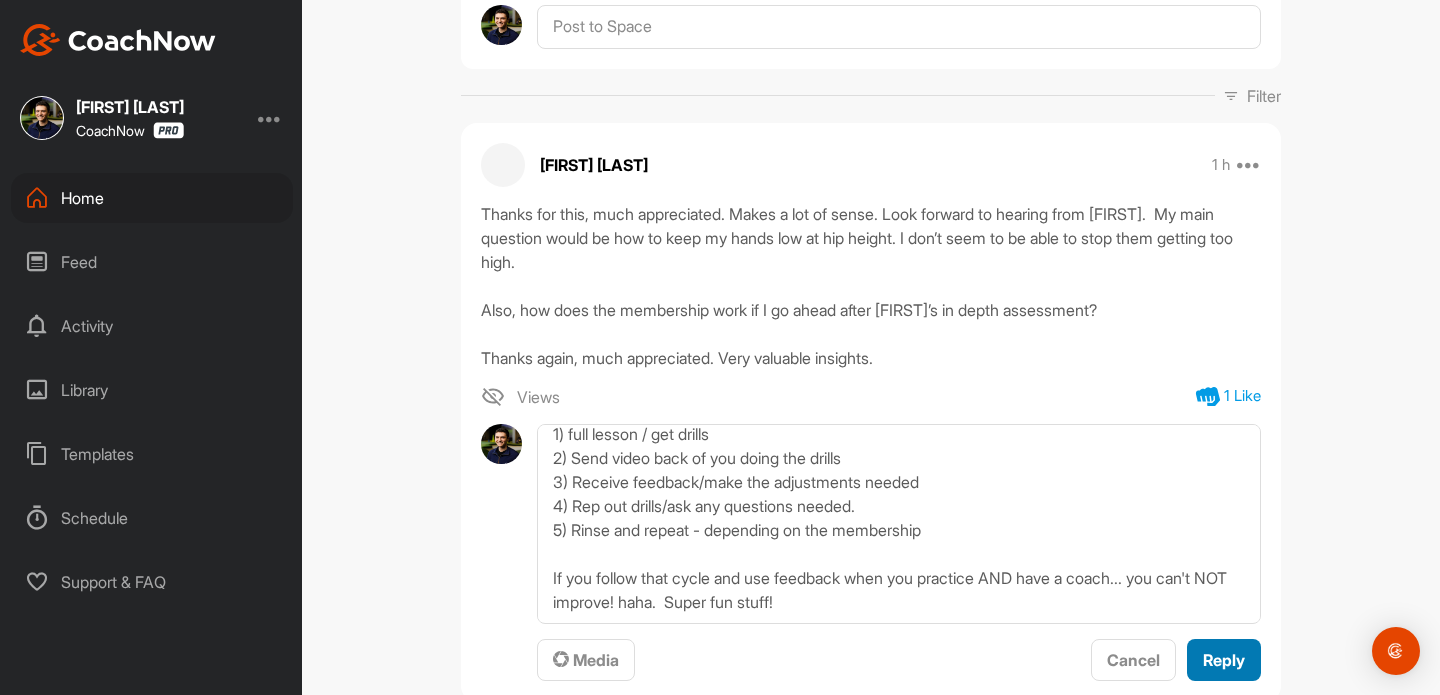 click on "Reply" at bounding box center (1224, 660) 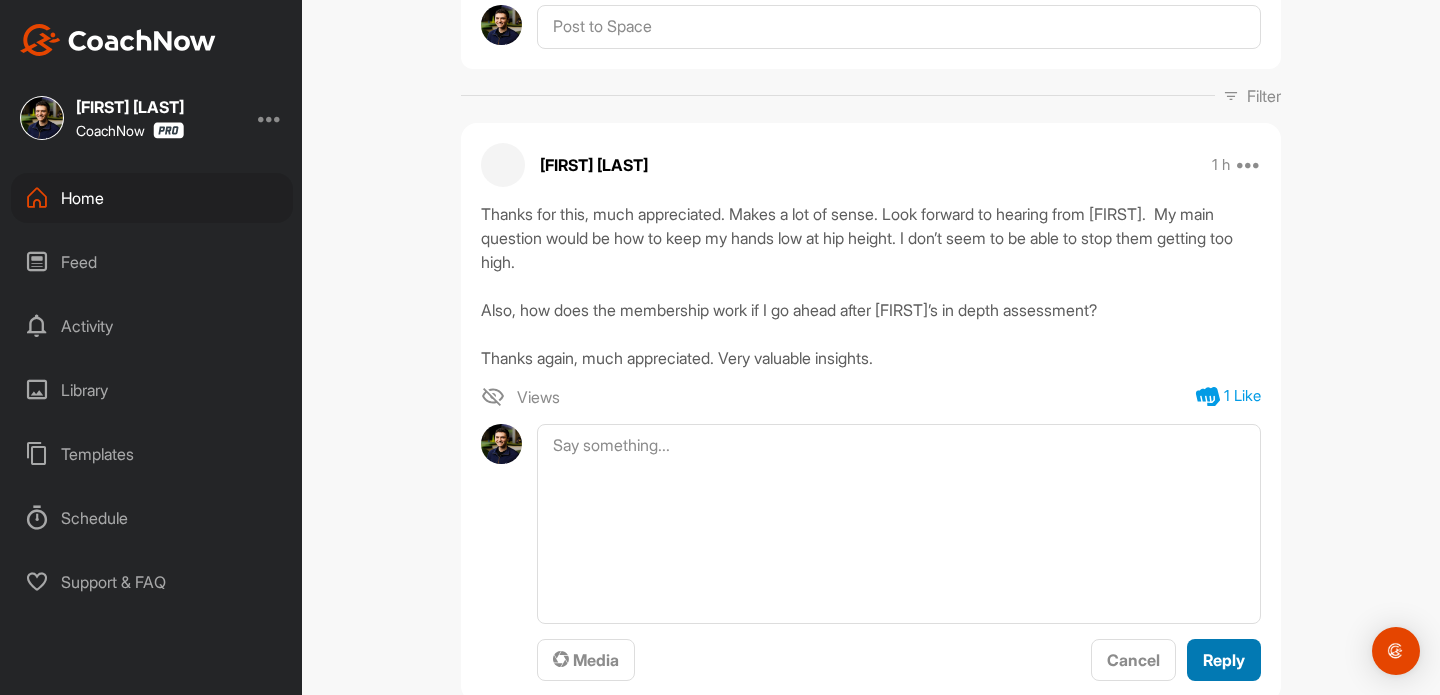 scroll, scrollTop: 0, scrollLeft: 0, axis: both 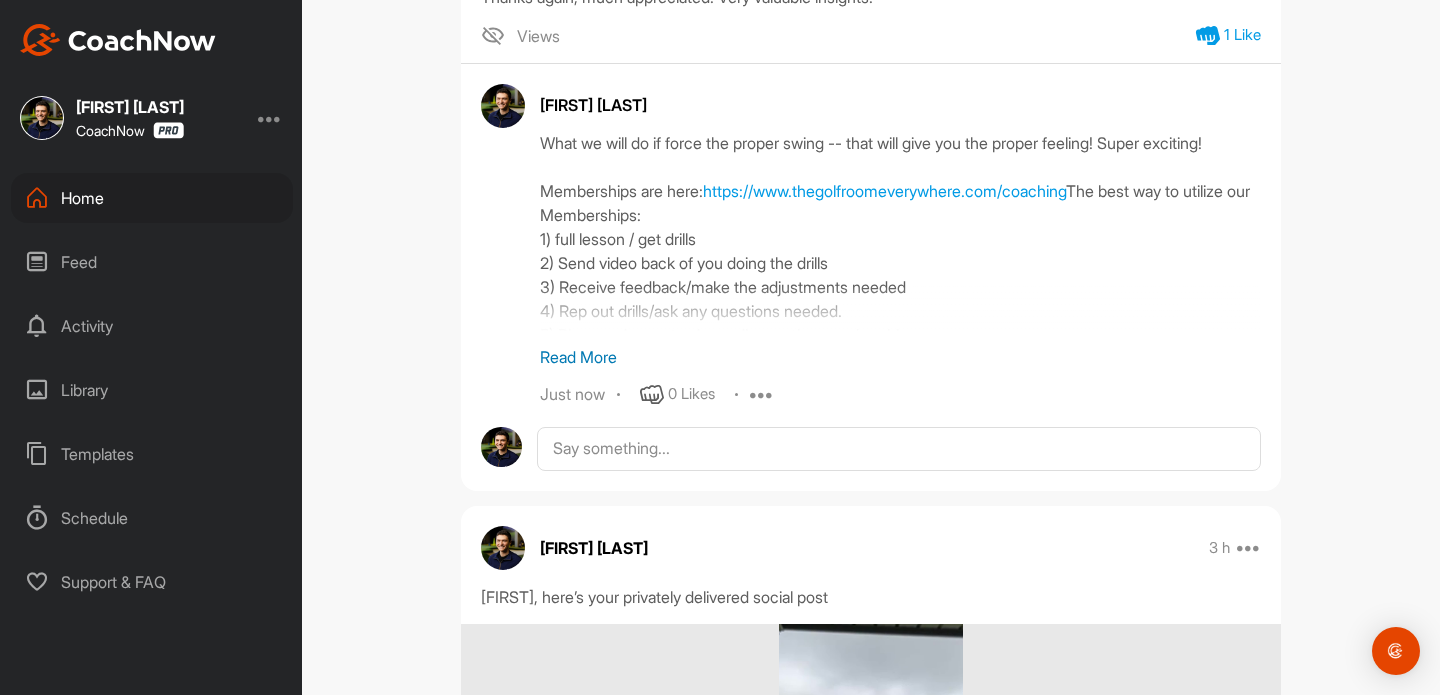 click on "Read More" at bounding box center [900, 357] 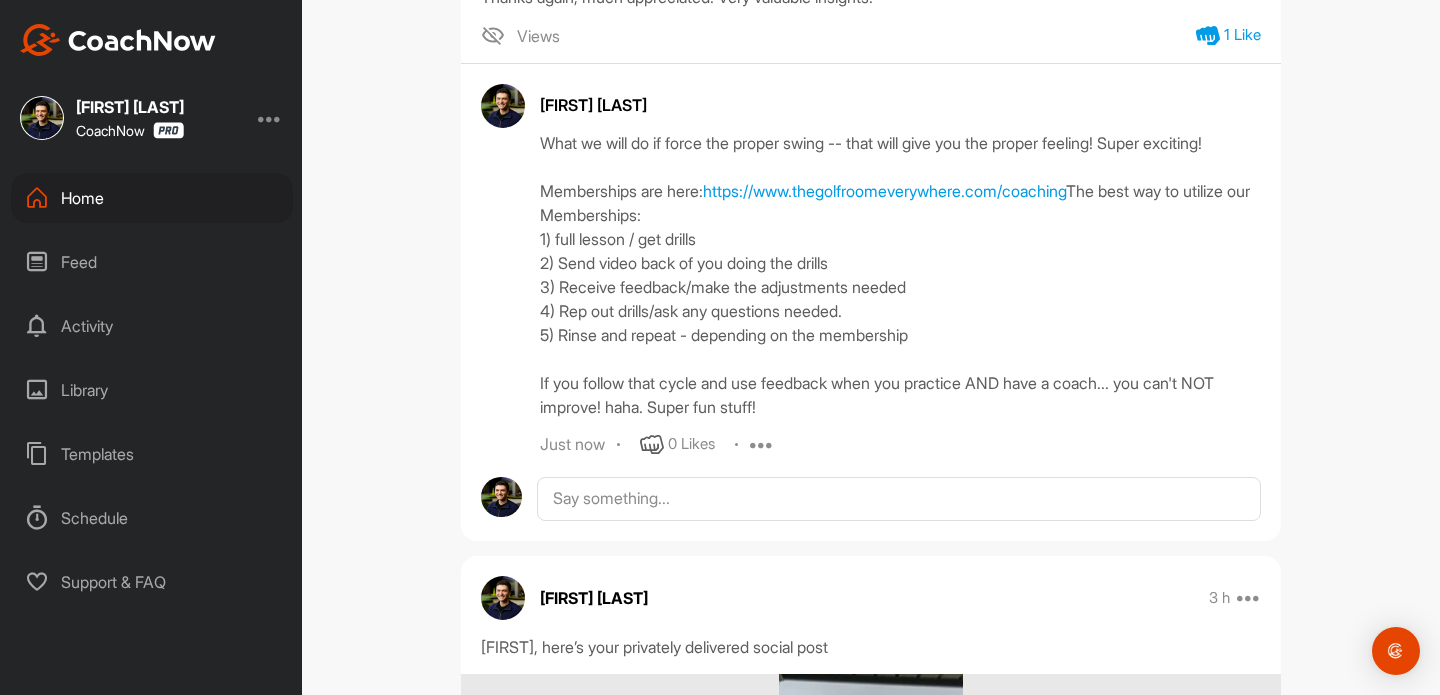 click on "Home Feed Activity Library Templates Schedule Support & FAQ" at bounding box center [151, 390] 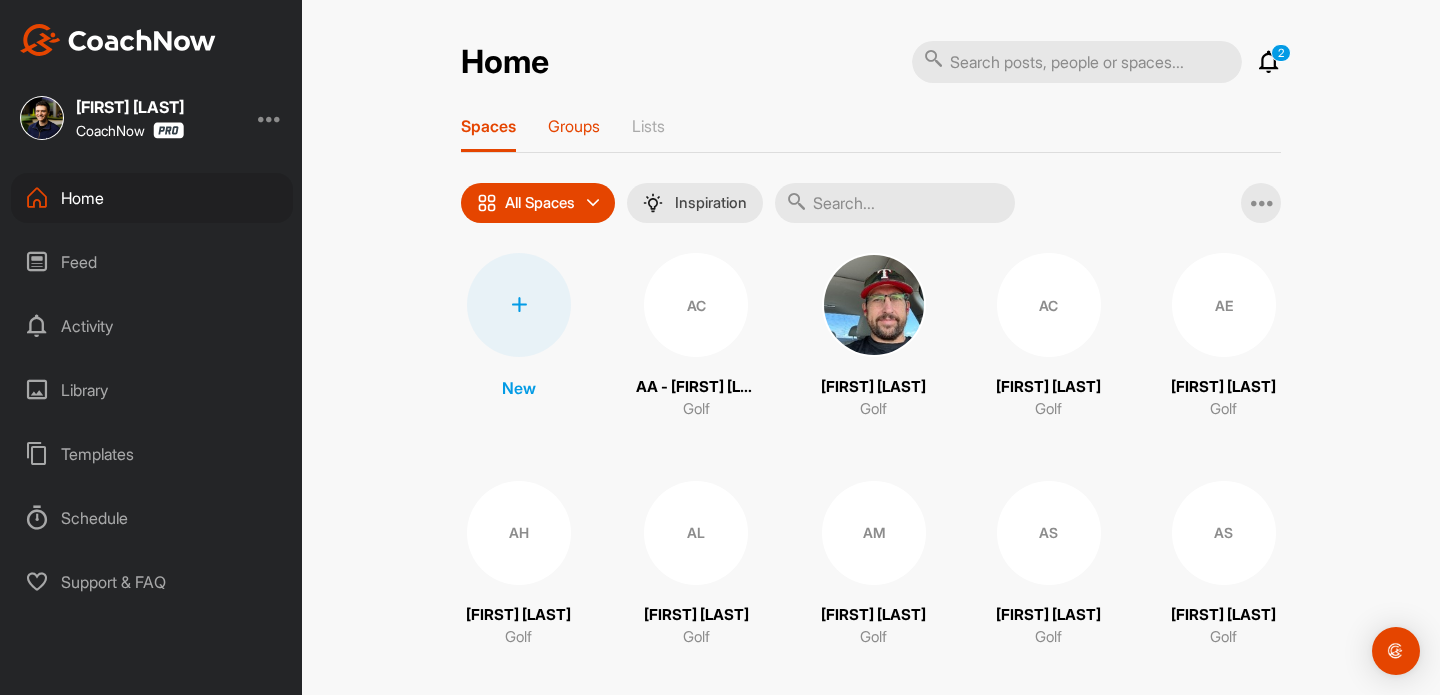 click on "Groups" at bounding box center (574, 126) 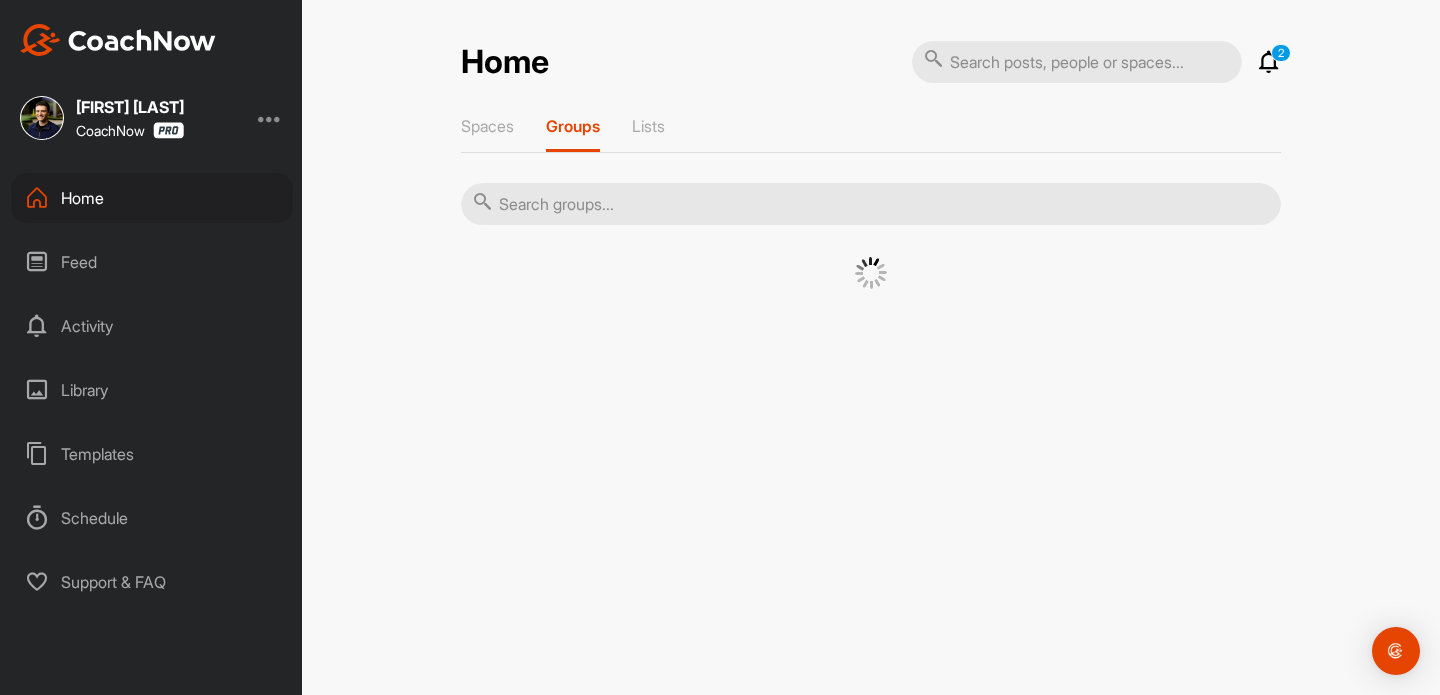 click at bounding box center [871, 204] 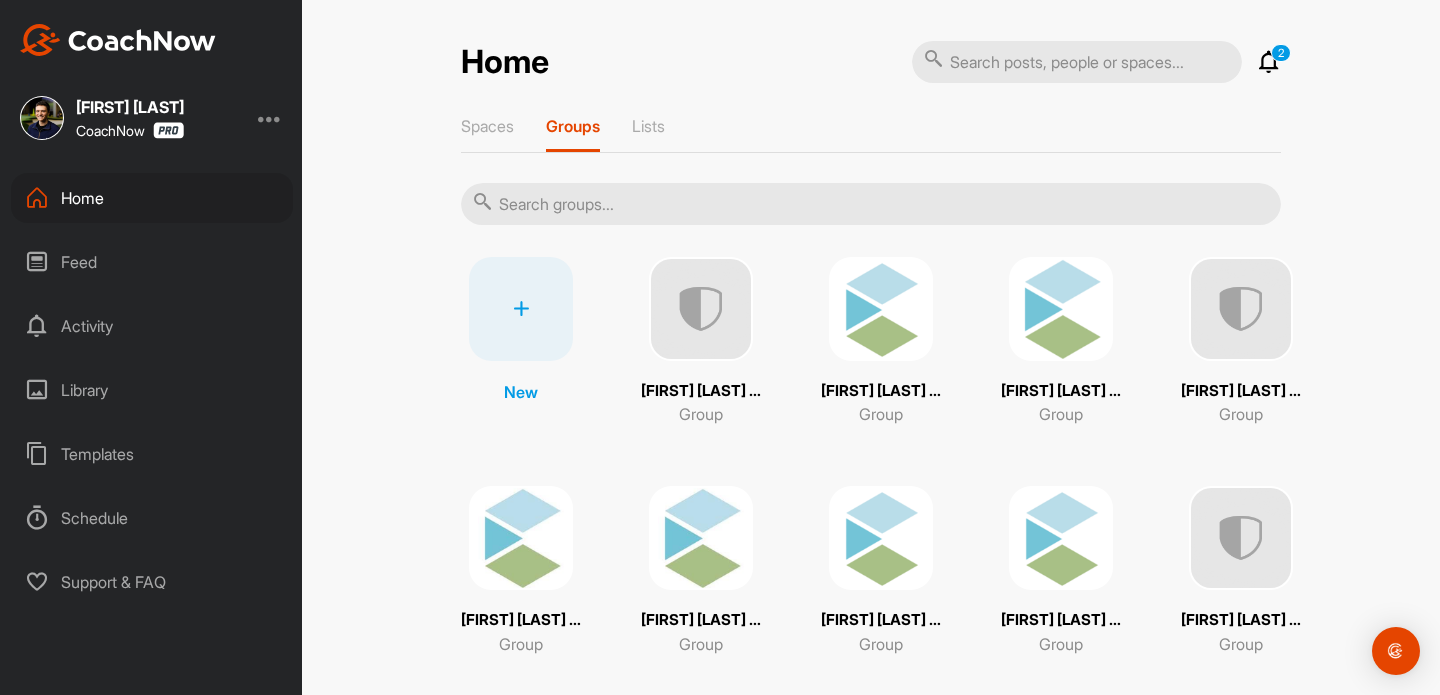 type on "K" 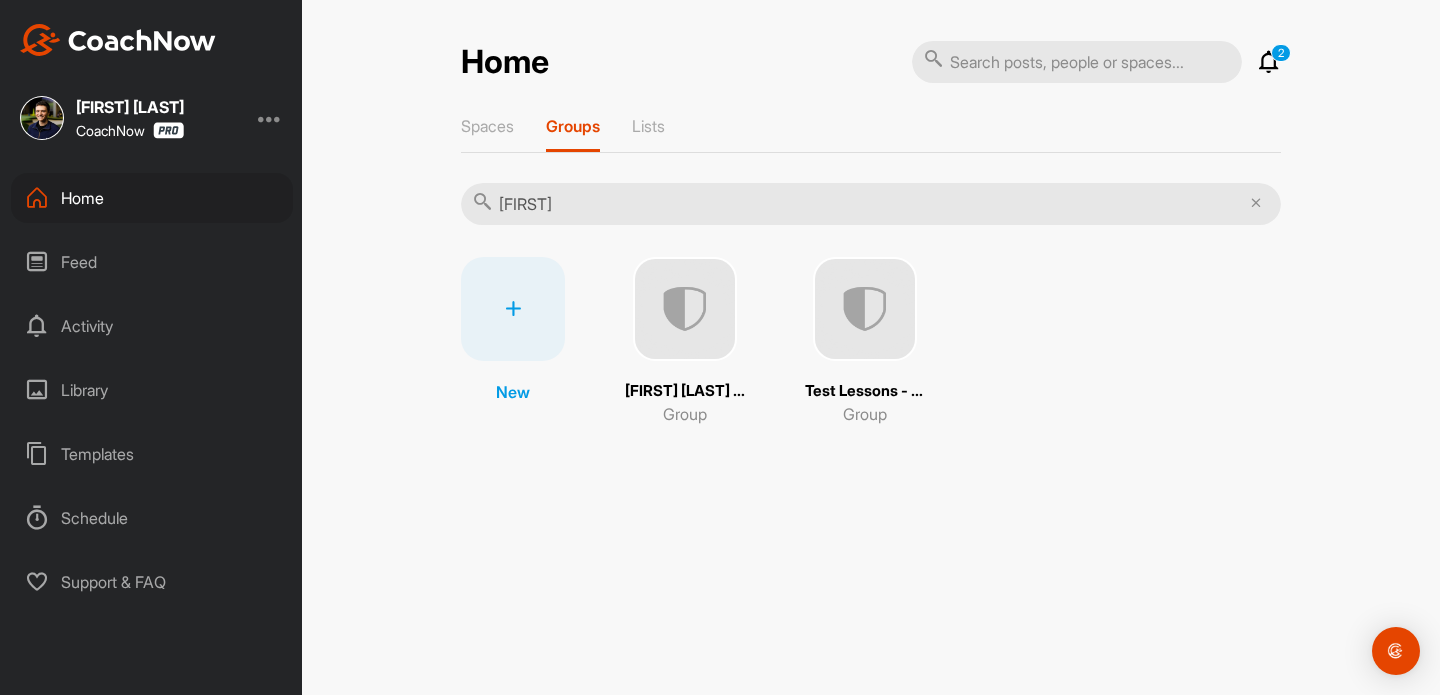 type on "[FIRST]" 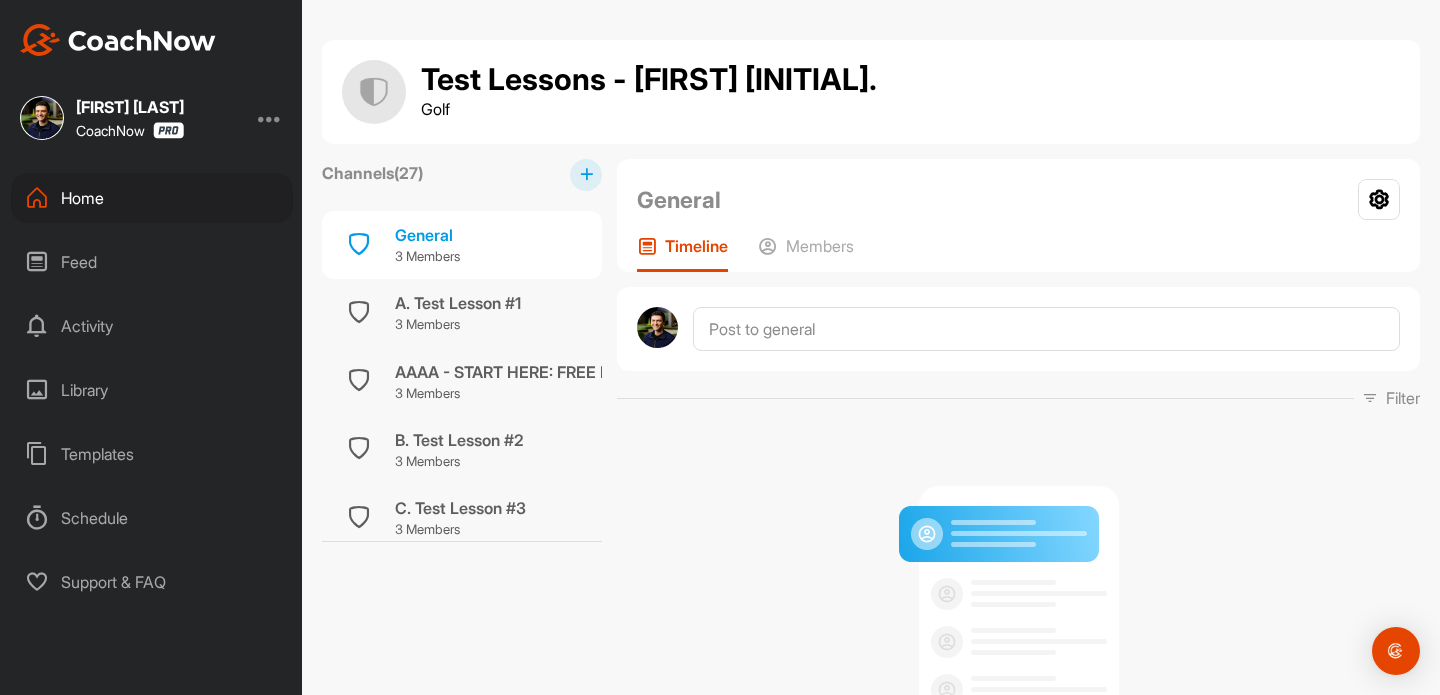 scroll, scrollTop: 48, scrollLeft: 0, axis: vertical 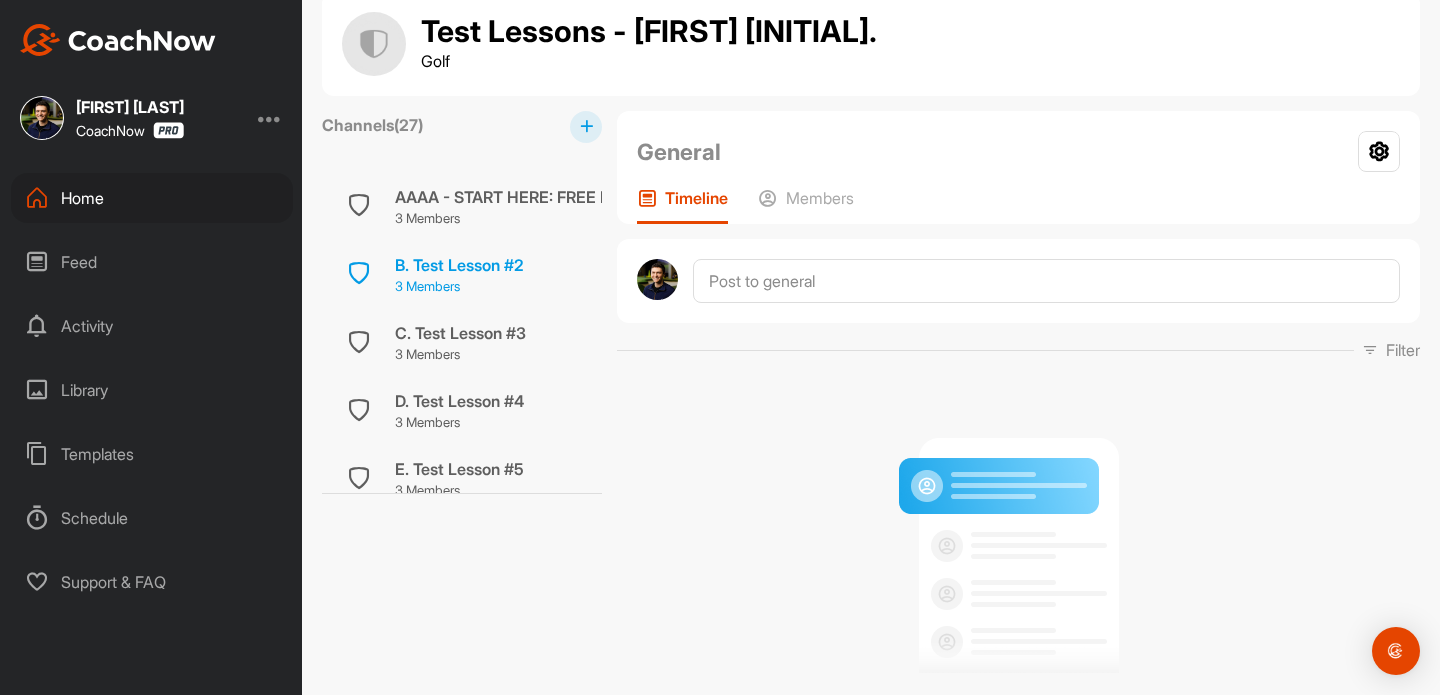 click on "3 Members" at bounding box center [459, 287] 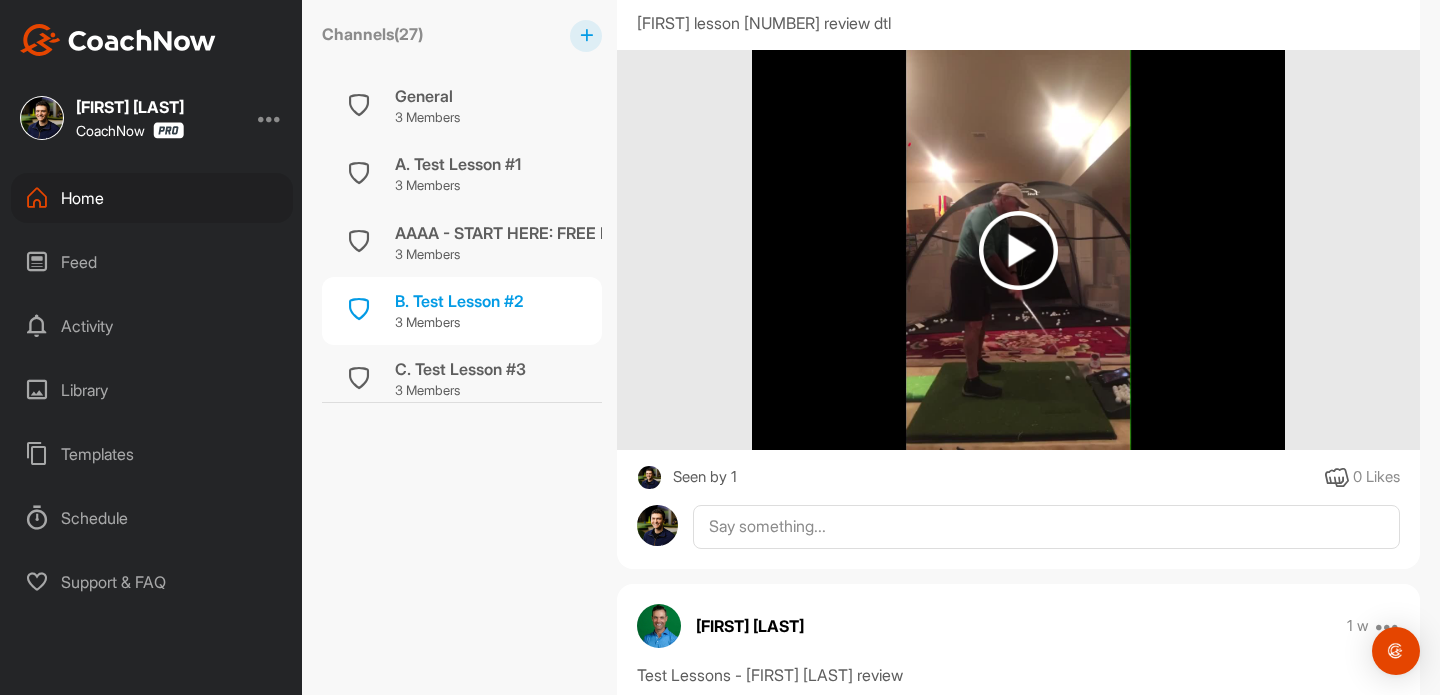 scroll, scrollTop: 494, scrollLeft: 0, axis: vertical 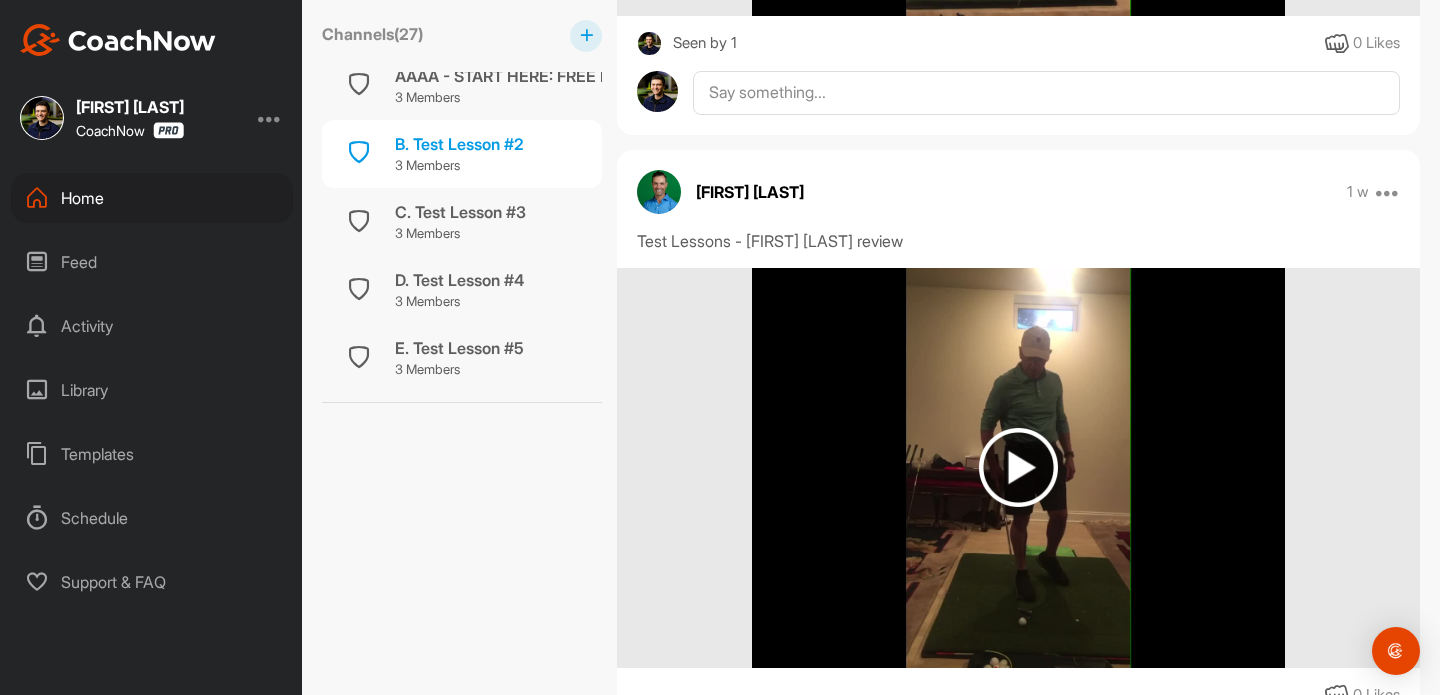 click at bounding box center (1018, 468) 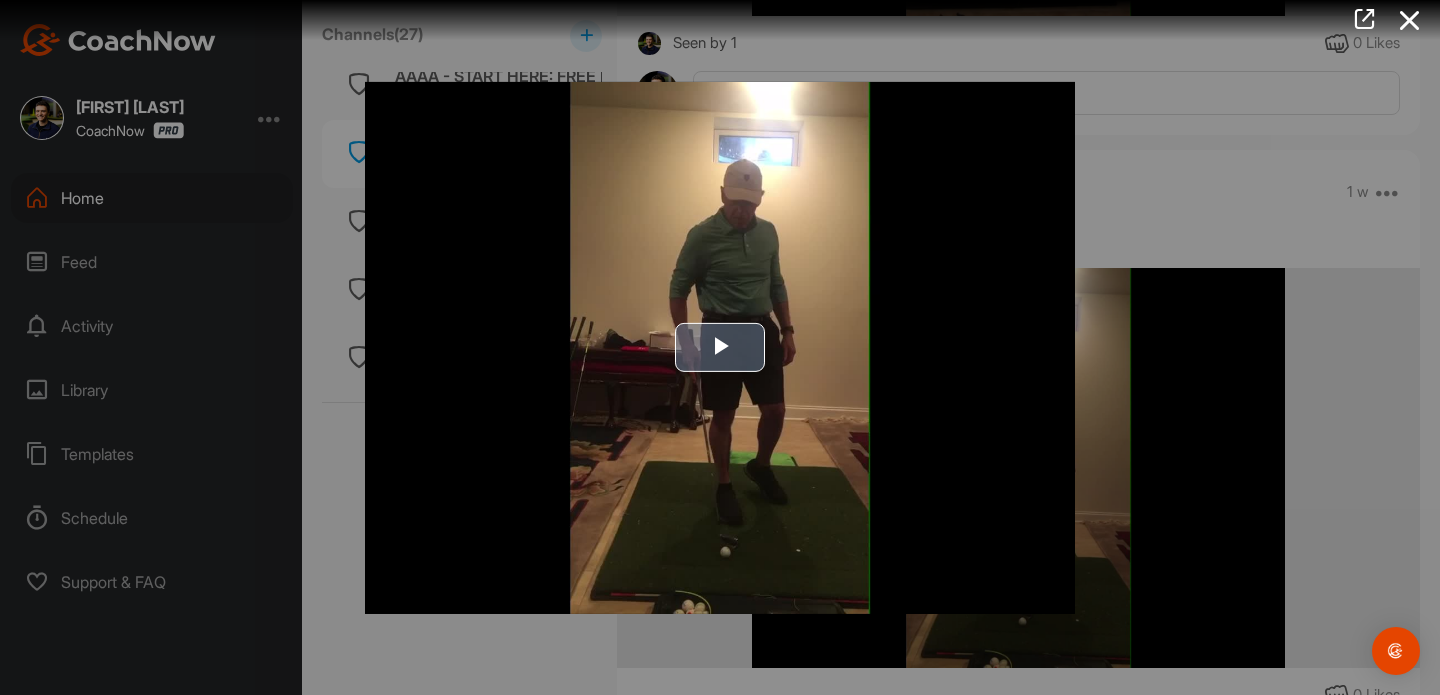 click at bounding box center [720, 347] 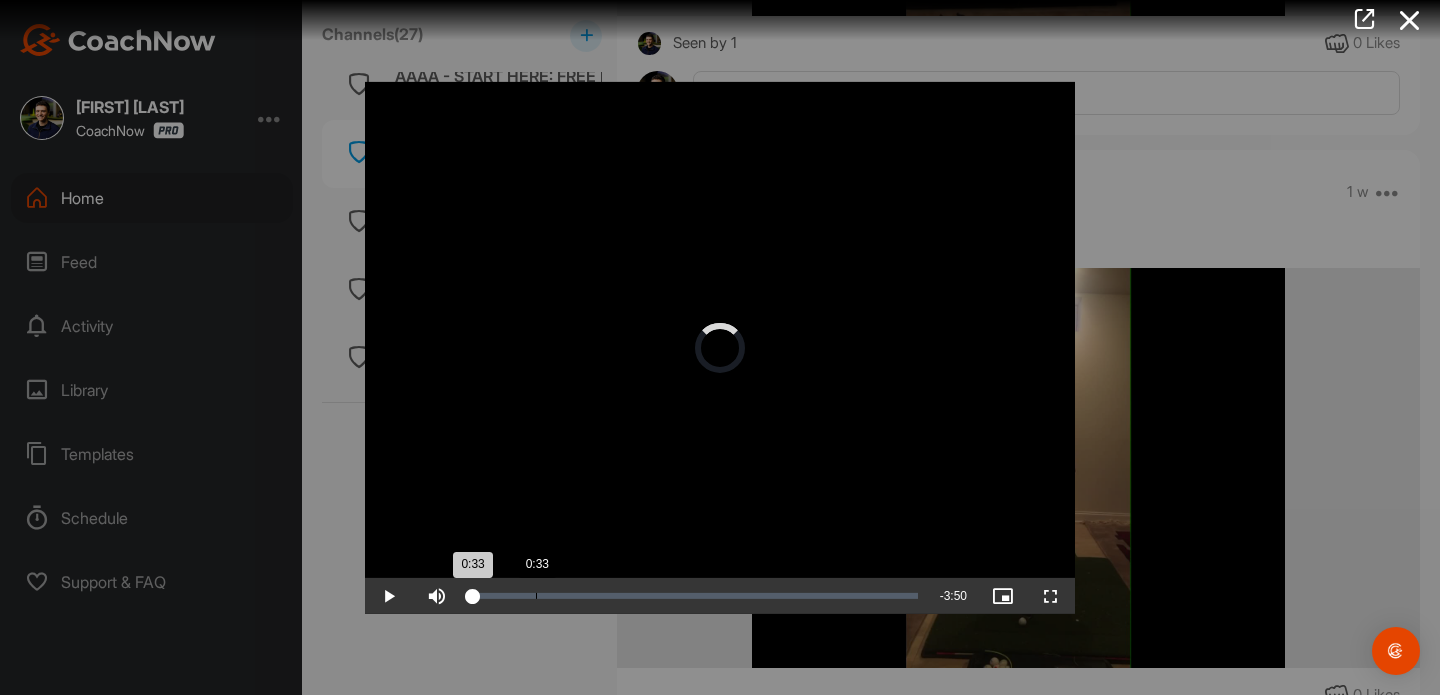 click on "Loaded :  1.47% 0:33 0:33" at bounding box center [694, 596] 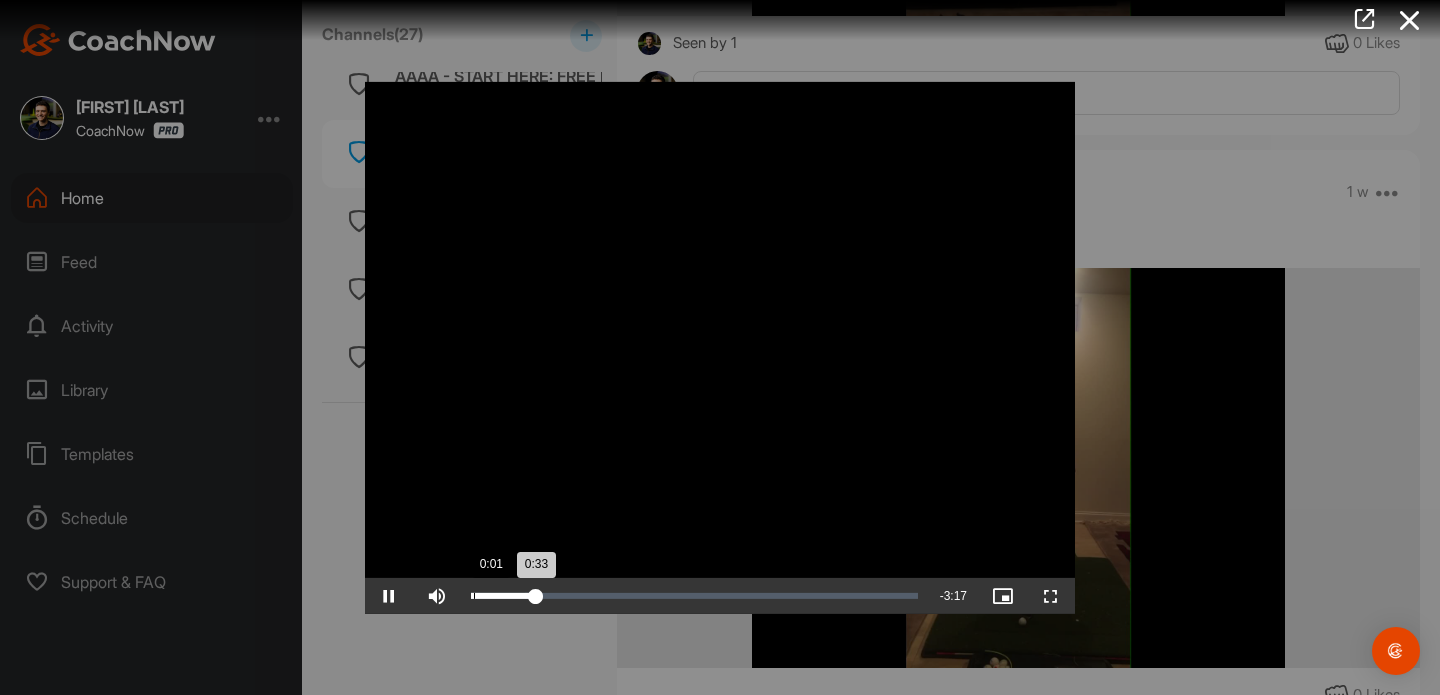 click on "Loaded :  15.56% 0:01 0:33" at bounding box center (694, 596) 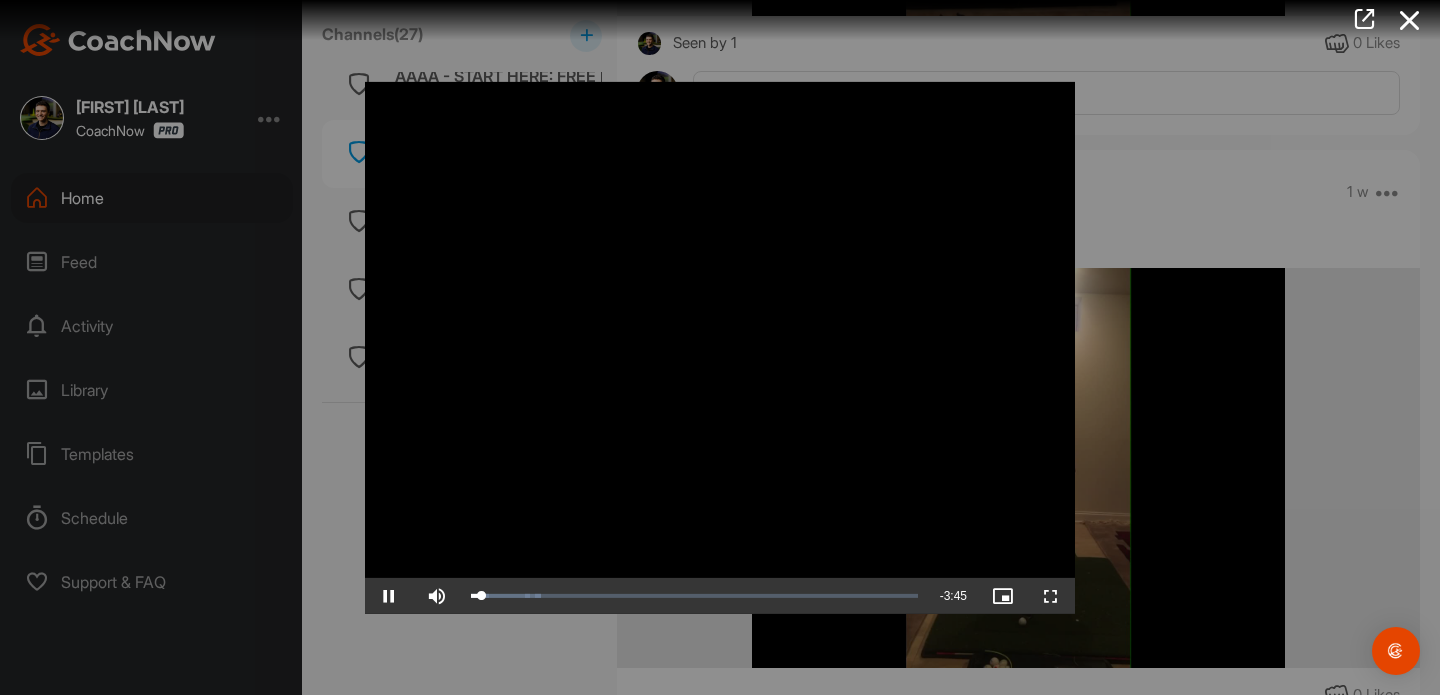 click at bounding box center (720, 347) 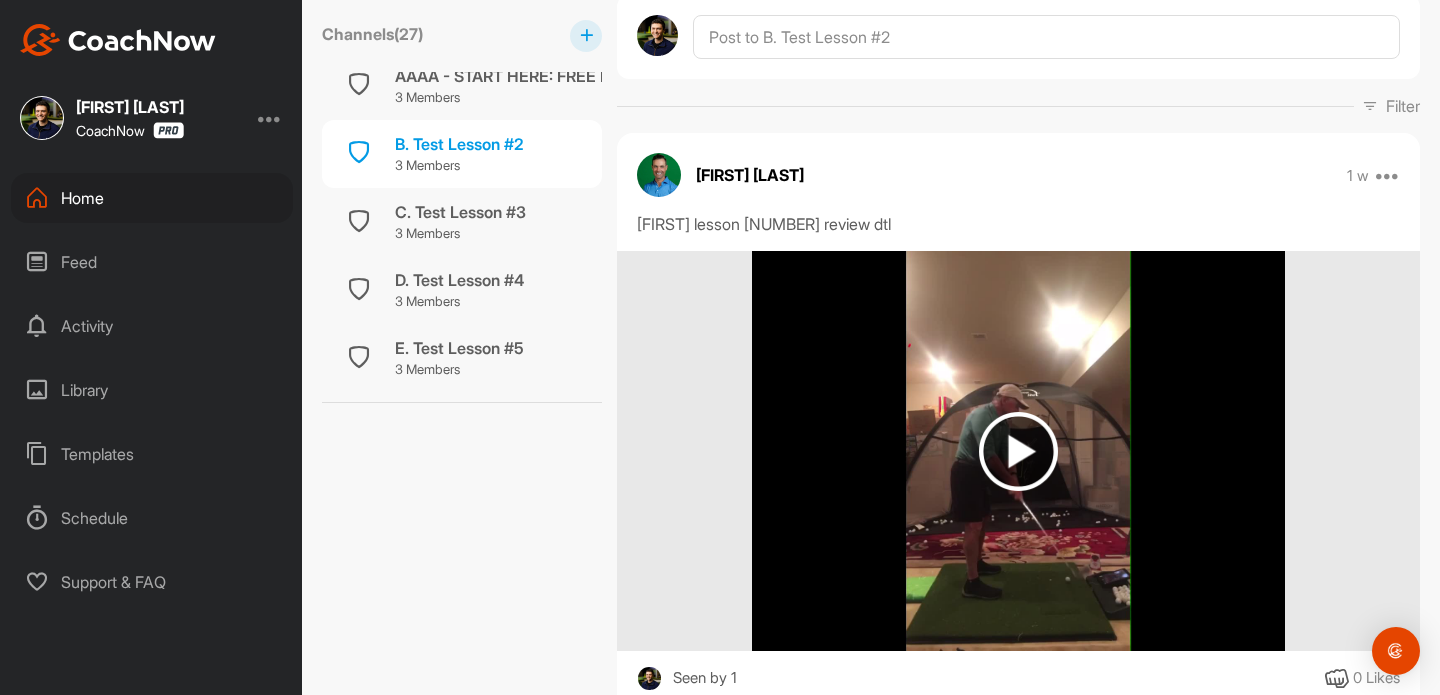 scroll, scrollTop: 249, scrollLeft: 0, axis: vertical 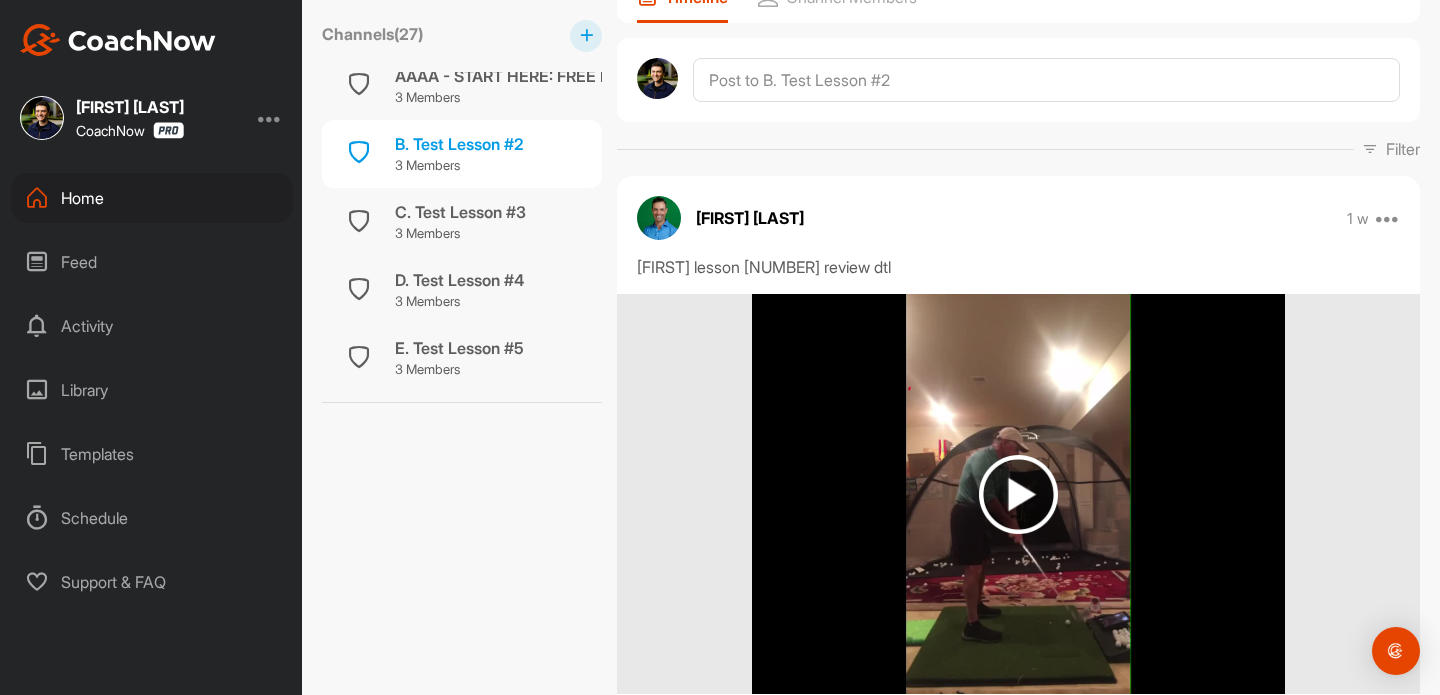 click at bounding box center [1018, 494] 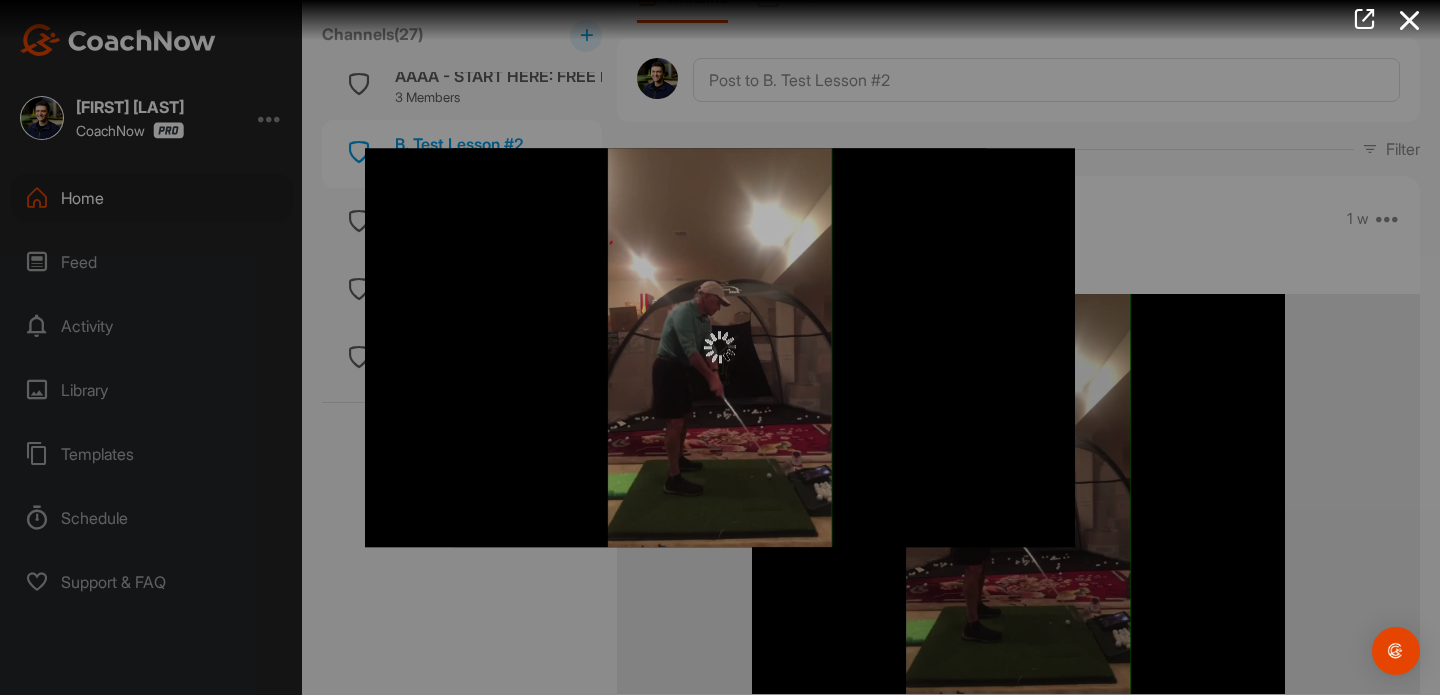 click at bounding box center (720, 347) 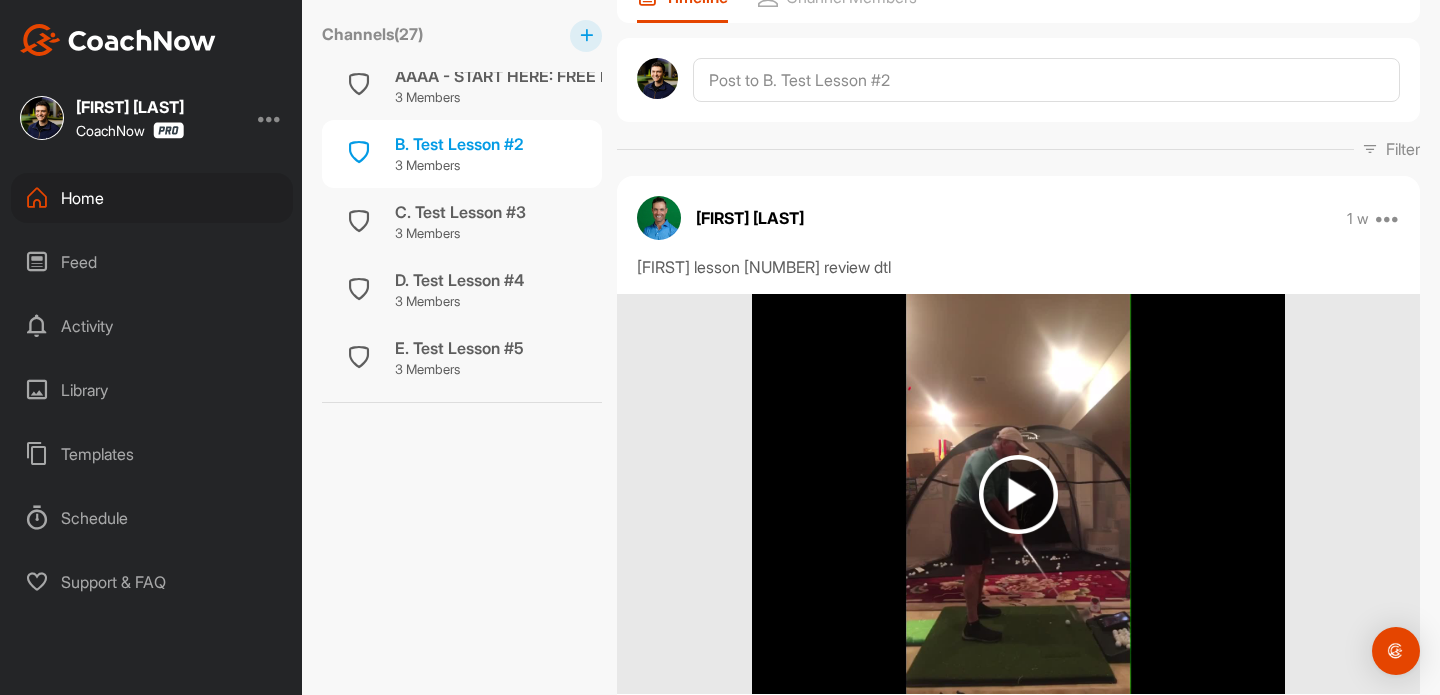 scroll, scrollTop: 288, scrollLeft: 0, axis: vertical 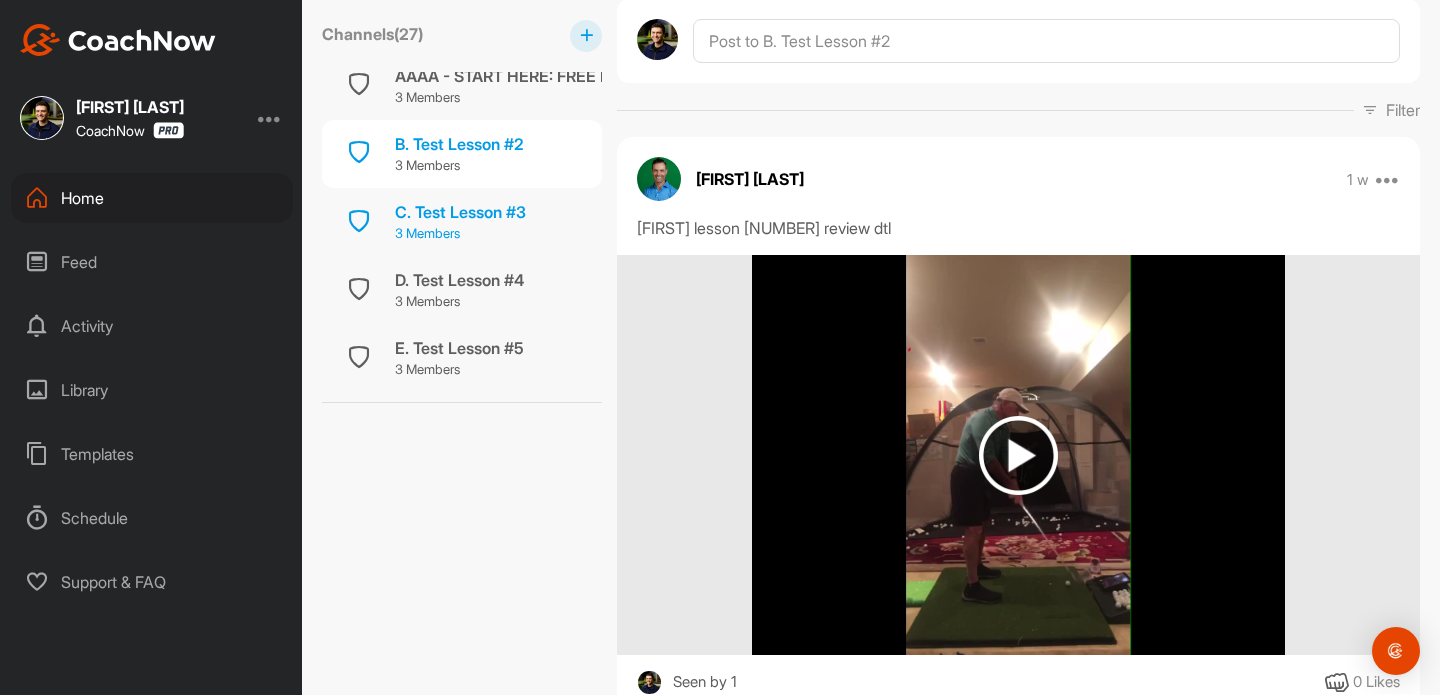 click on "C. Test Lesson #3" at bounding box center [460, 212] 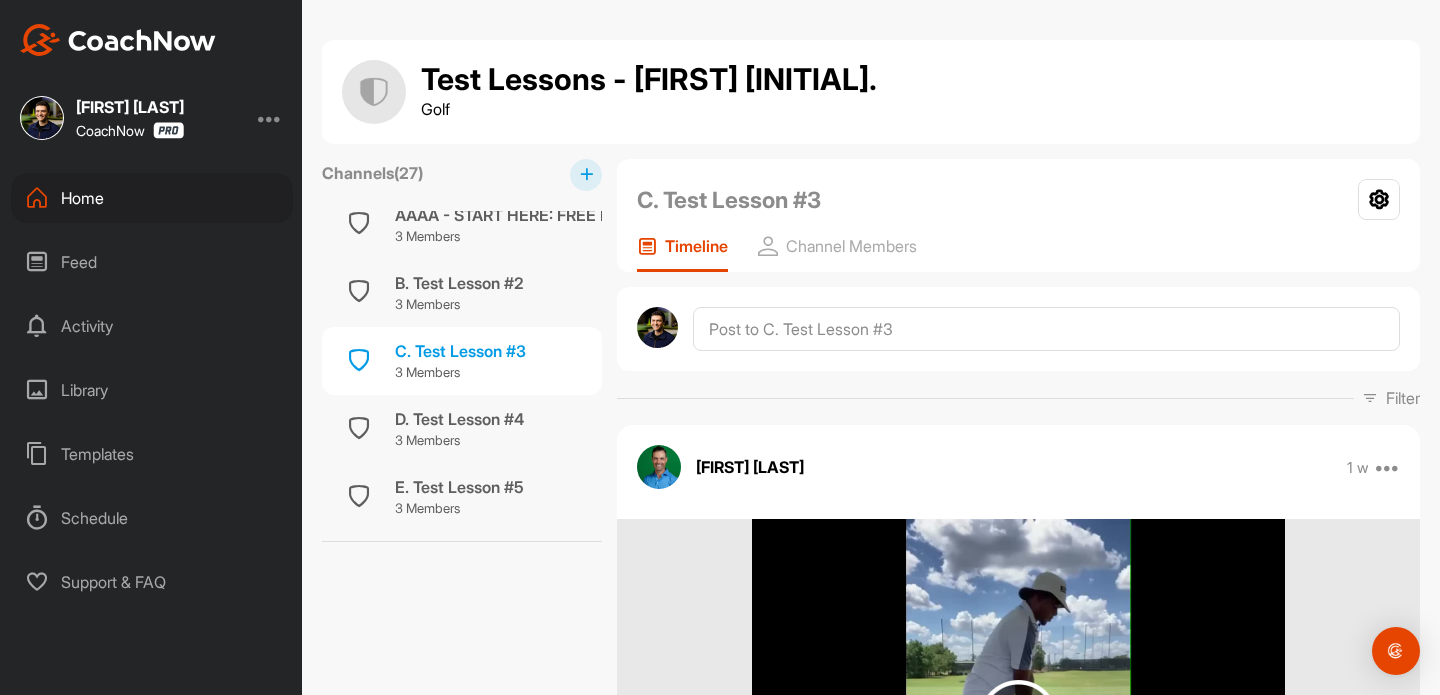scroll, scrollTop: 1061, scrollLeft: 0, axis: vertical 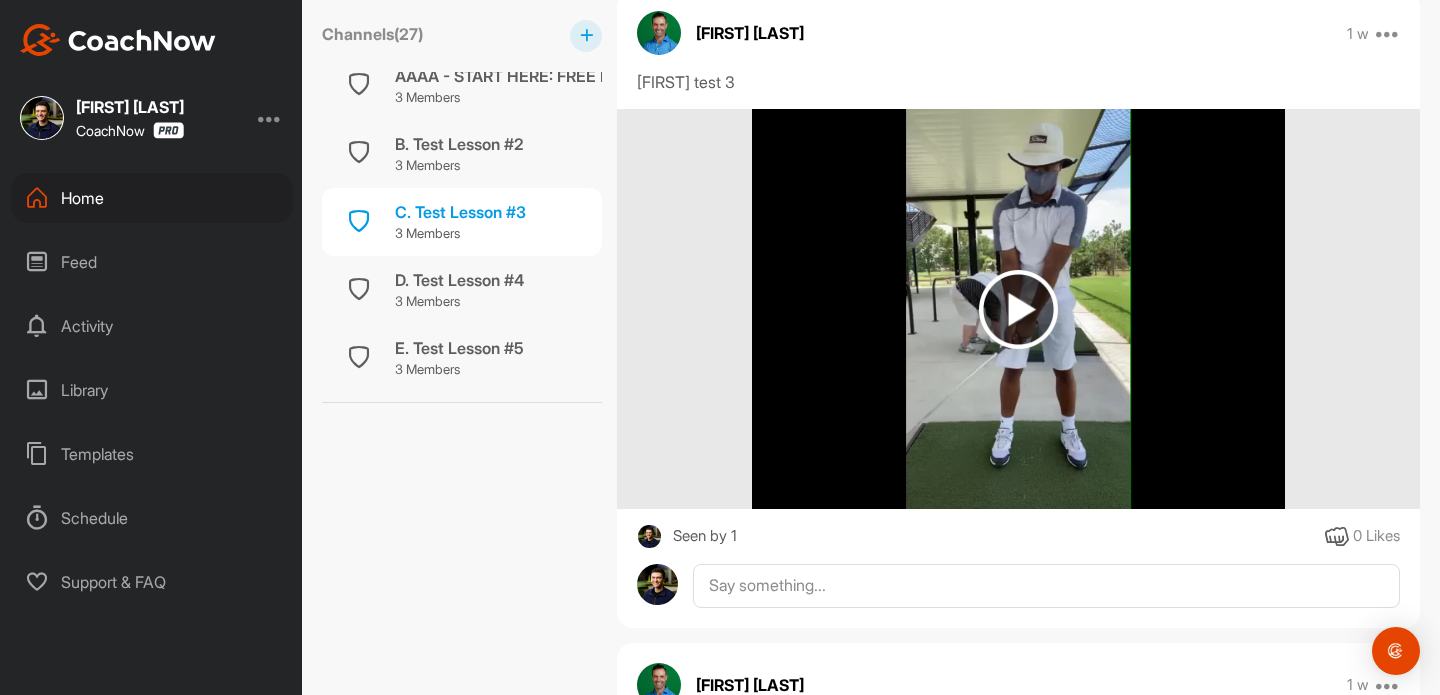 click at bounding box center (1018, 309) 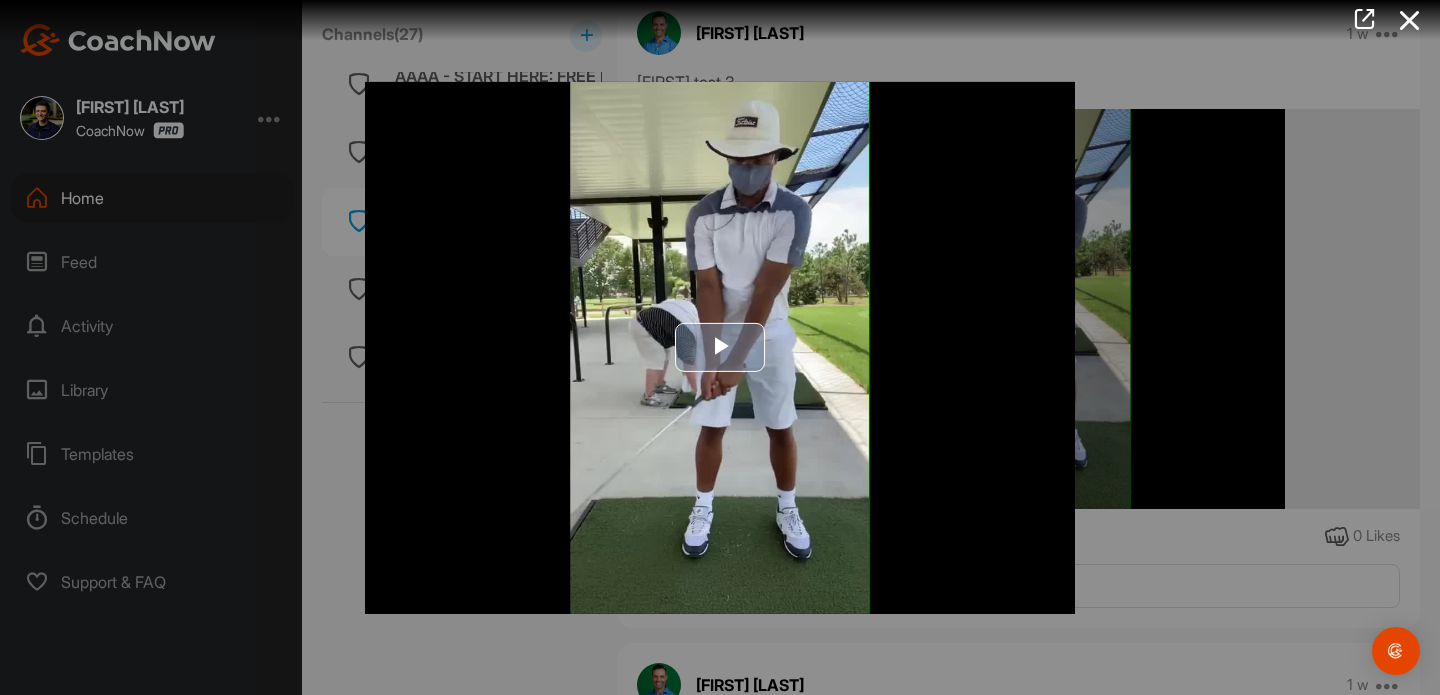 click at bounding box center [720, 347] 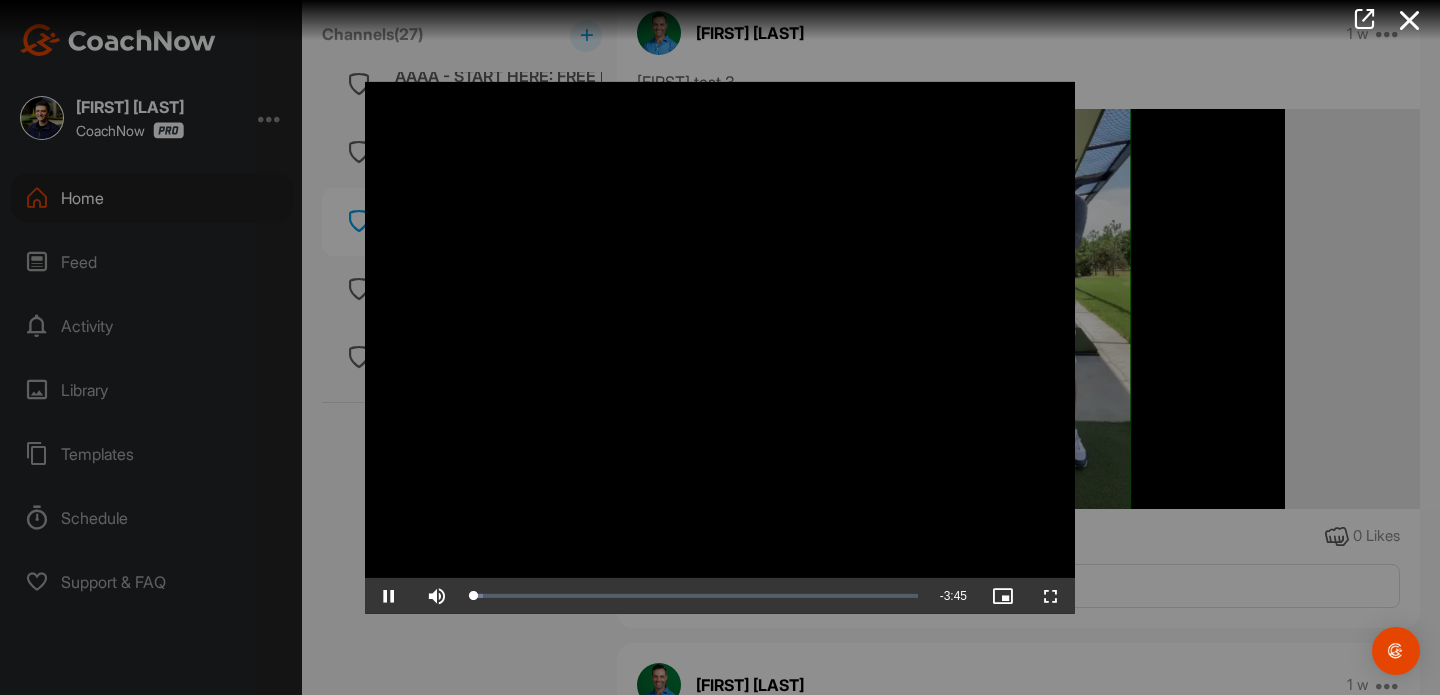 click at bounding box center [720, 347] 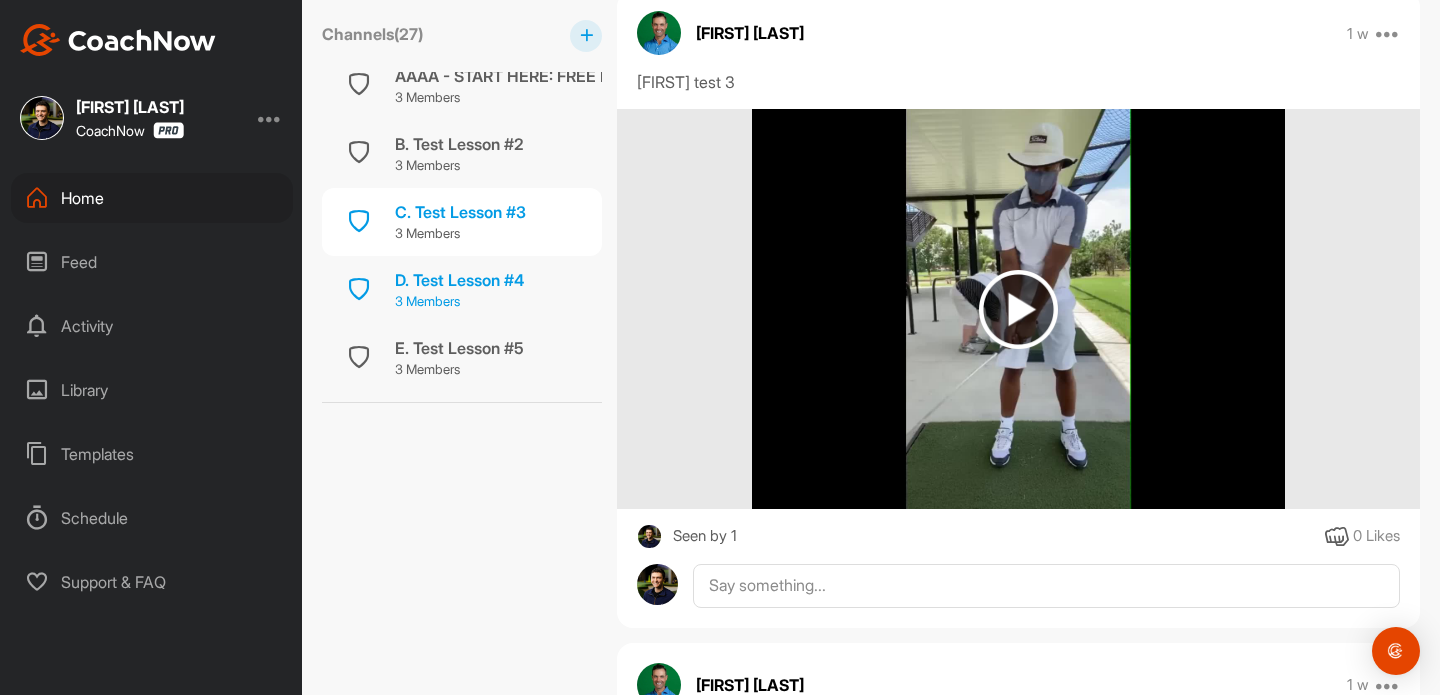 click on "D. Test Lesson #4" at bounding box center (459, 280) 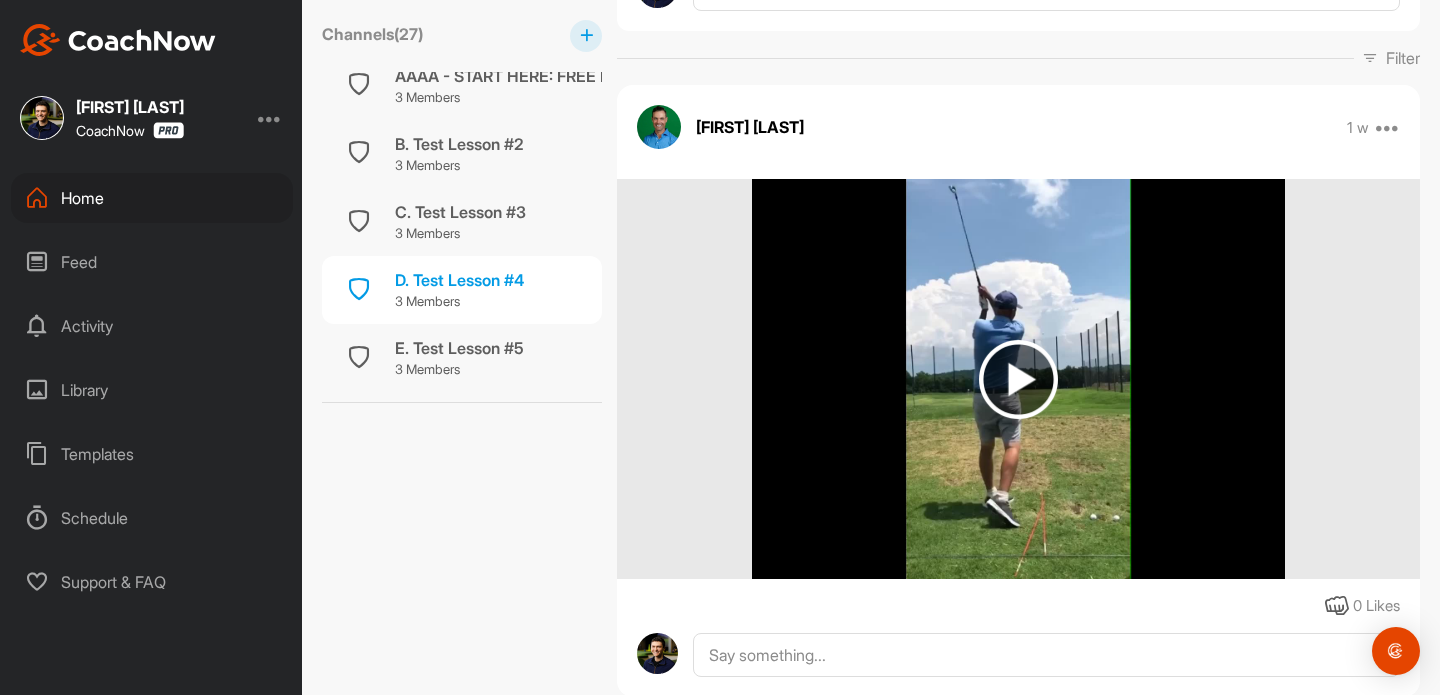 scroll, scrollTop: 0, scrollLeft: 0, axis: both 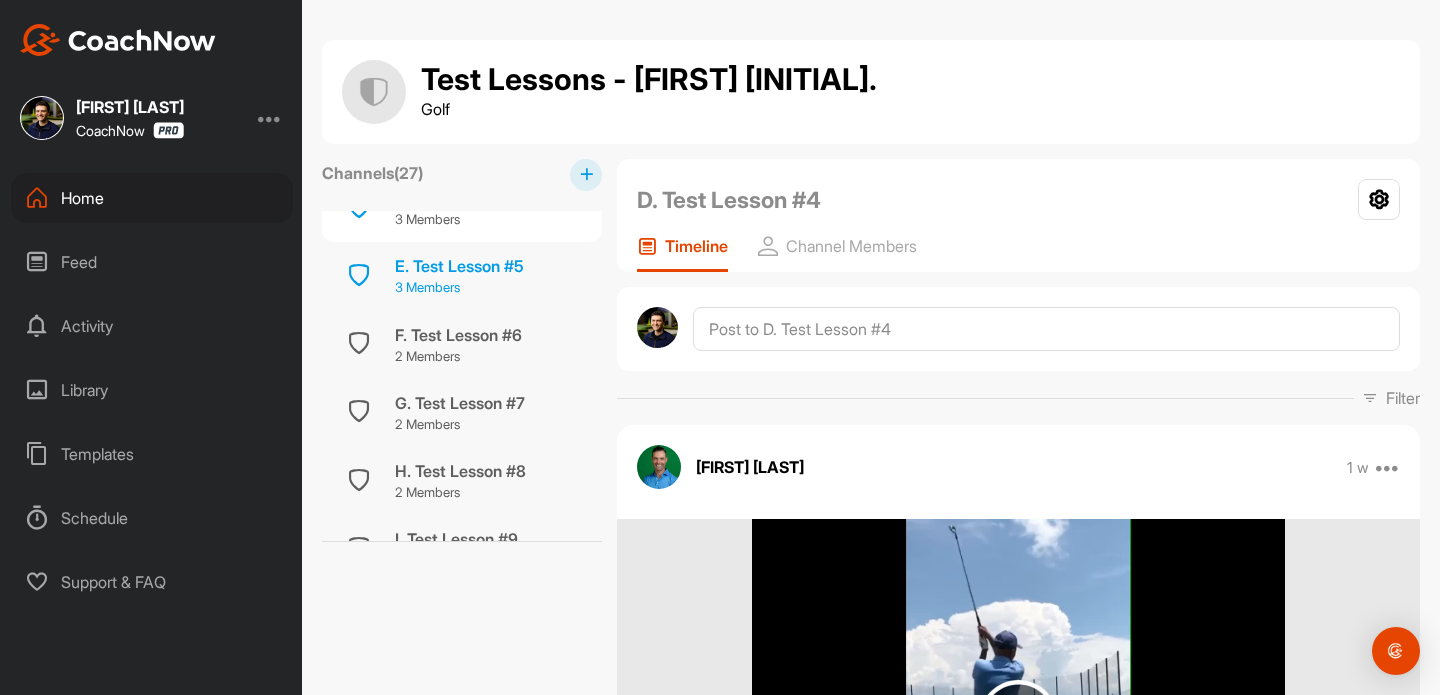 click on "3 Members" at bounding box center (459, 288) 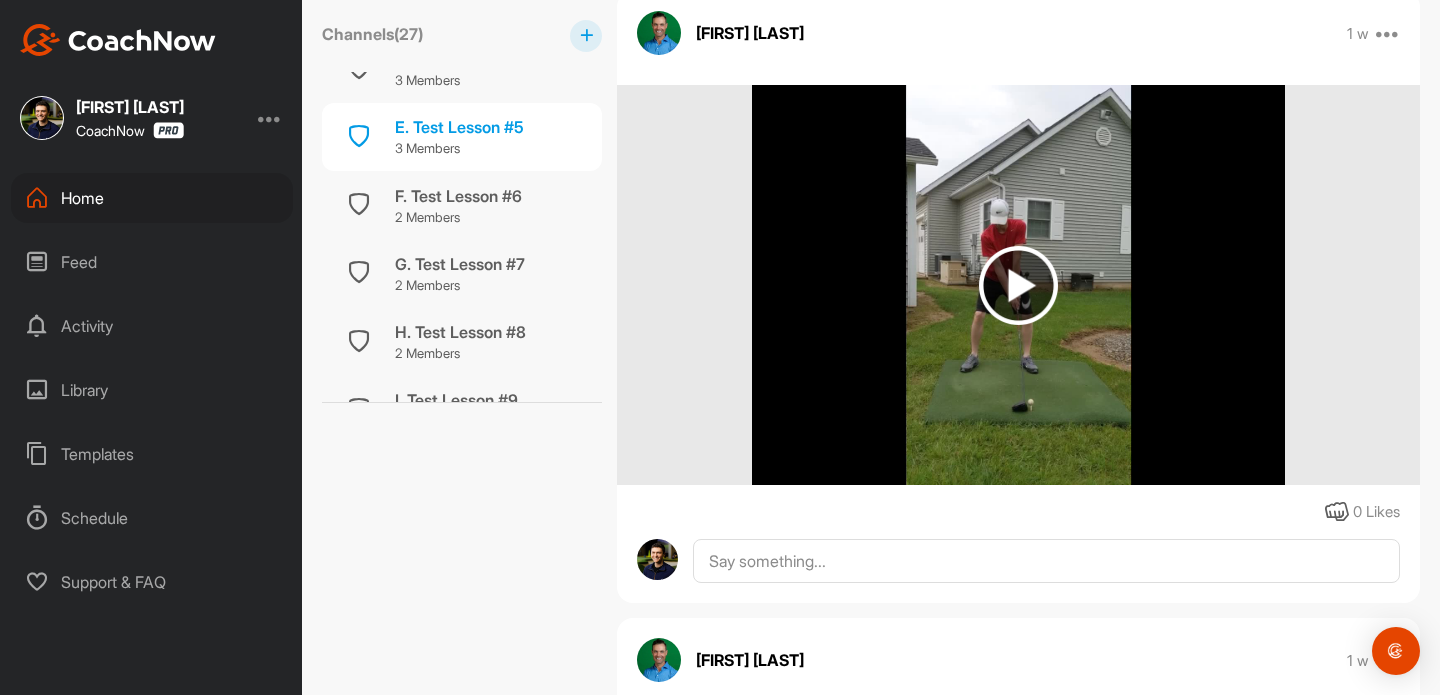 scroll, scrollTop: 687, scrollLeft: 0, axis: vertical 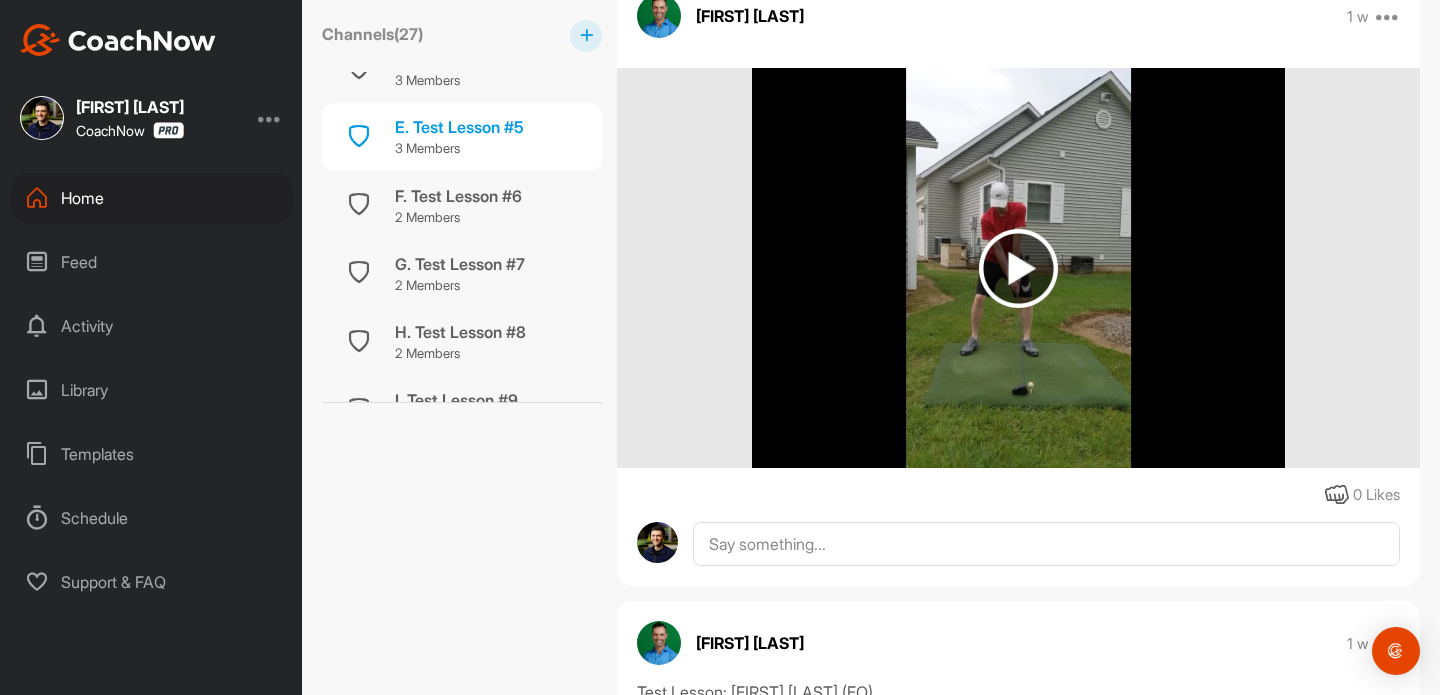 click at bounding box center [1018, 268] 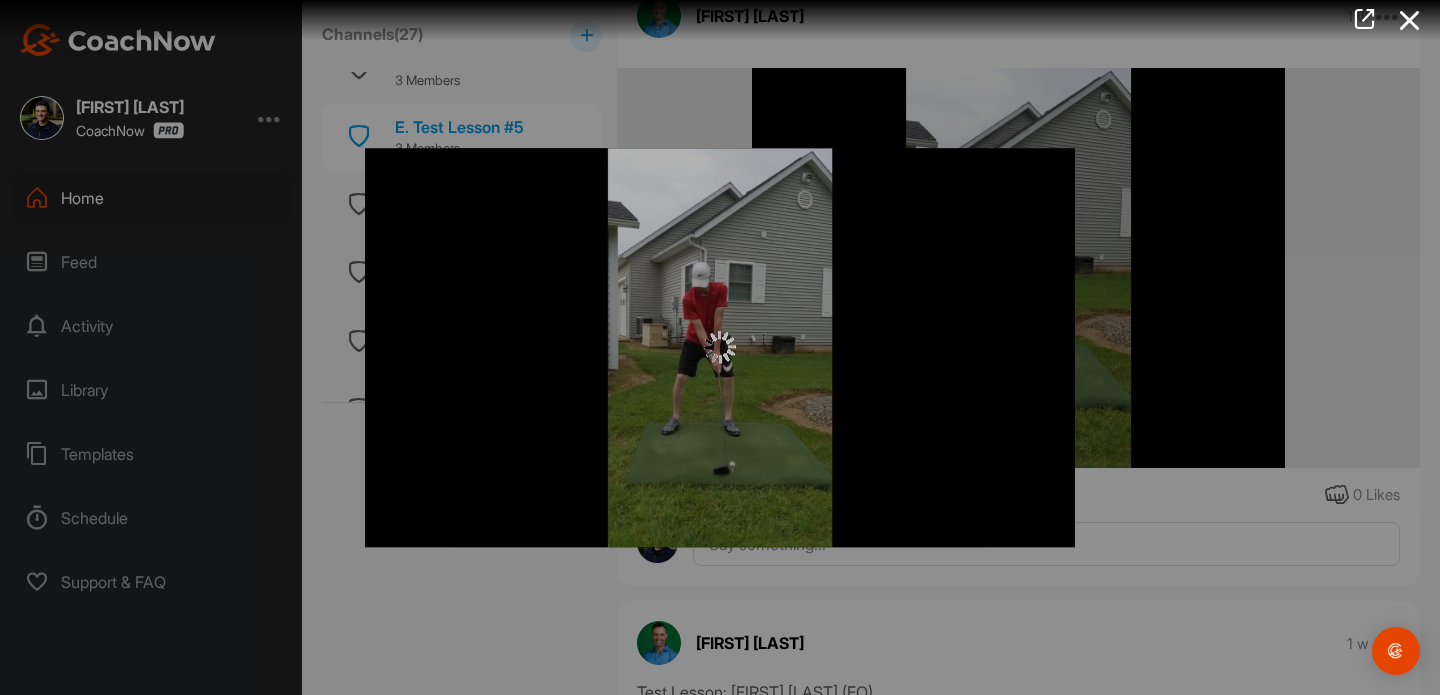 click at bounding box center [720, 347] 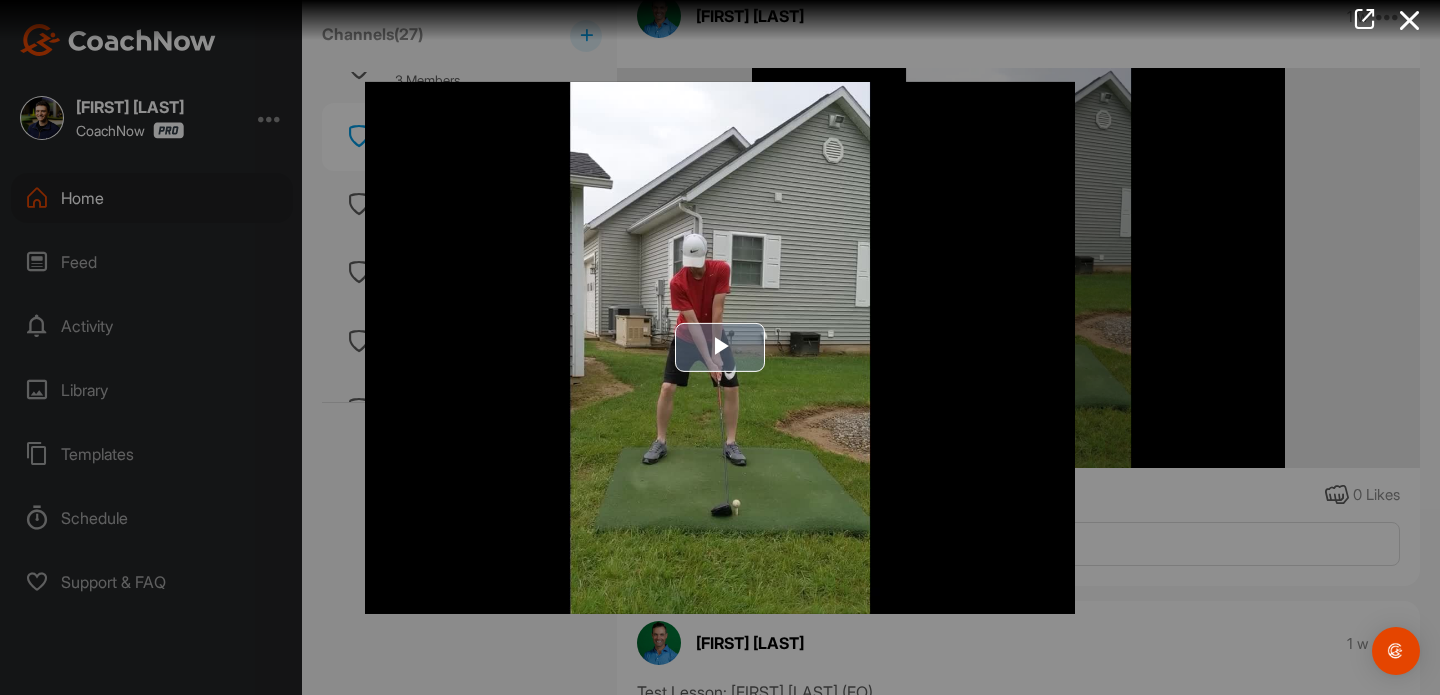 click at bounding box center (720, 347) 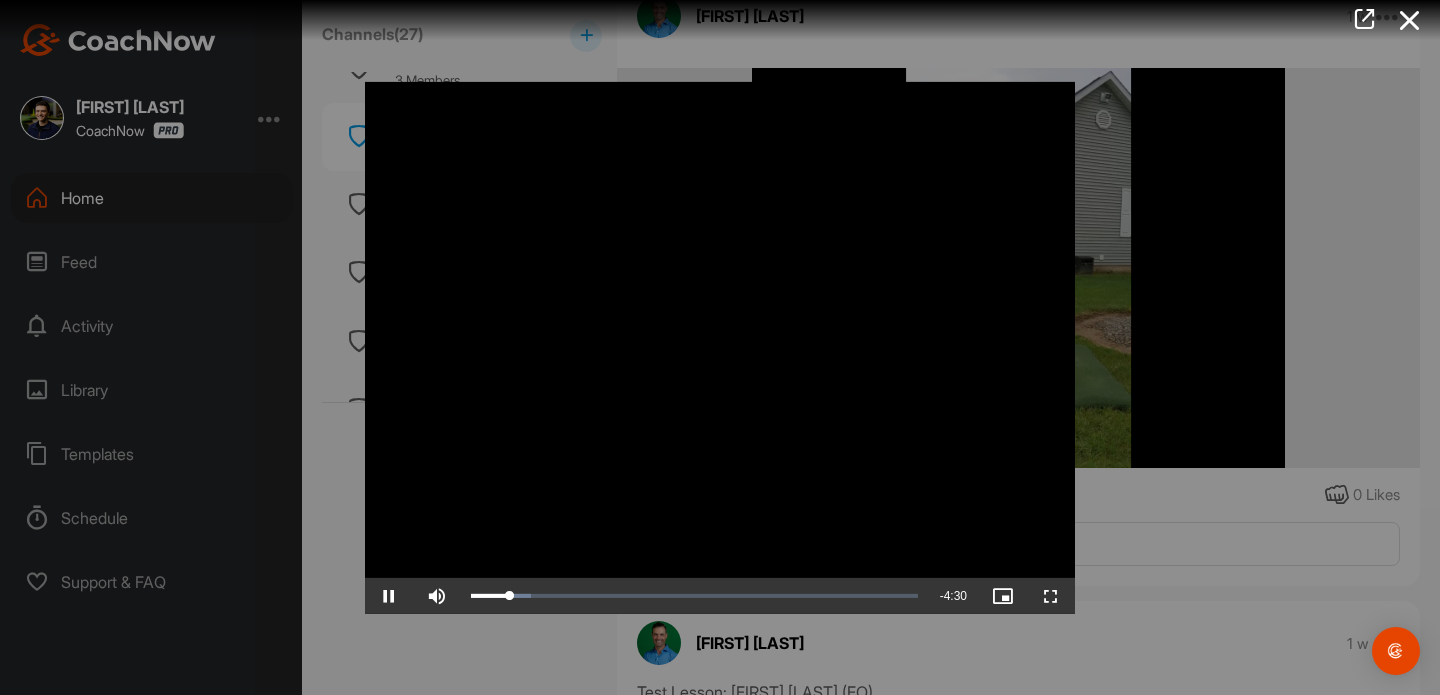 click at bounding box center (720, 347) 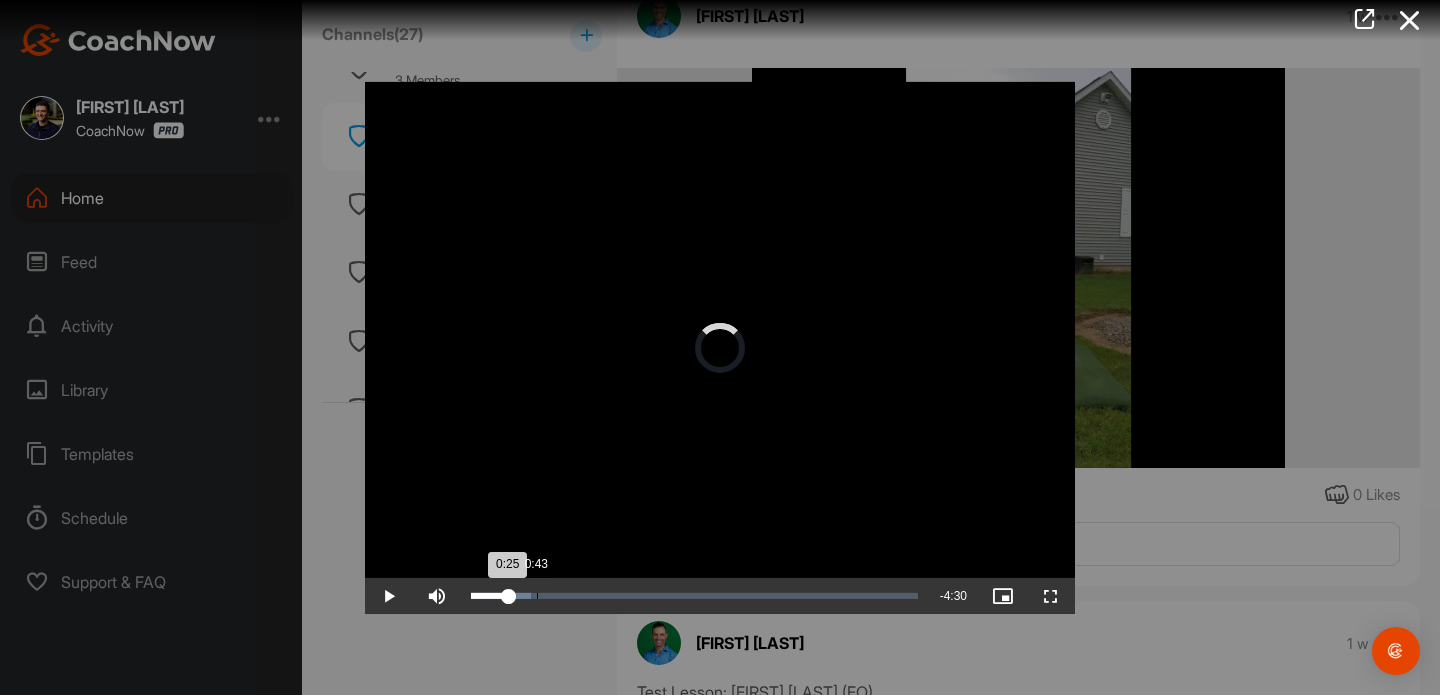 click on "Loaded :  [PERCENTAGE] [TIME] [TIME]" at bounding box center [694, 596] 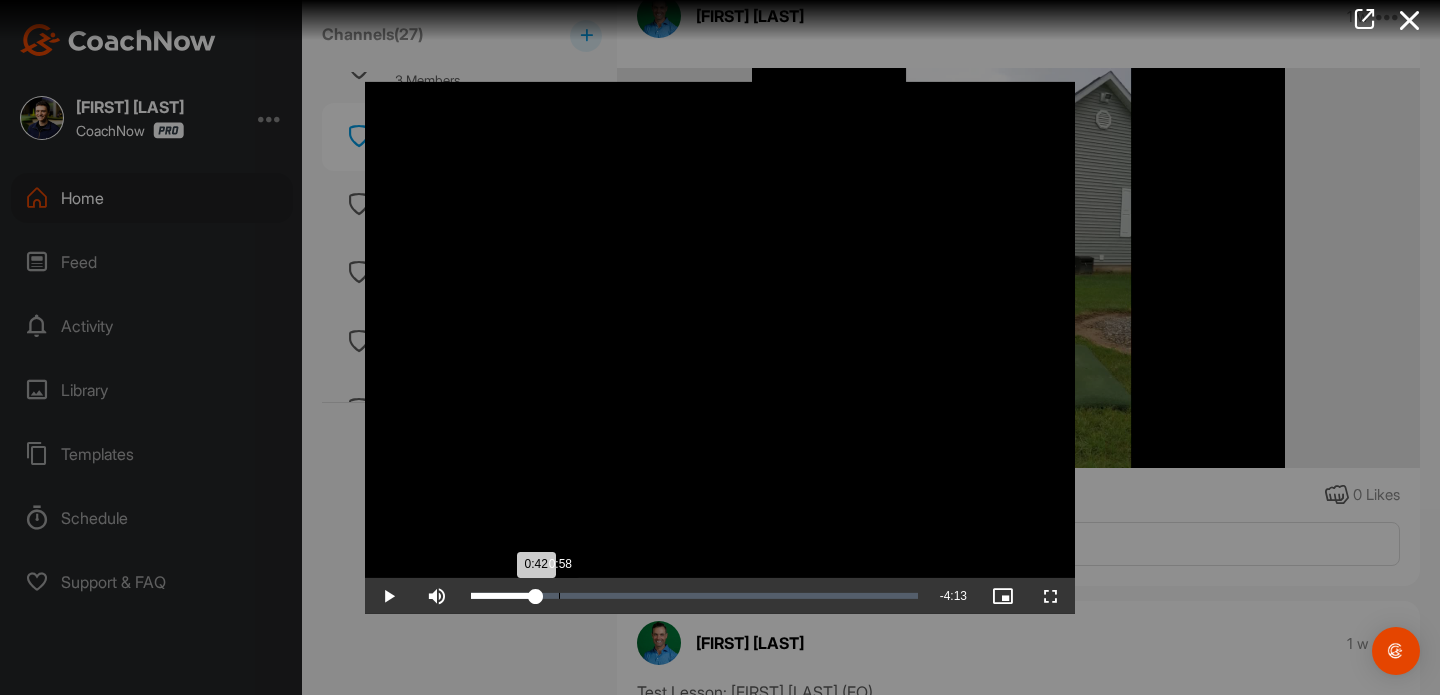 click on "Loaded :  15.27% 0:58 0:42" at bounding box center [694, 596] 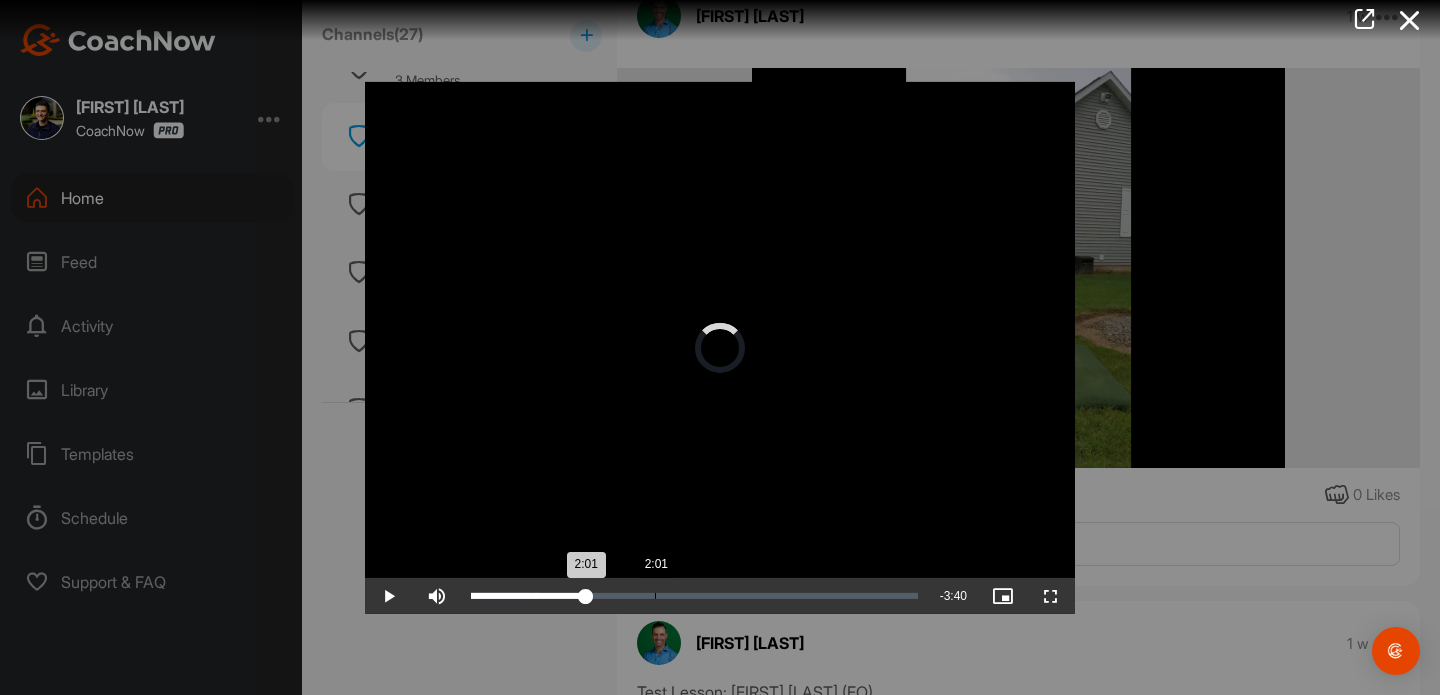 click on "Loaded :  15.27% 2:01 2:01" at bounding box center (694, 596) 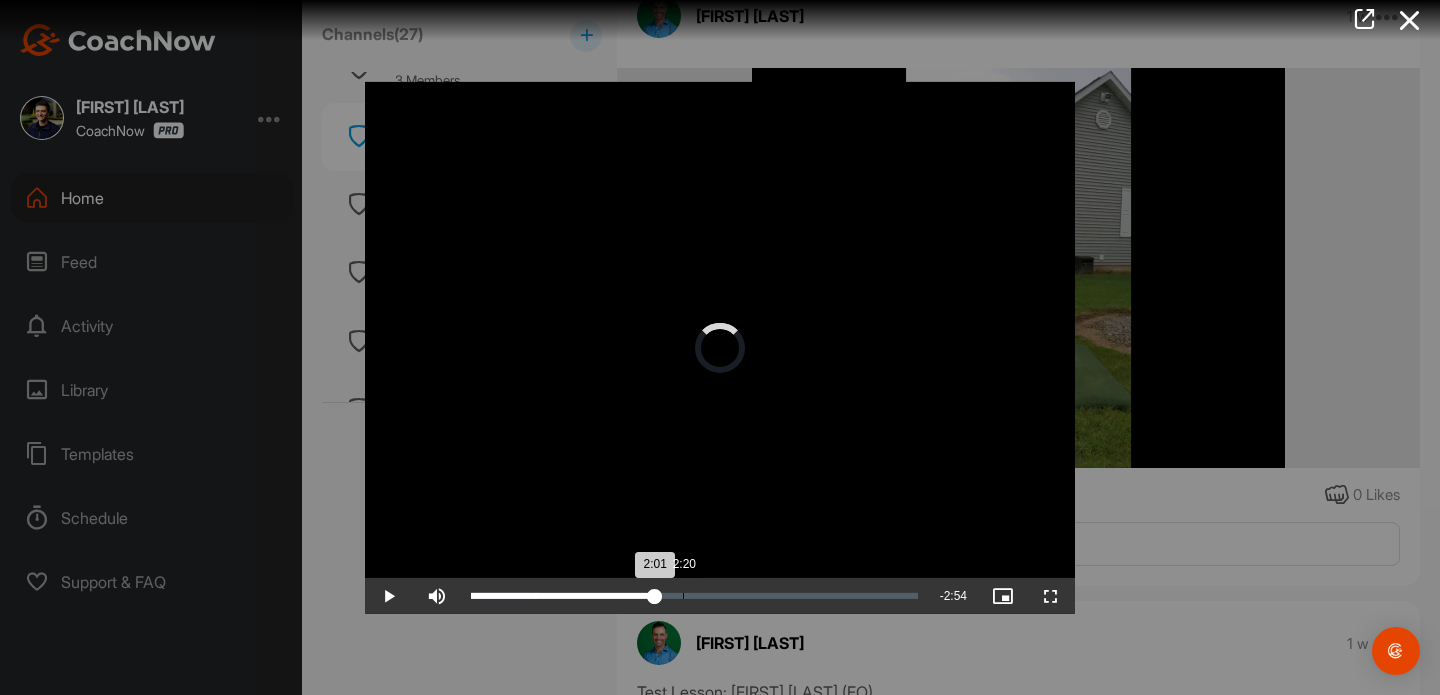 click on "Loaded :  15.27% 2:20 2:01" at bounding box center [694, 596] 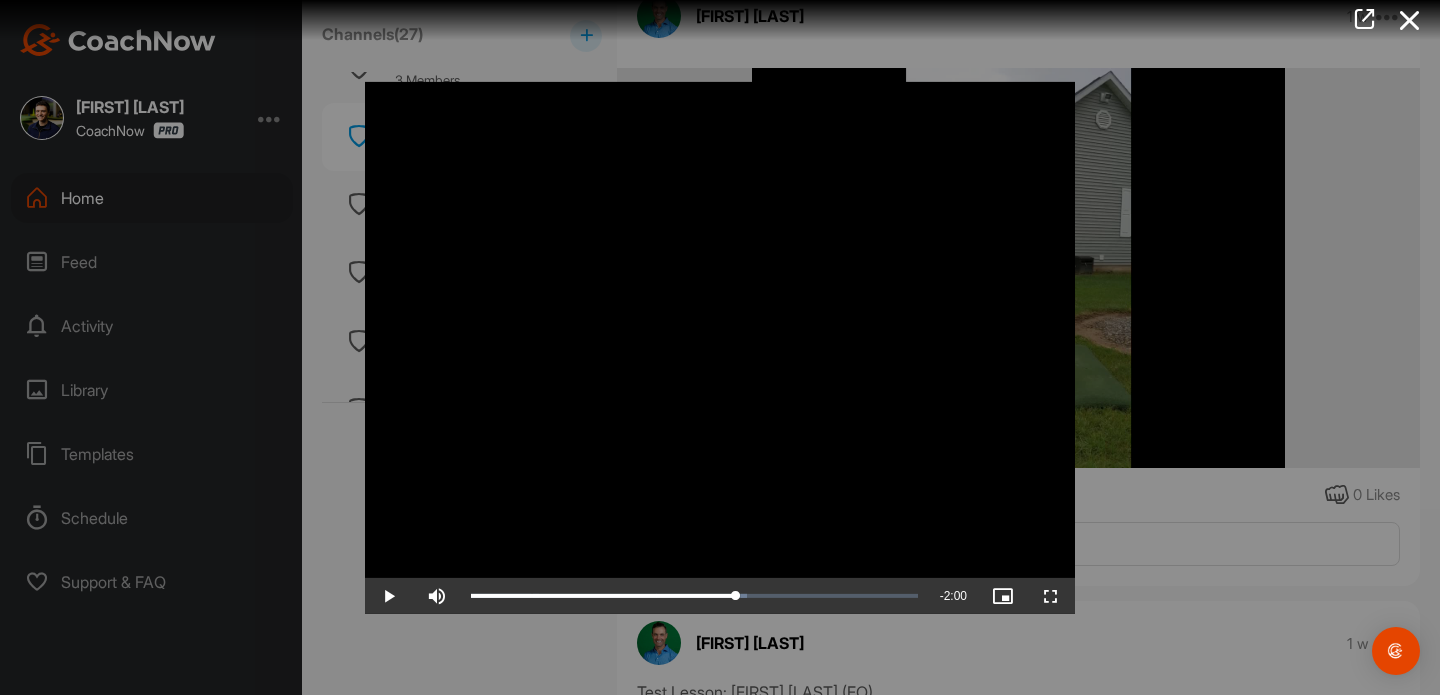 click at bounding box center [720, 347] 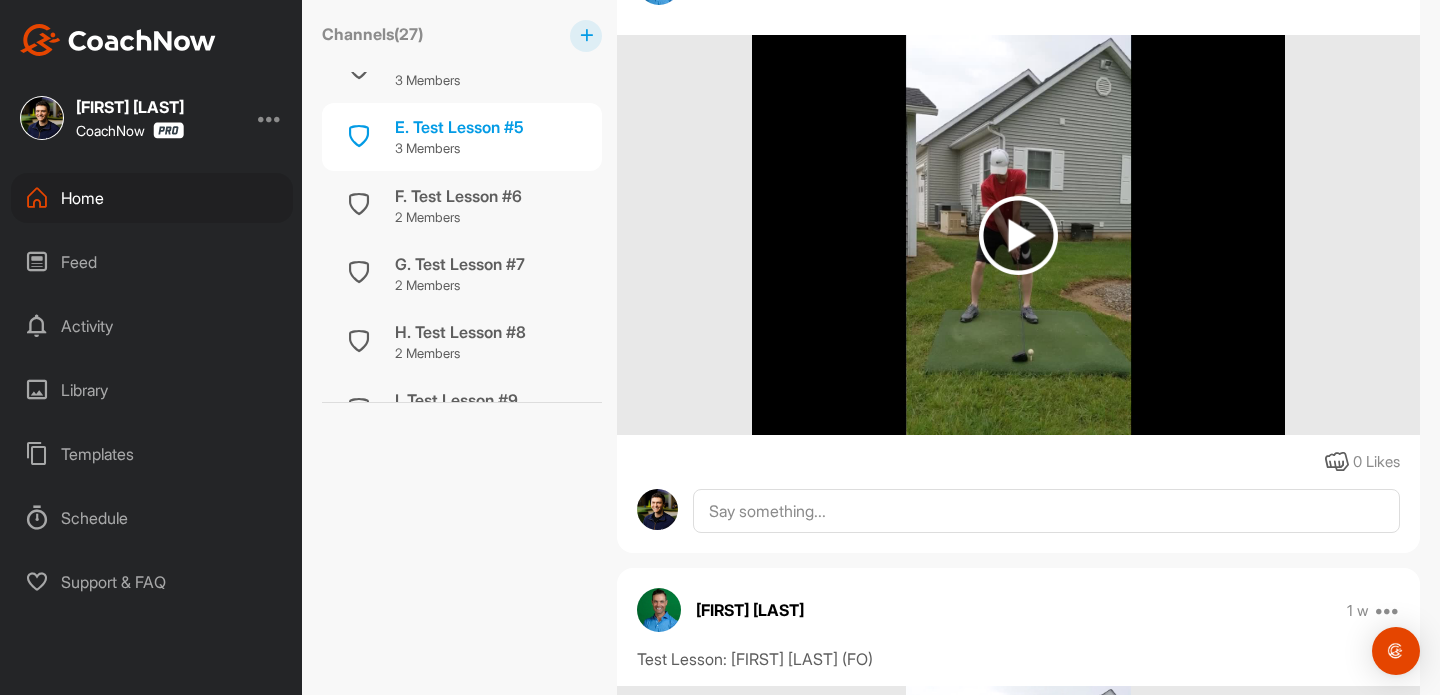 scroll, scrollTop: 731, scrollLeft: 0, axis: vertical 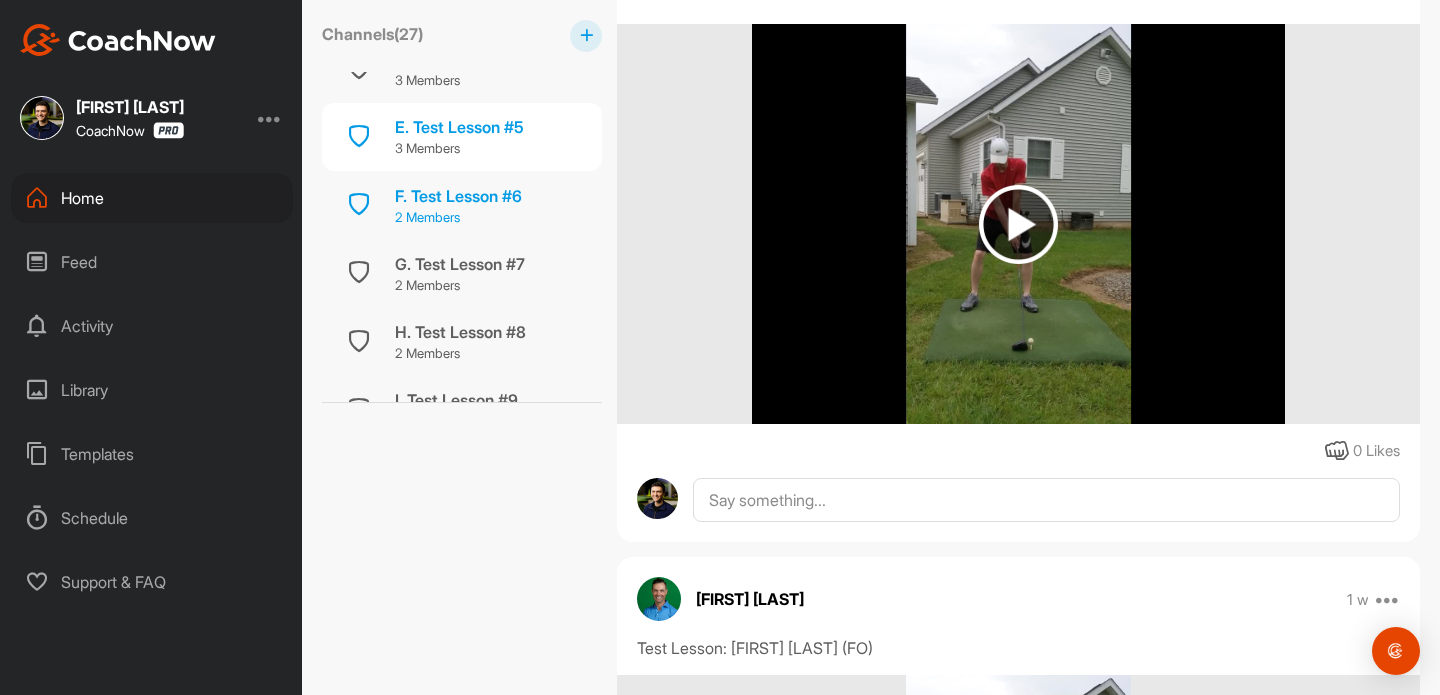 click on "2 Members" at bounding box center [458, 218] 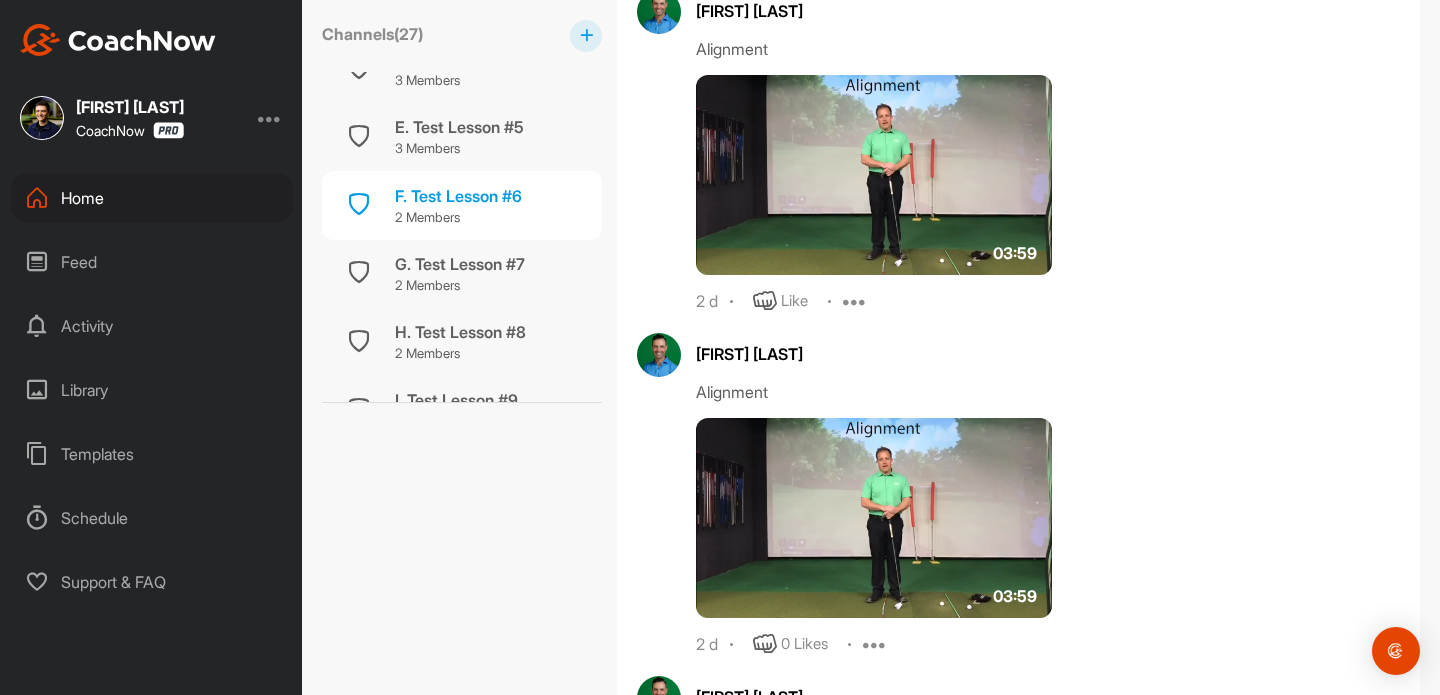 scroll, scrollTop: 1379, scrollLeft: 0, axis: vertical 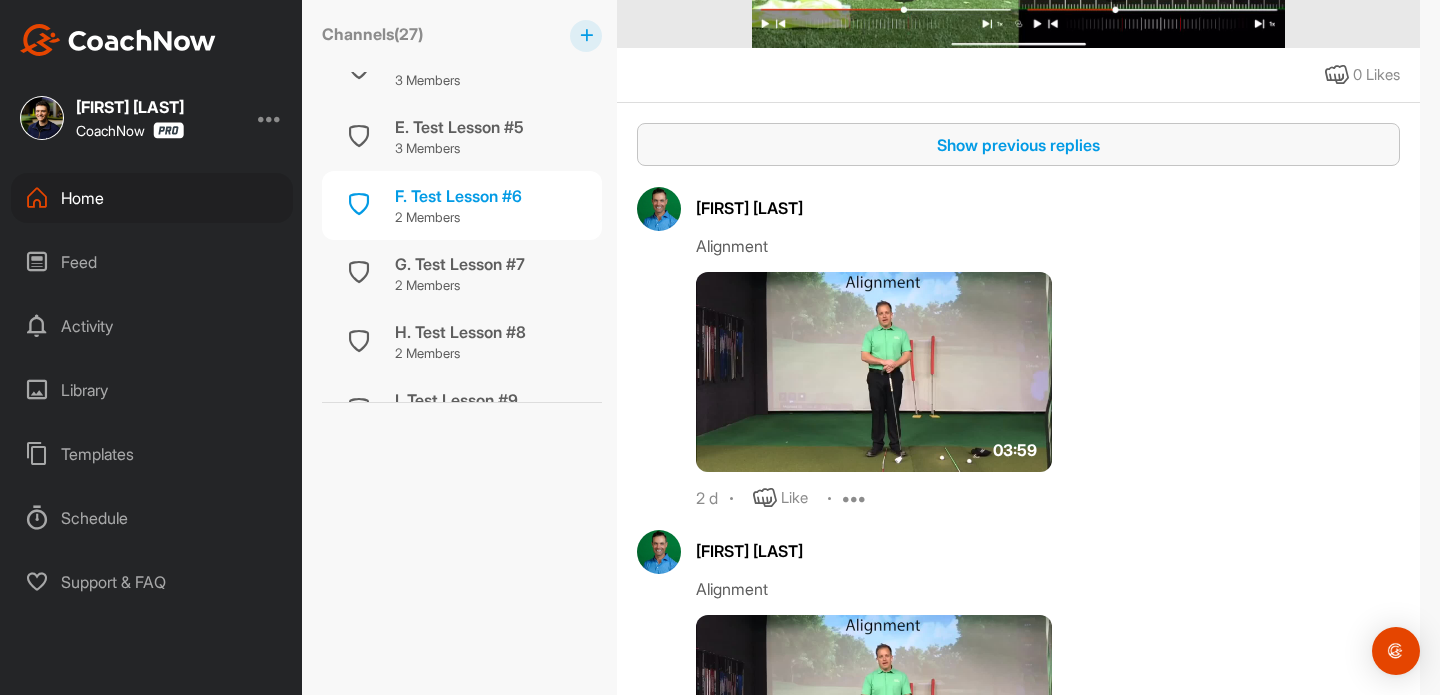 click on "Show previous replies" at bounding box center [1018, 145] 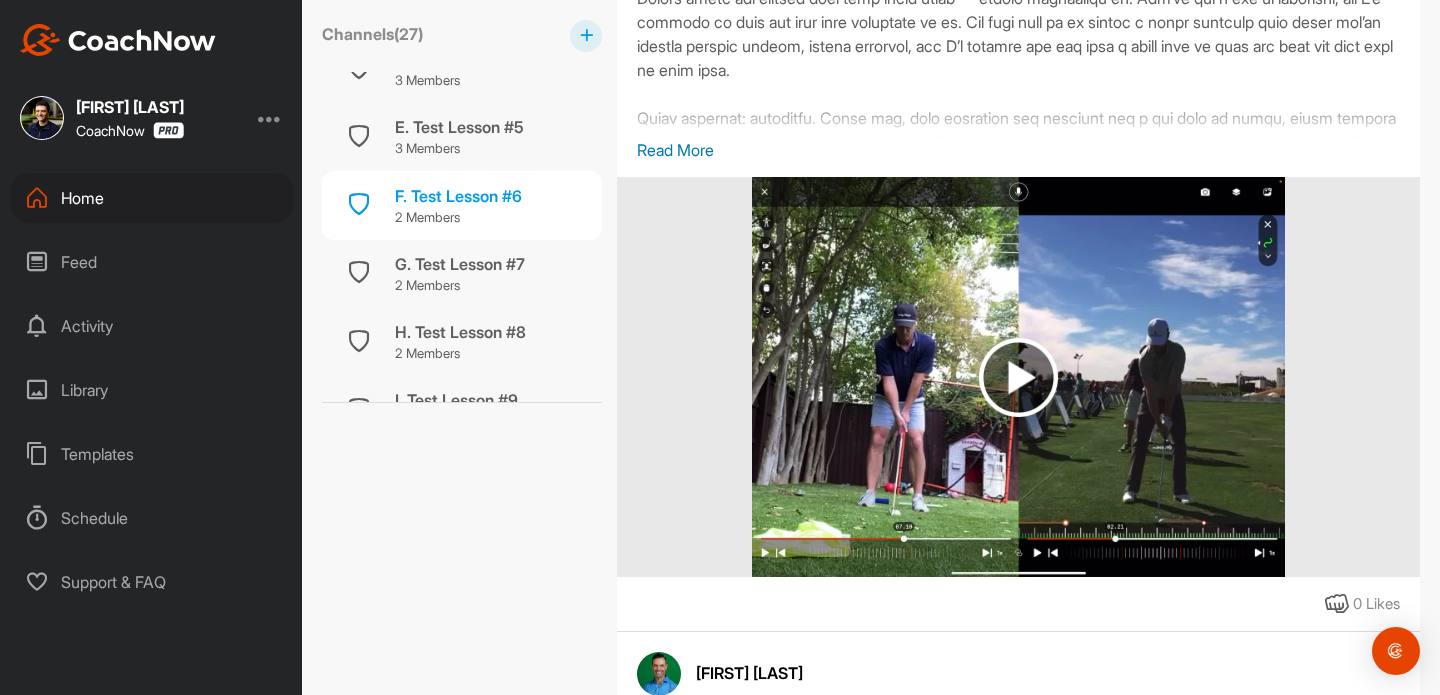 scroll, scrollTop: 654, scrollLeft: 0, axis: vertical 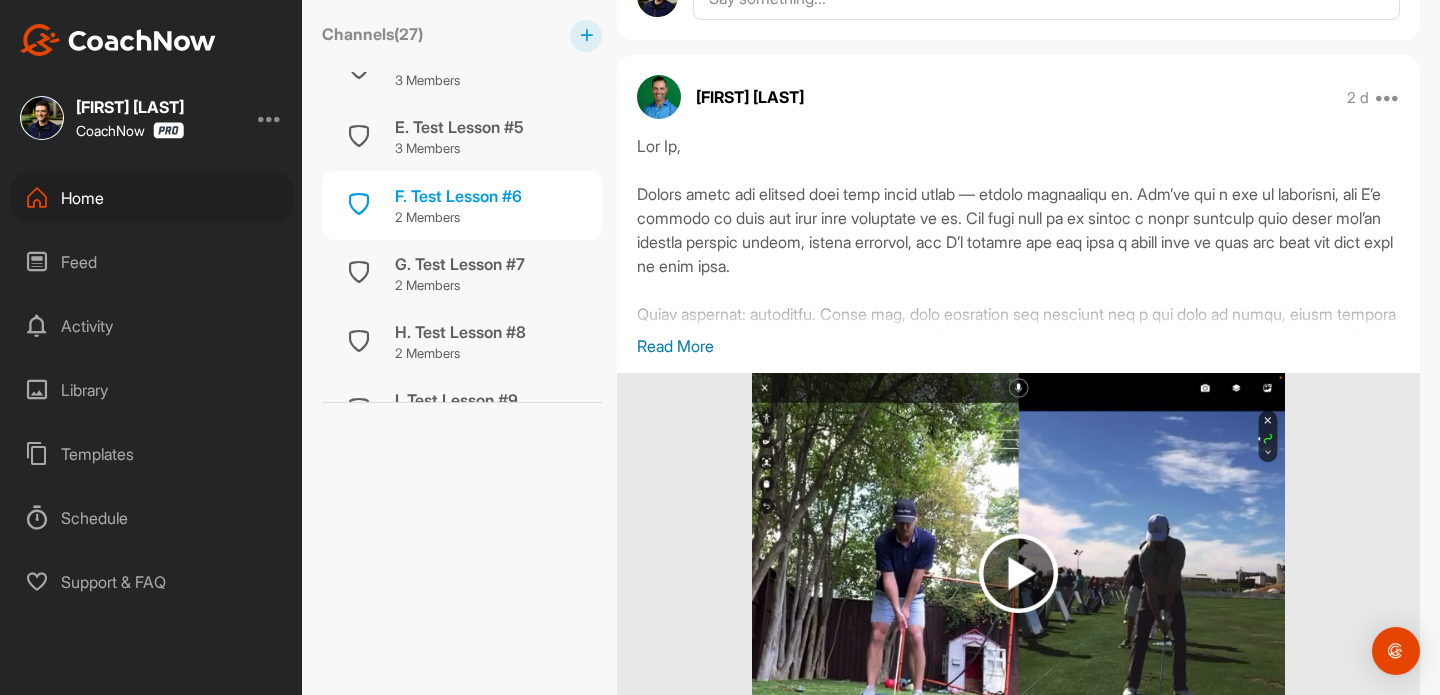 click on "Read More" at bounding box center [1018, 346] 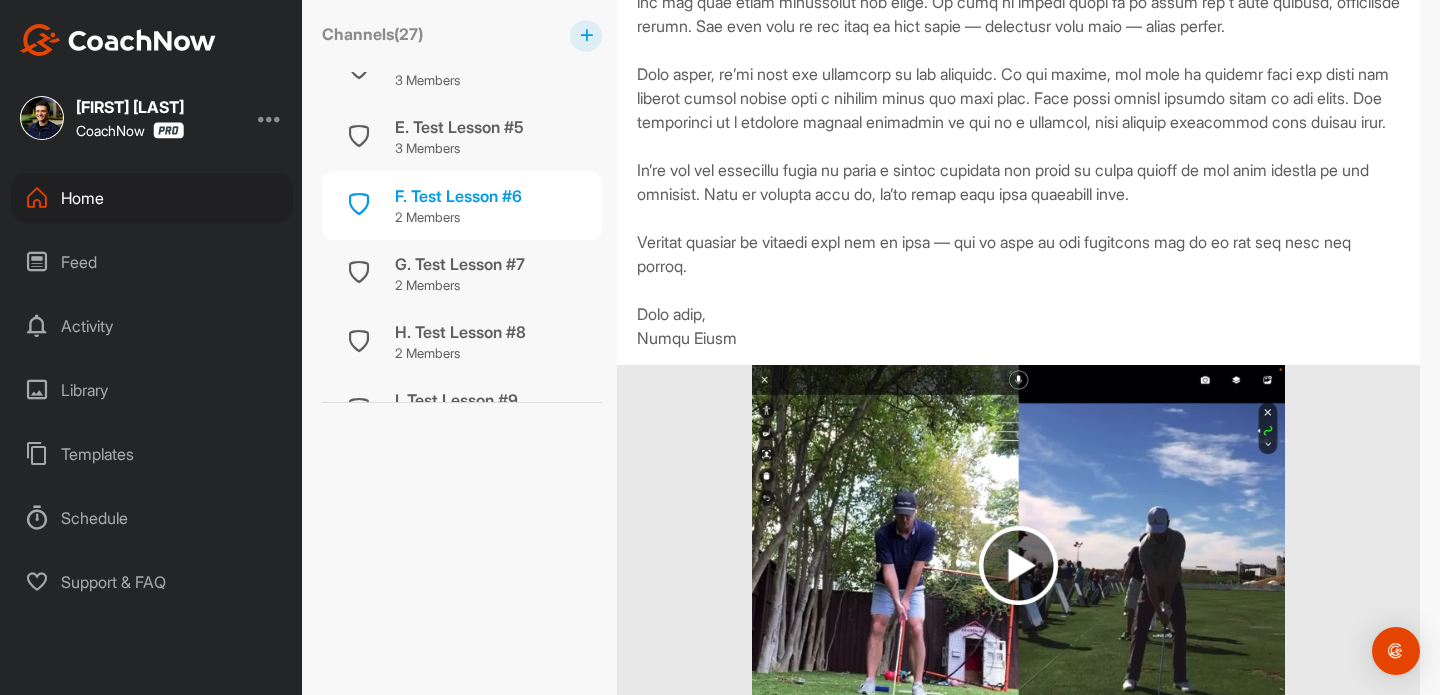 scroll, scrollTop: 1244, scrollLeft: 0, axis: vertical 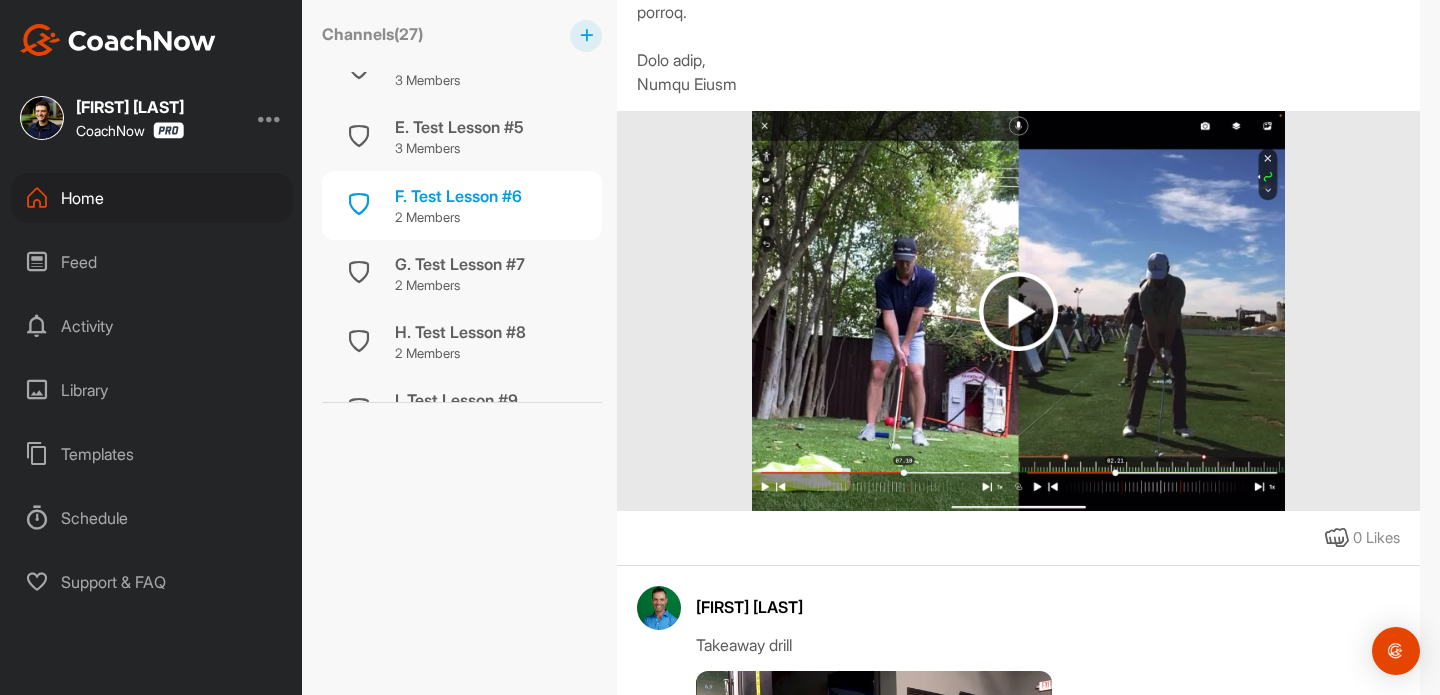 click at bounding box center [1018, 311] 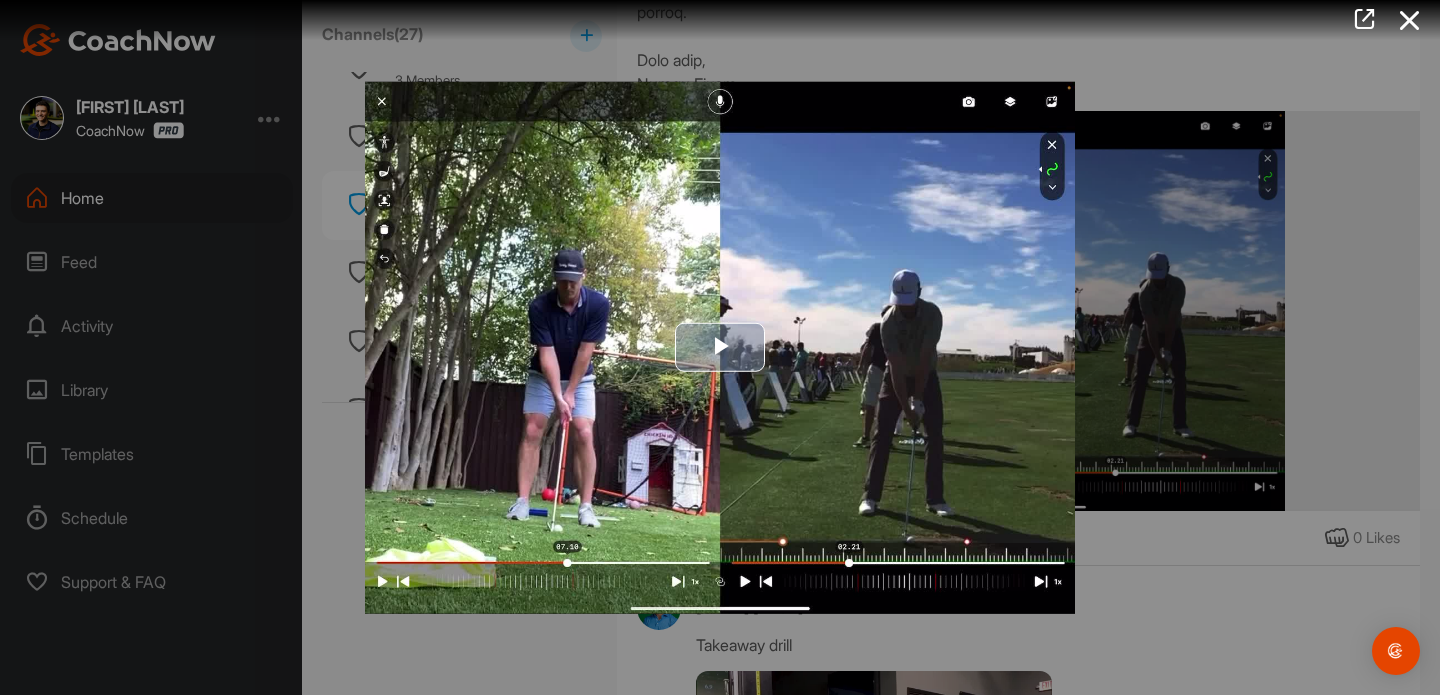 click at bounding box center [720, 347] 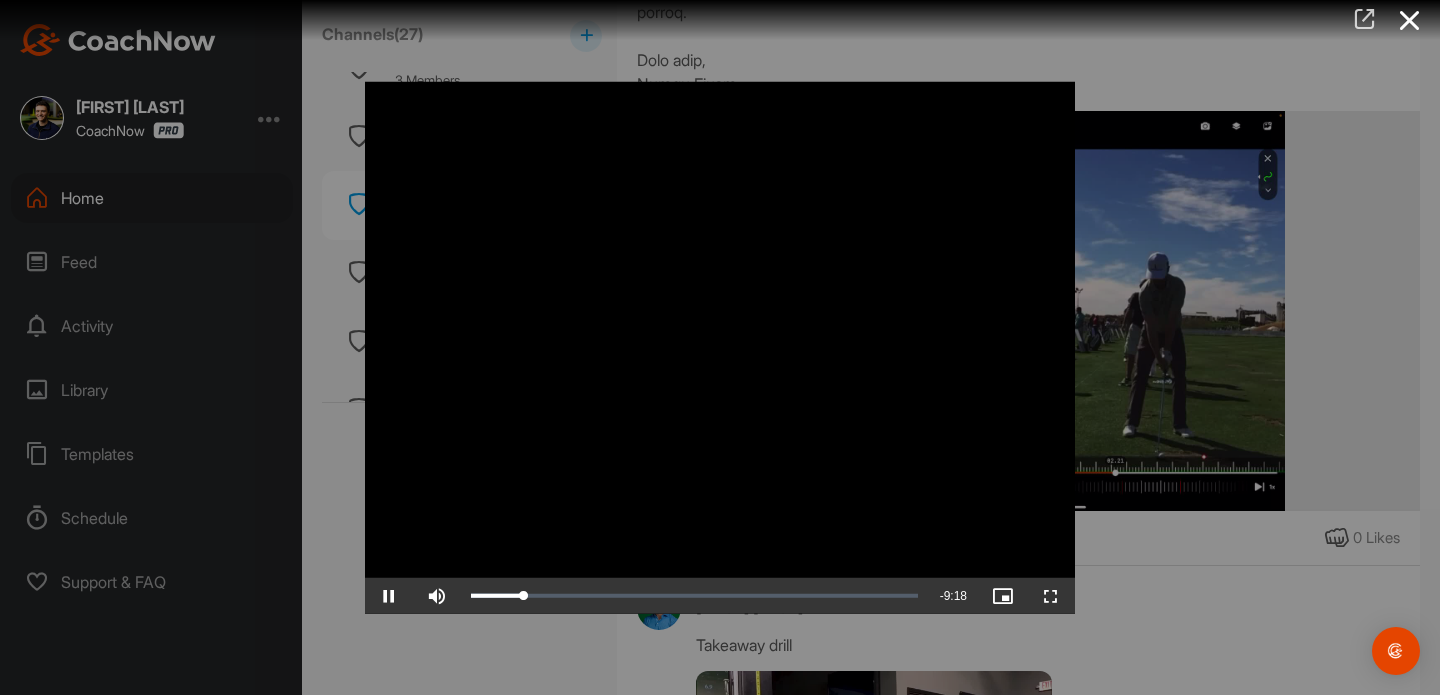 click at bounding box center (1365, 21) 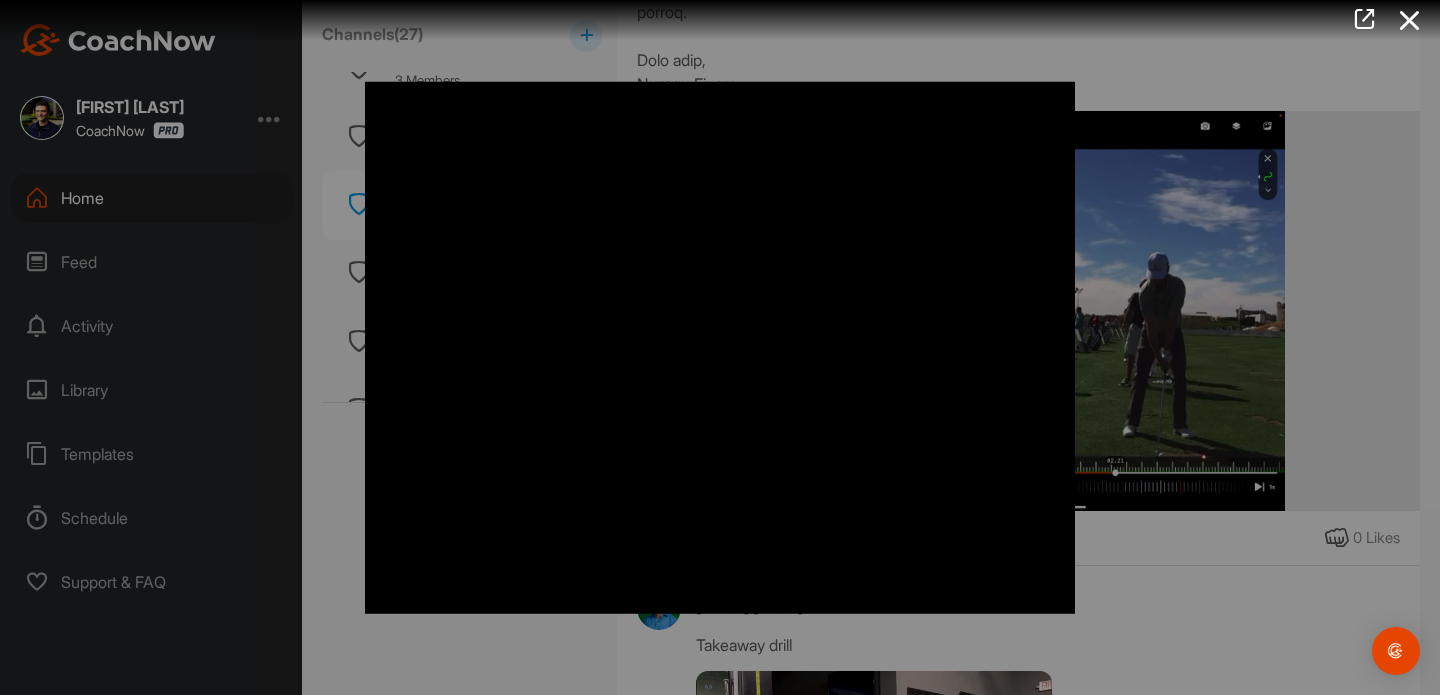 click at bounding box center [720, 347] 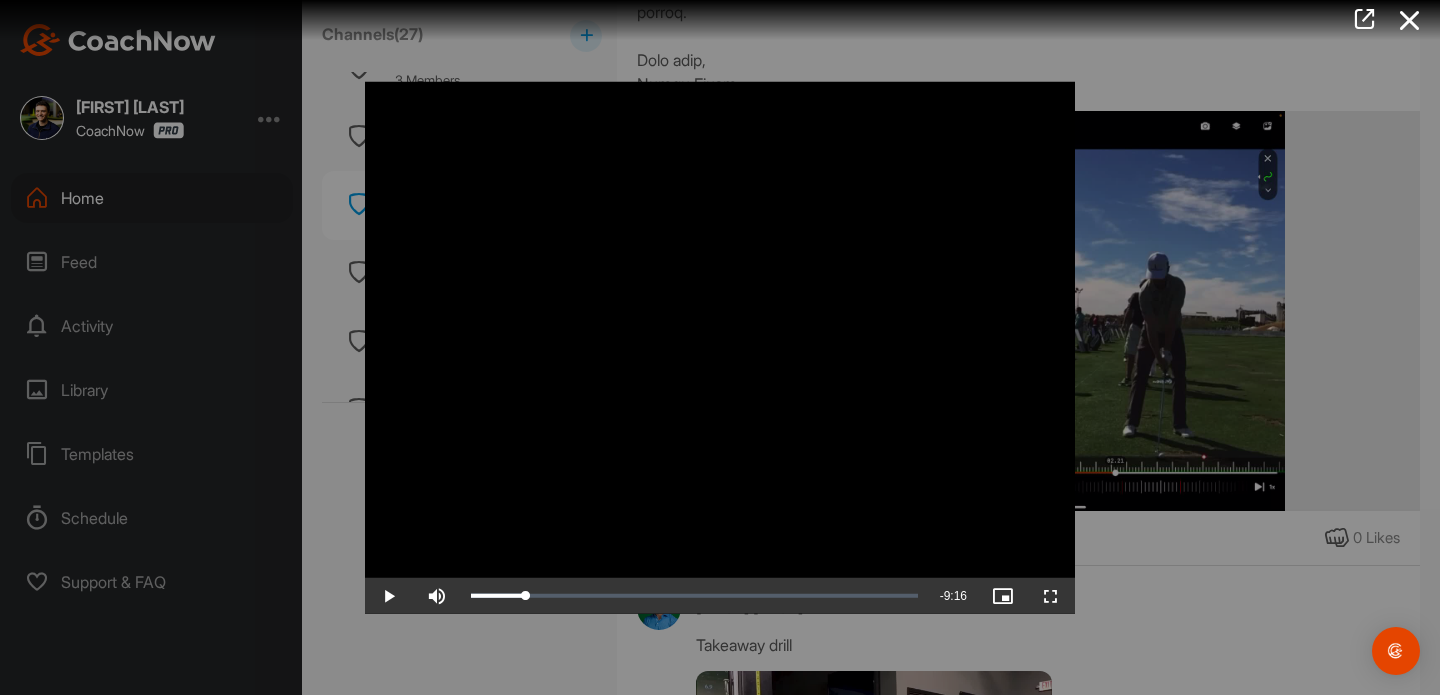 click at bounding box center [720, 347] 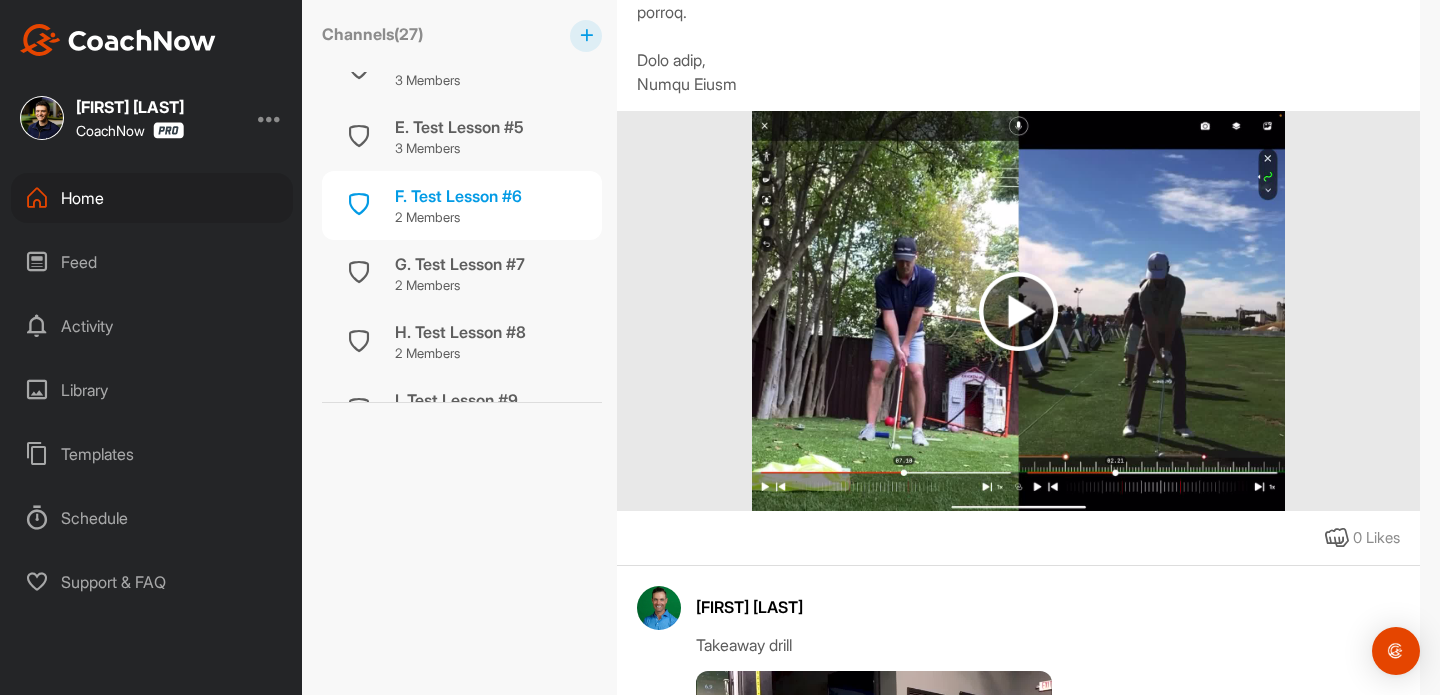 click on "Home" at bounding box center (152, 198) 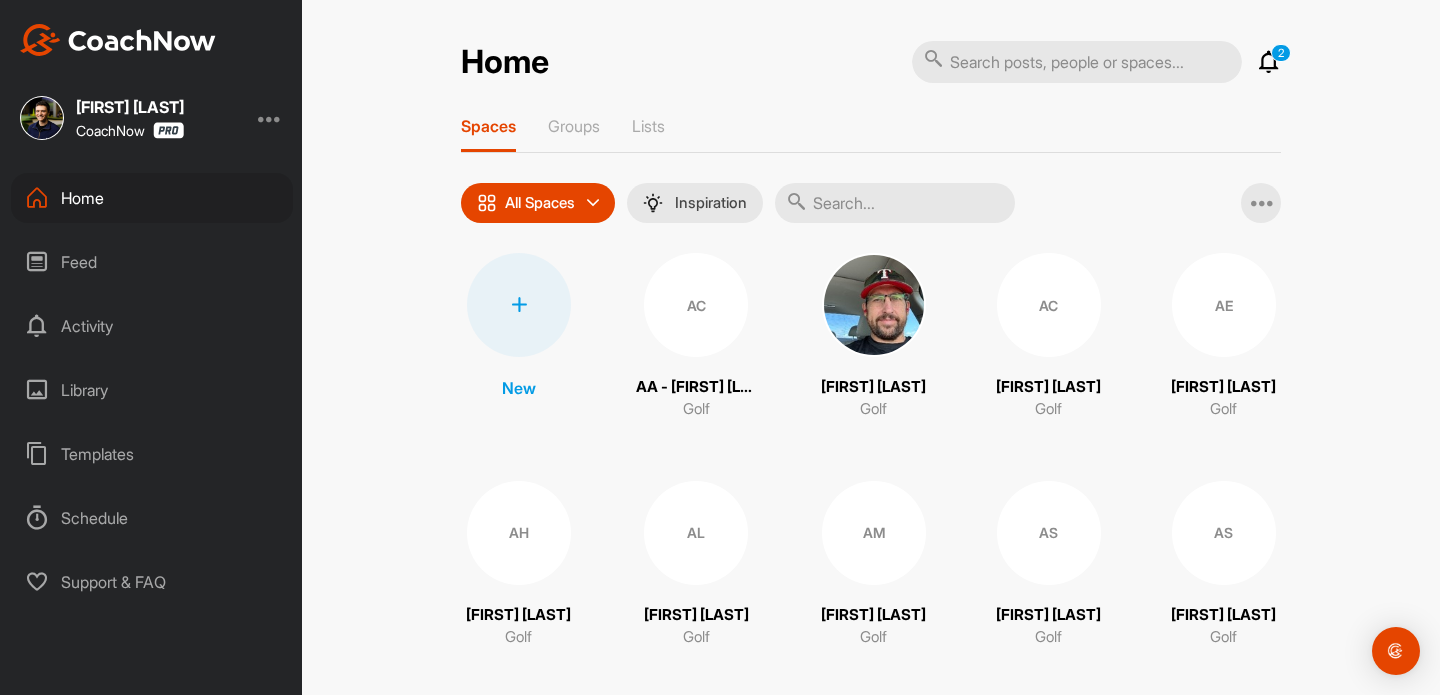 click on "2 Notifications Invitations Today [FIRST] [LAST]   accepted your invitation . 12 m  • [FIRST] [LAST] / Golf JL [FIRST] [LAST]   replied to a post : "Sorry for the stream of con..." 30 m  • [FIRST] [LAST] / Golf JL [FIRST] [LAST]   replied to a post : "Watched the DTL video. Look..." 30 m  • [FIRST] [LAST] / Golf [FIRST] [LAST]   posted a video : " Thank you for the videos Br... " 53 m  • [FIRST] [LAST] / Golf Swing [FIRST] [LAST]   posted a video : " Alternative takeaway drill  " 53 m  • [FIRST] [LAST] / Golf [FIRST] [LAST]   posted a video : " Takeaway/swing plane concept  " 53 m  • [FIRST] [LAST] / Golf [FIRST] [LAST]   posted a video . 58 m  • [FIRST] [LAST] / Golf [FIRST] [LAST]   replied to a post : "You can always schedule at ..." 59 m  • [FIRST] [LAST] / Golf [FIRST] [LAST]   replied to a post : "I was just about to message..." 1 h  • [FIRST] [LAST] / Golf [FIRST] [LAST]   posted a video : " 8 iron from 155 fat shot.  ... " 1 h  • [FIRST] [LAST] / Golf [FIRST] [LAST]   replied to a post : "LJ, how are things progress..." 1 h" at bounding box center (1096, 62) 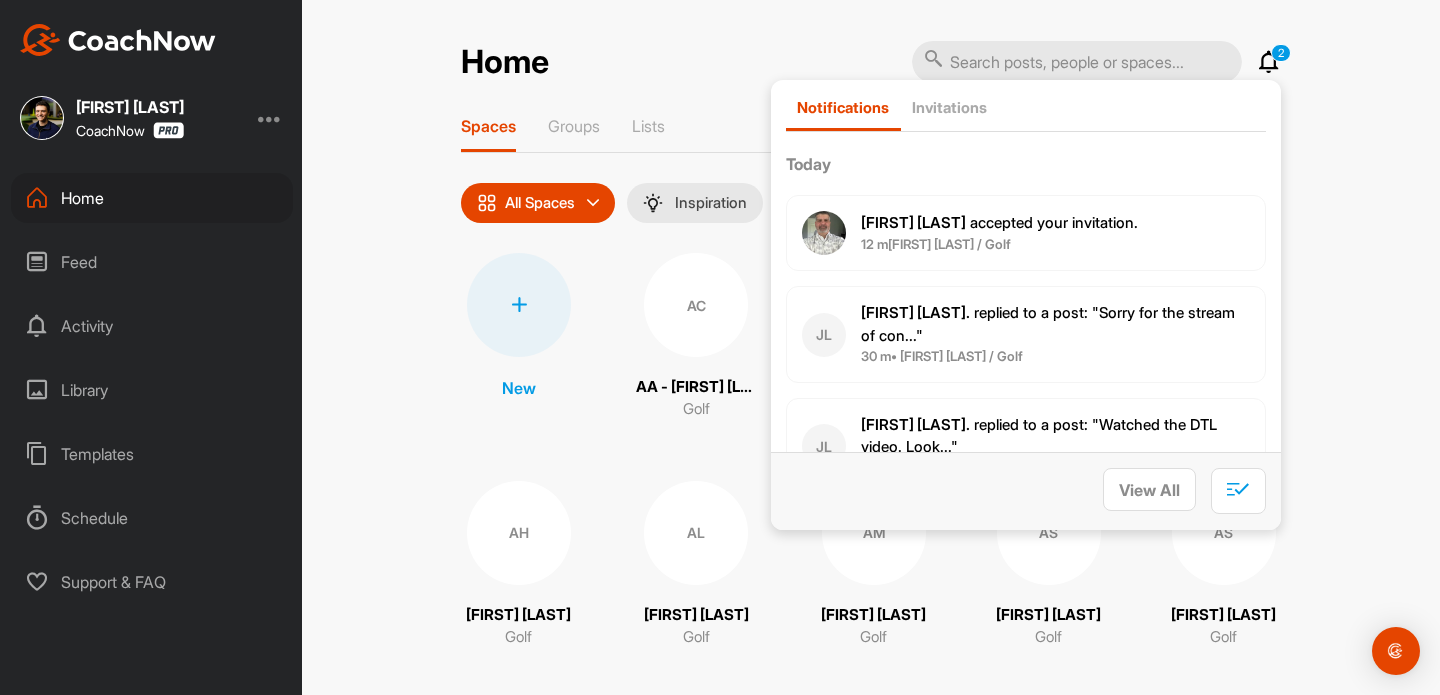click at bounding box center [1269, 62] 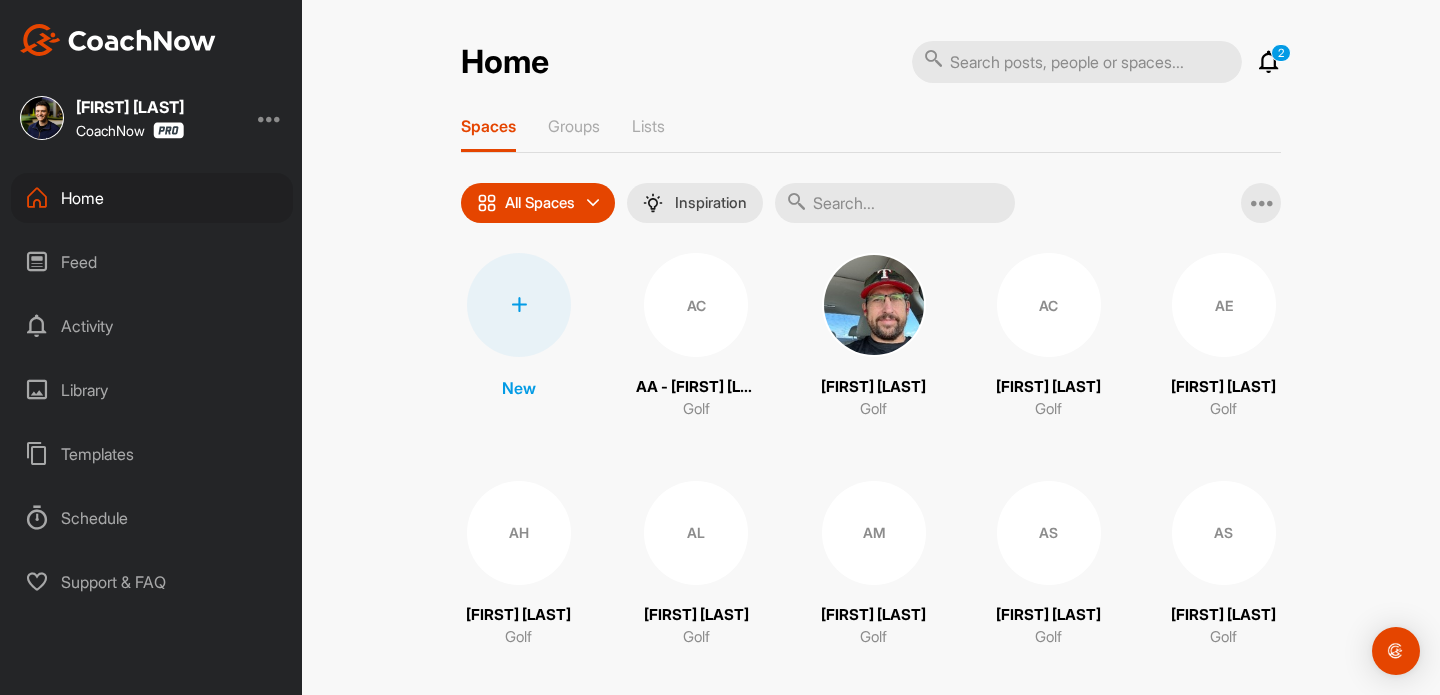 click at bounding box center [1269, 62] 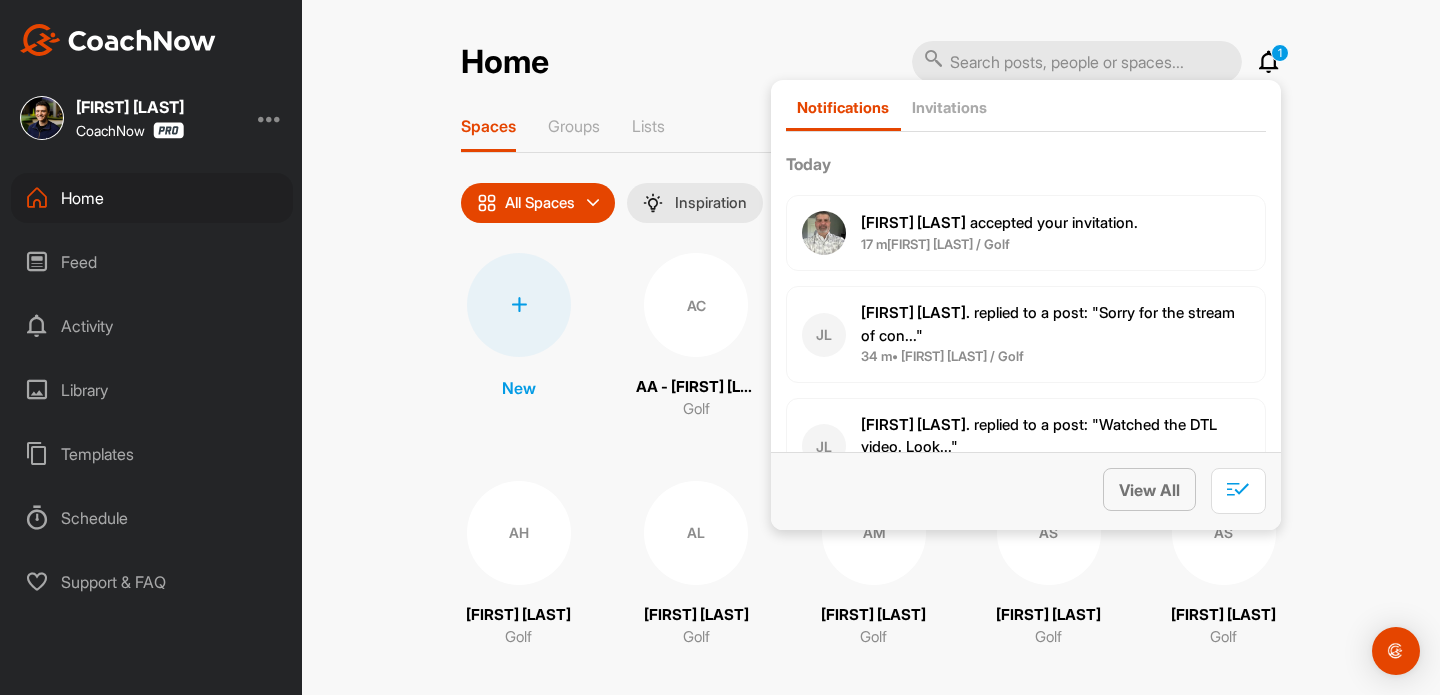 click on "View All" at bounding box center [1149, 489] 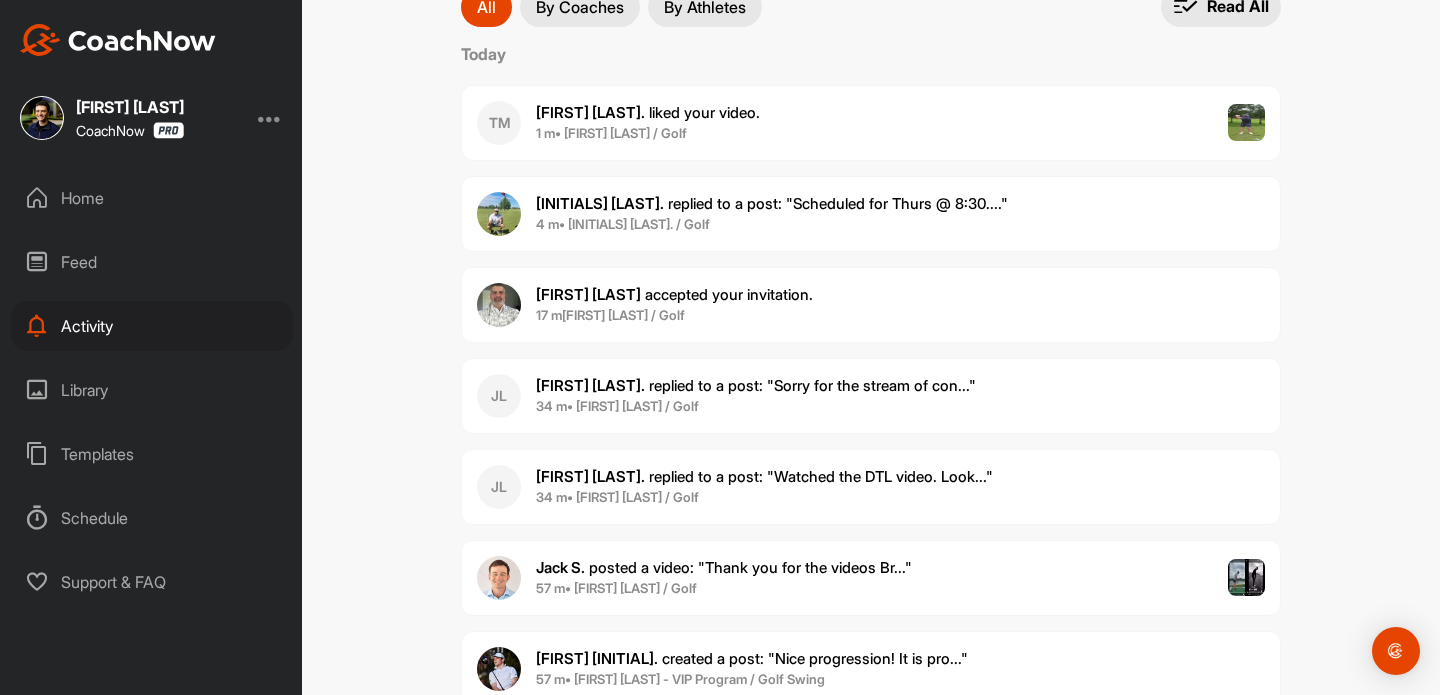 scroll, scrollTop: 212, scrollLeft: 0, axis: vertical 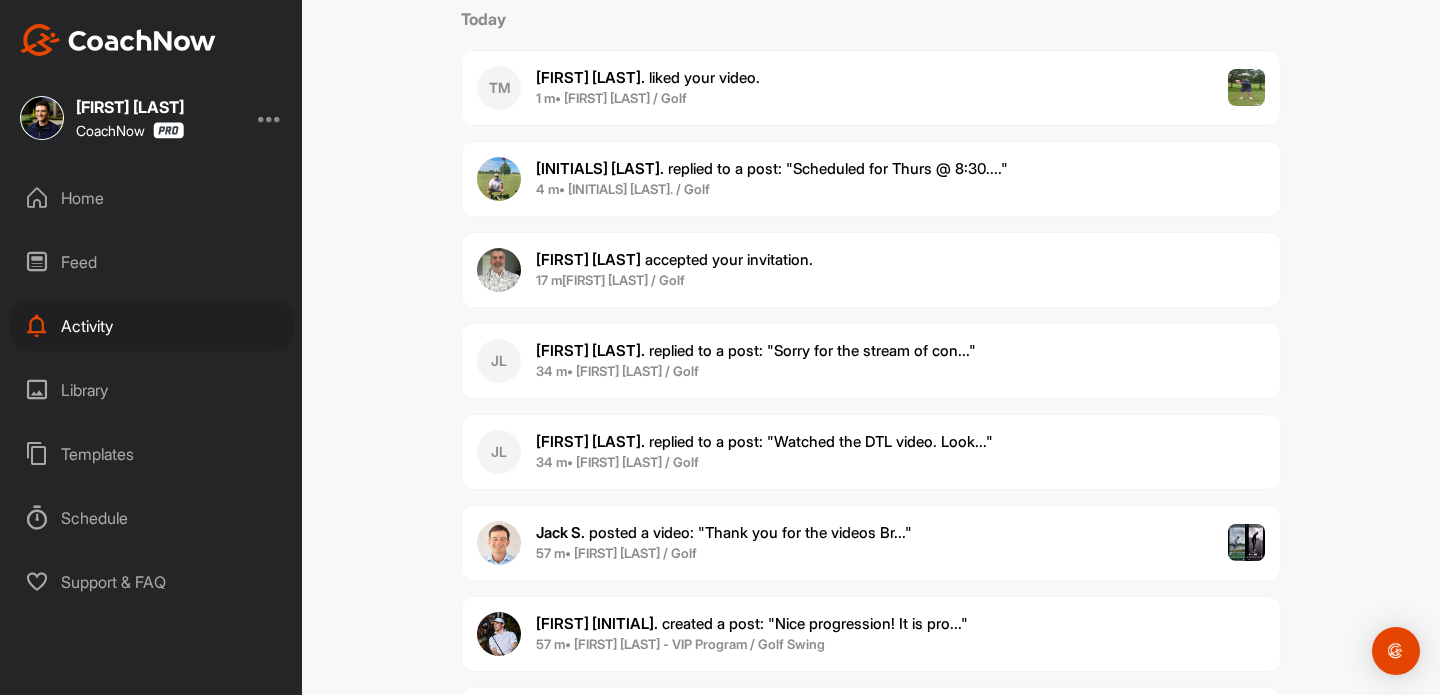 click on "TM [FIRST] [LAST] liked your video . 1 m • [FIRST] [LAST] / Golf" at bounding box center [871, 88] 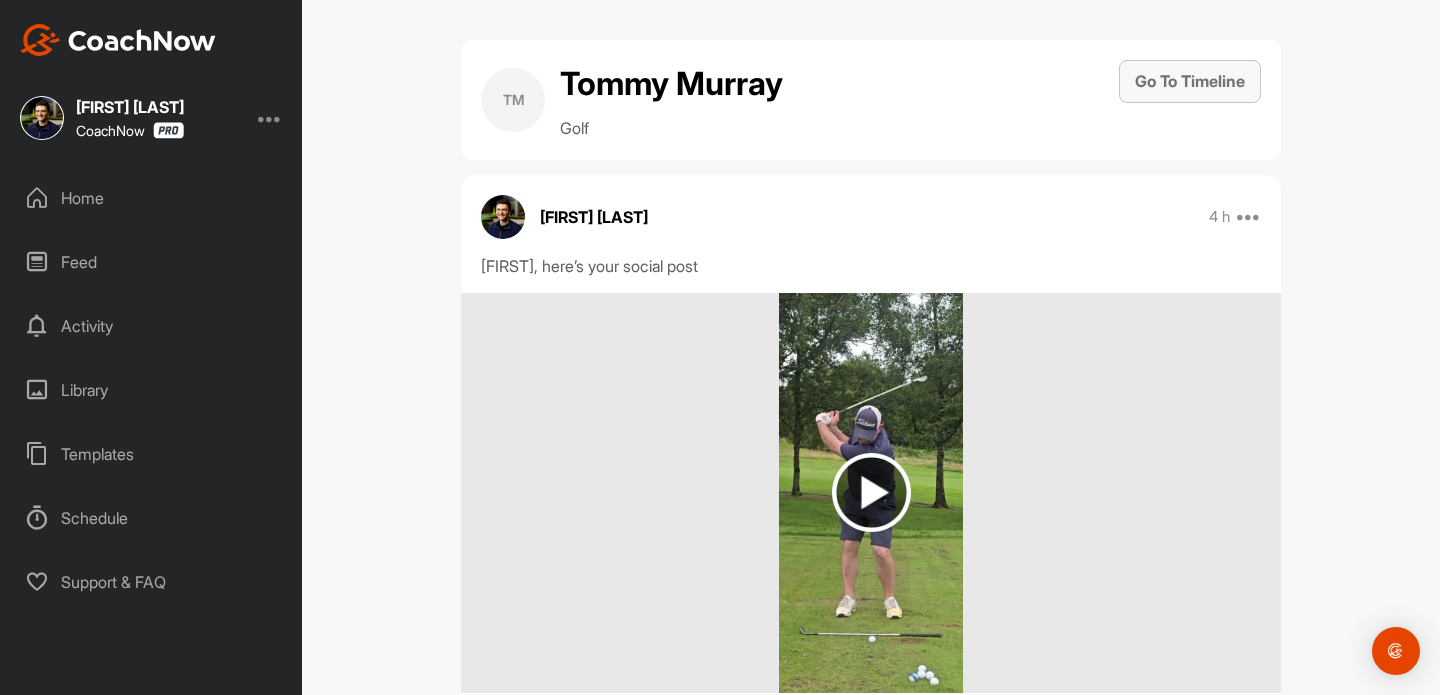 click on "Go To Timeline" at bounding box center [1190, 81] 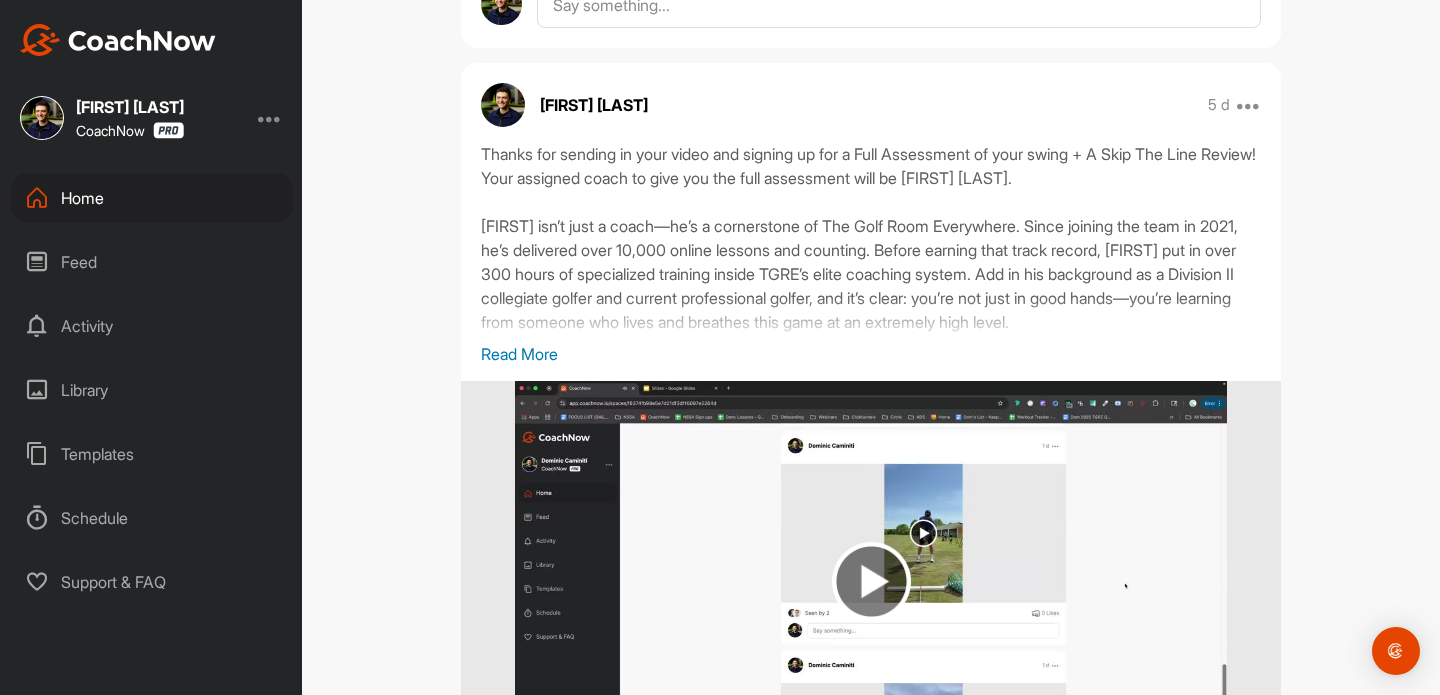 scroll, scrollTop: 2858, scrollLeft: 0, axis: vertical 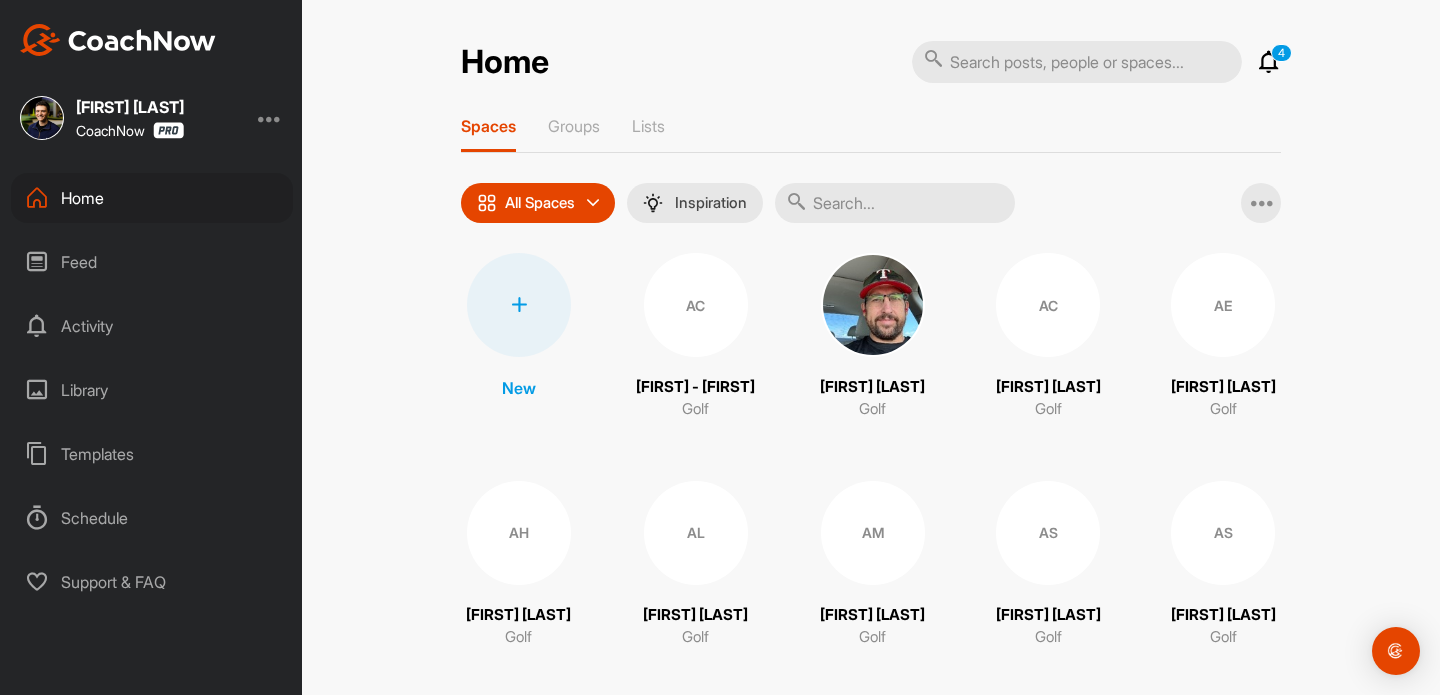 click at bounding box center (1269, 62) 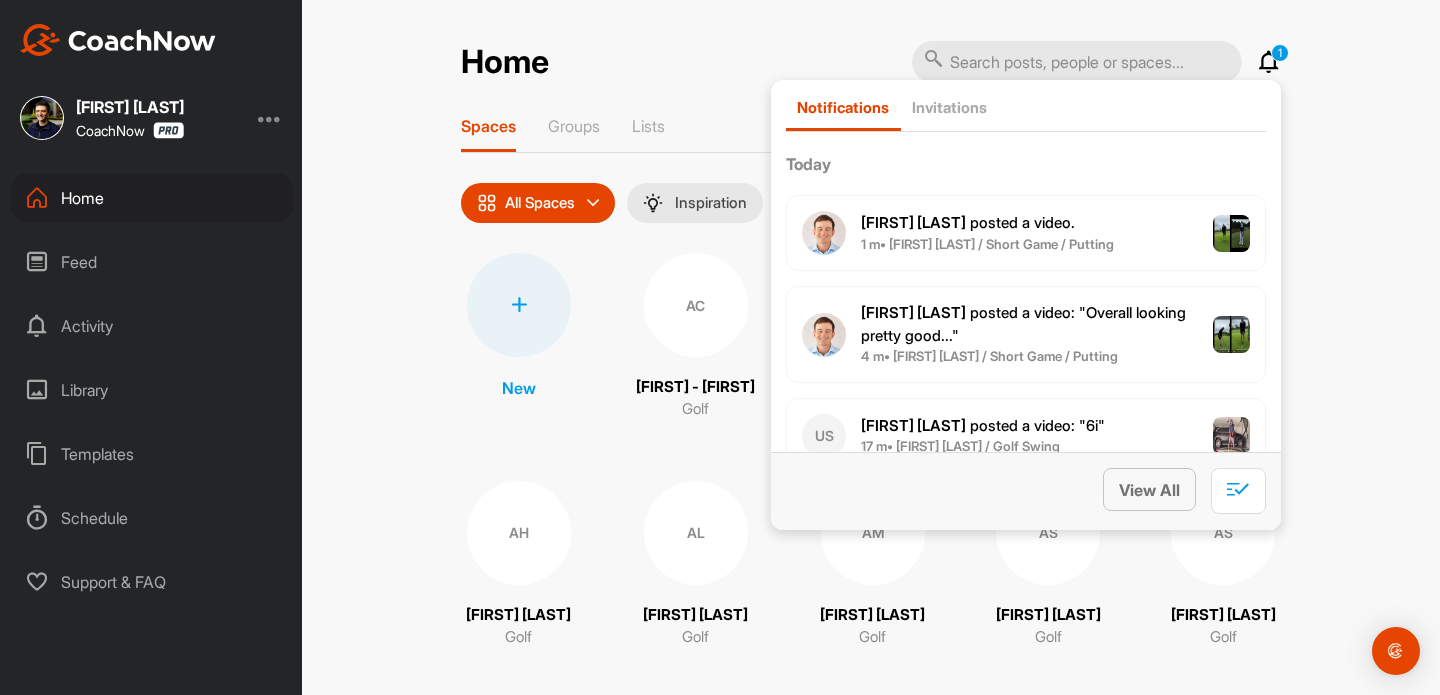 click on "View All" at bounding box center (1149, 490) 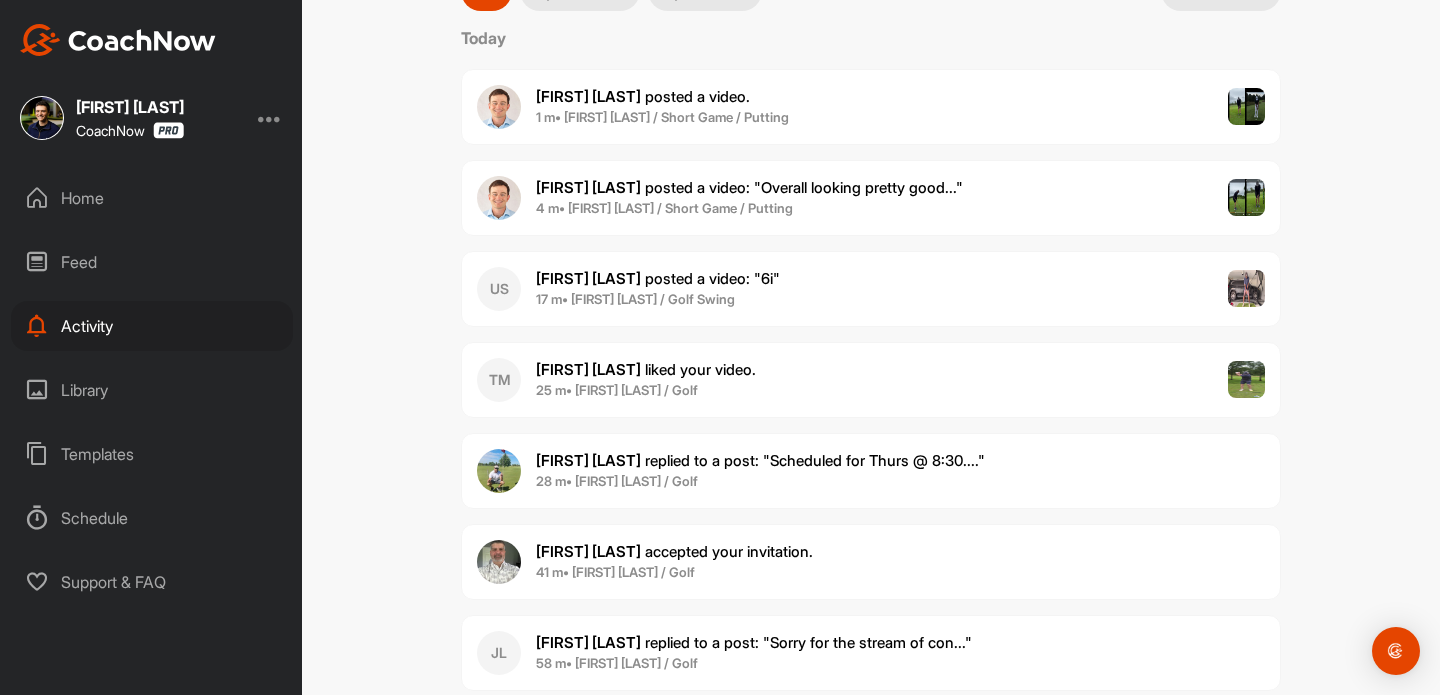 scroll, scrollTop: 201, scrollLeft: 0, axis: vertical 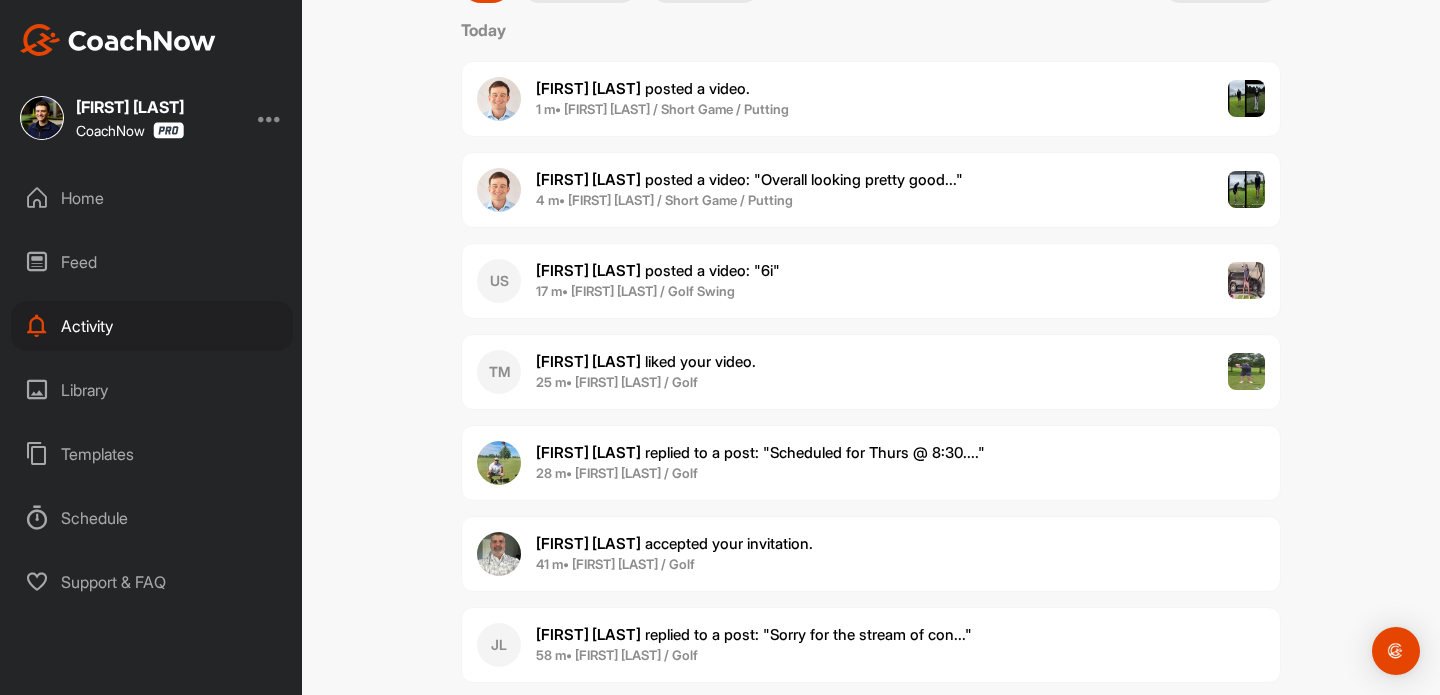 click on "US Udit S.   posted a video : " 6i " 17 m  • Udit Singhal / Golf Swing" at bounding box center [871, 281] 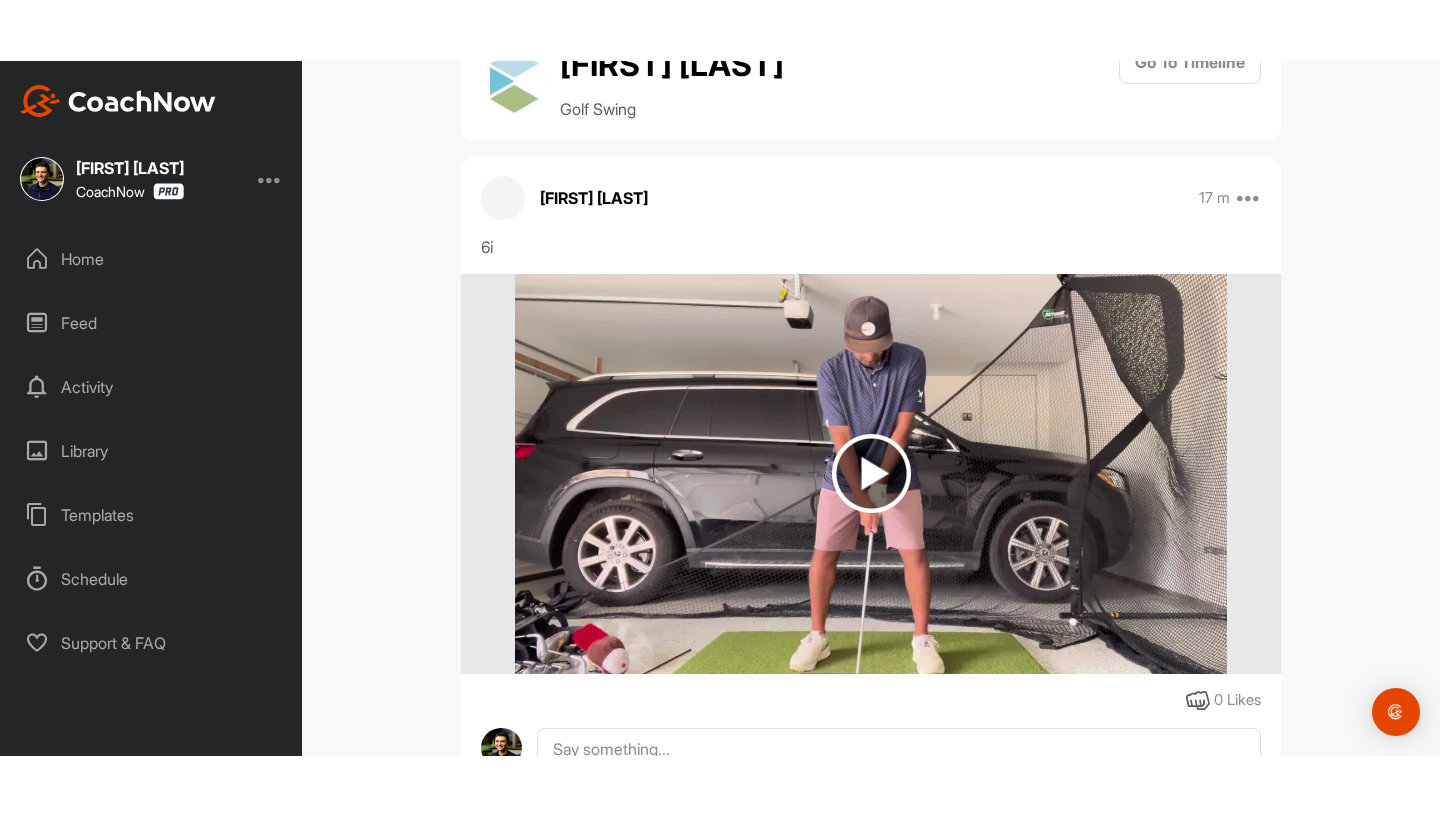scroll, scrollTop: 161, scrollLeft: 0, axis: vertical 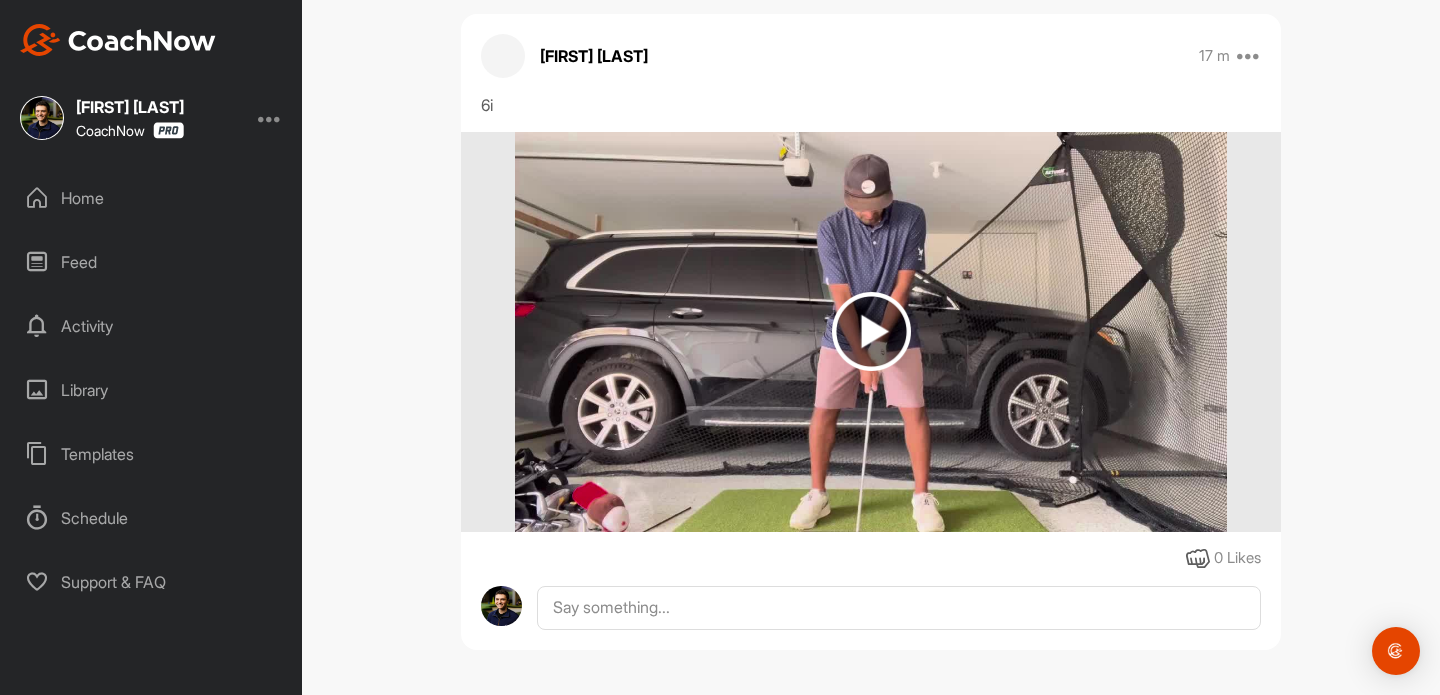 click at bounding box center (871, 331) 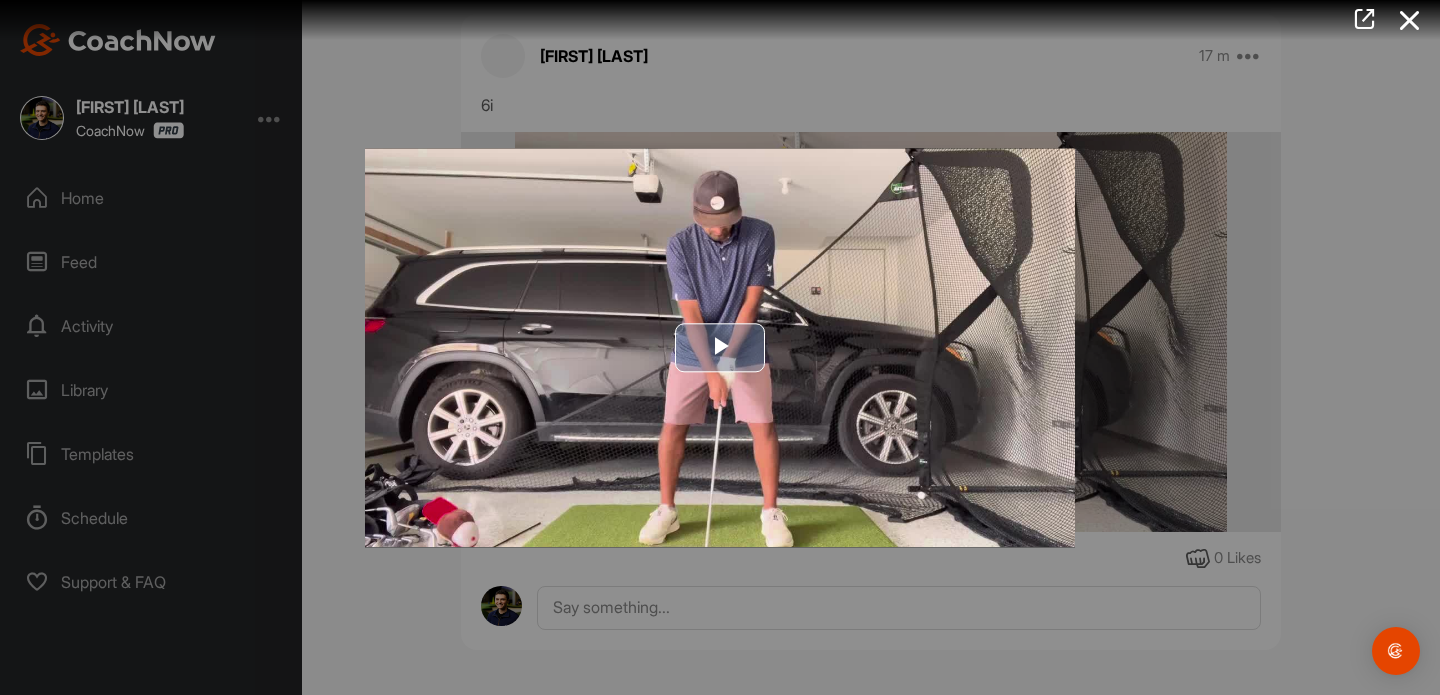 click at bounding box center (720, 348) 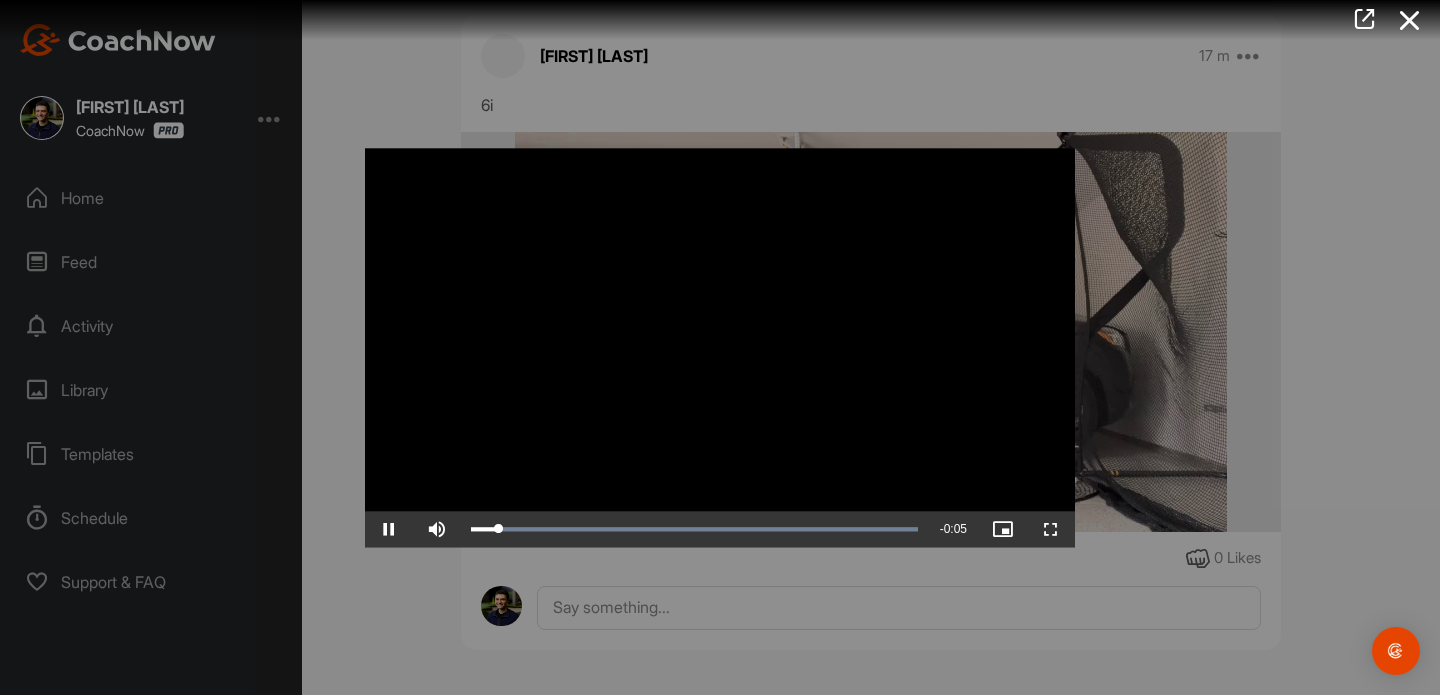 click at bounding box center (720, 347) 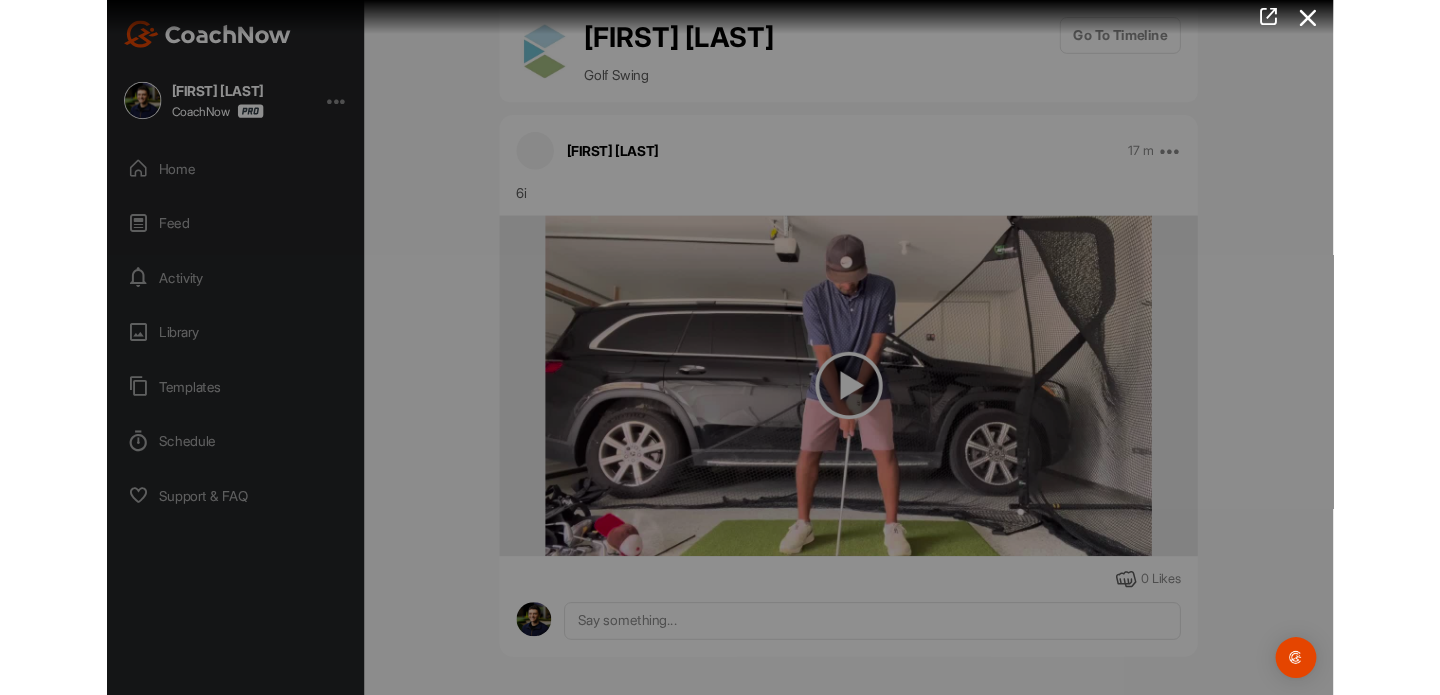 scroll, scrollTop: 0, scrollLeft: 0, axis: both 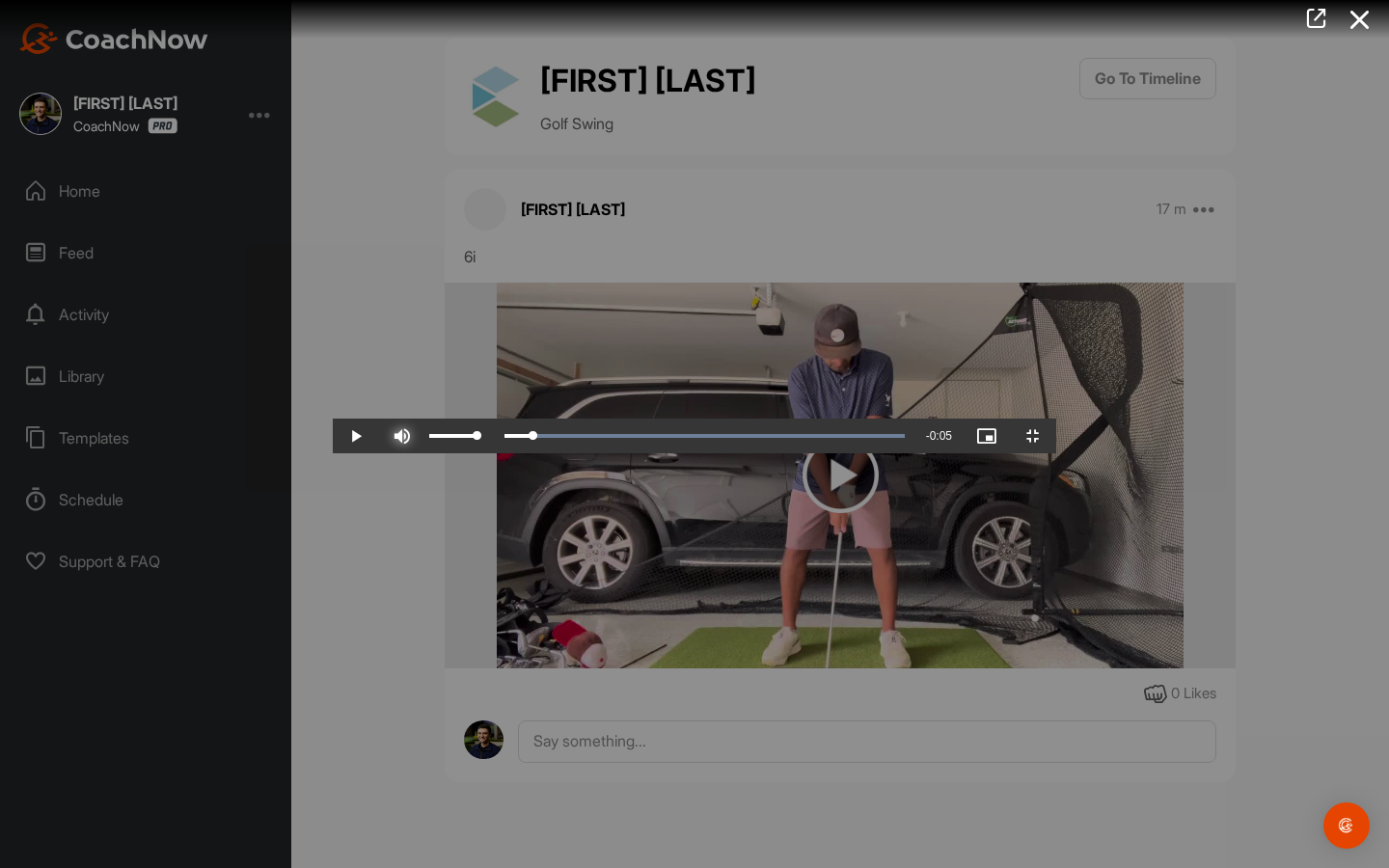 click at bounding box center [402, 436] 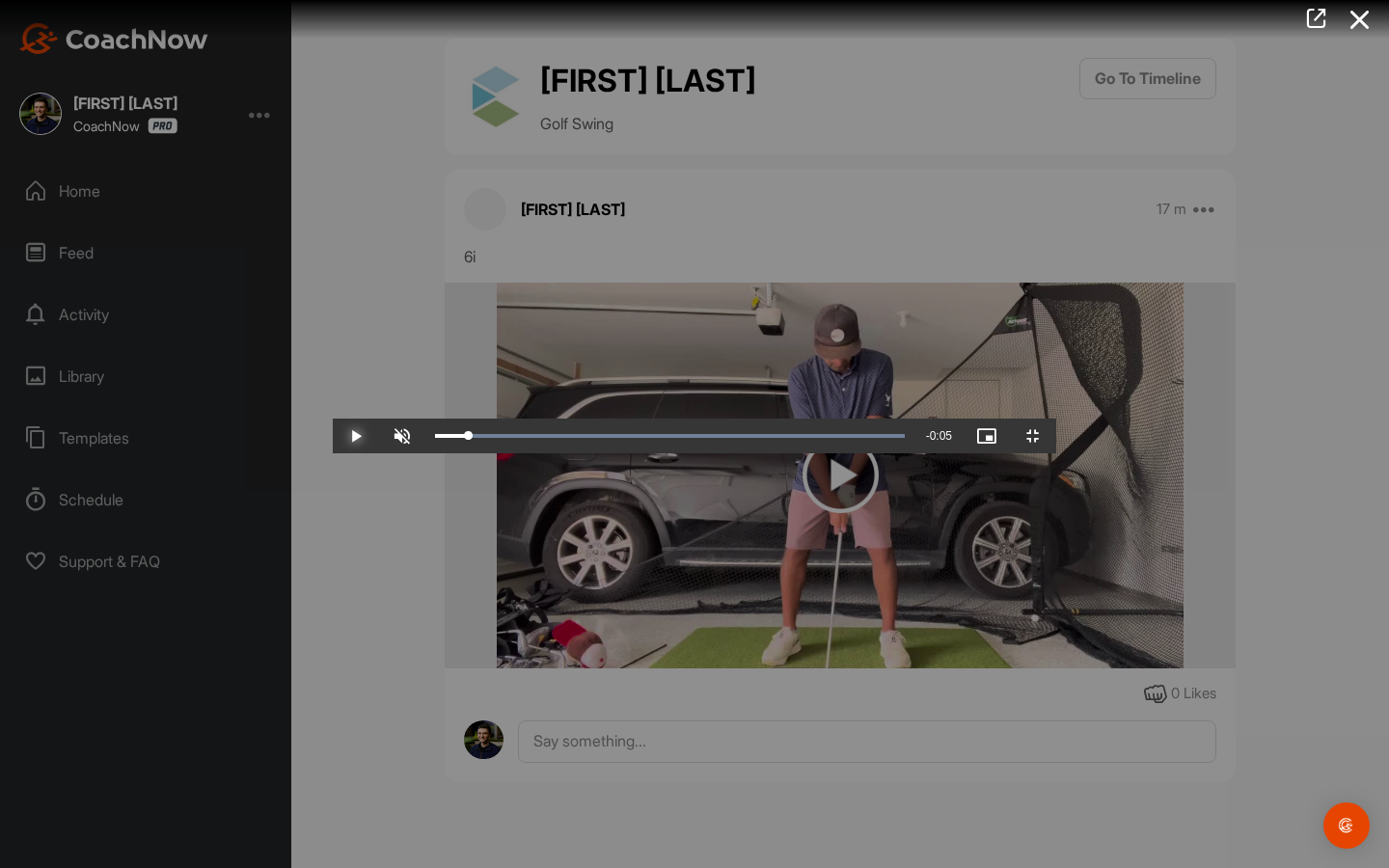 click at bounding box center [356, 436] 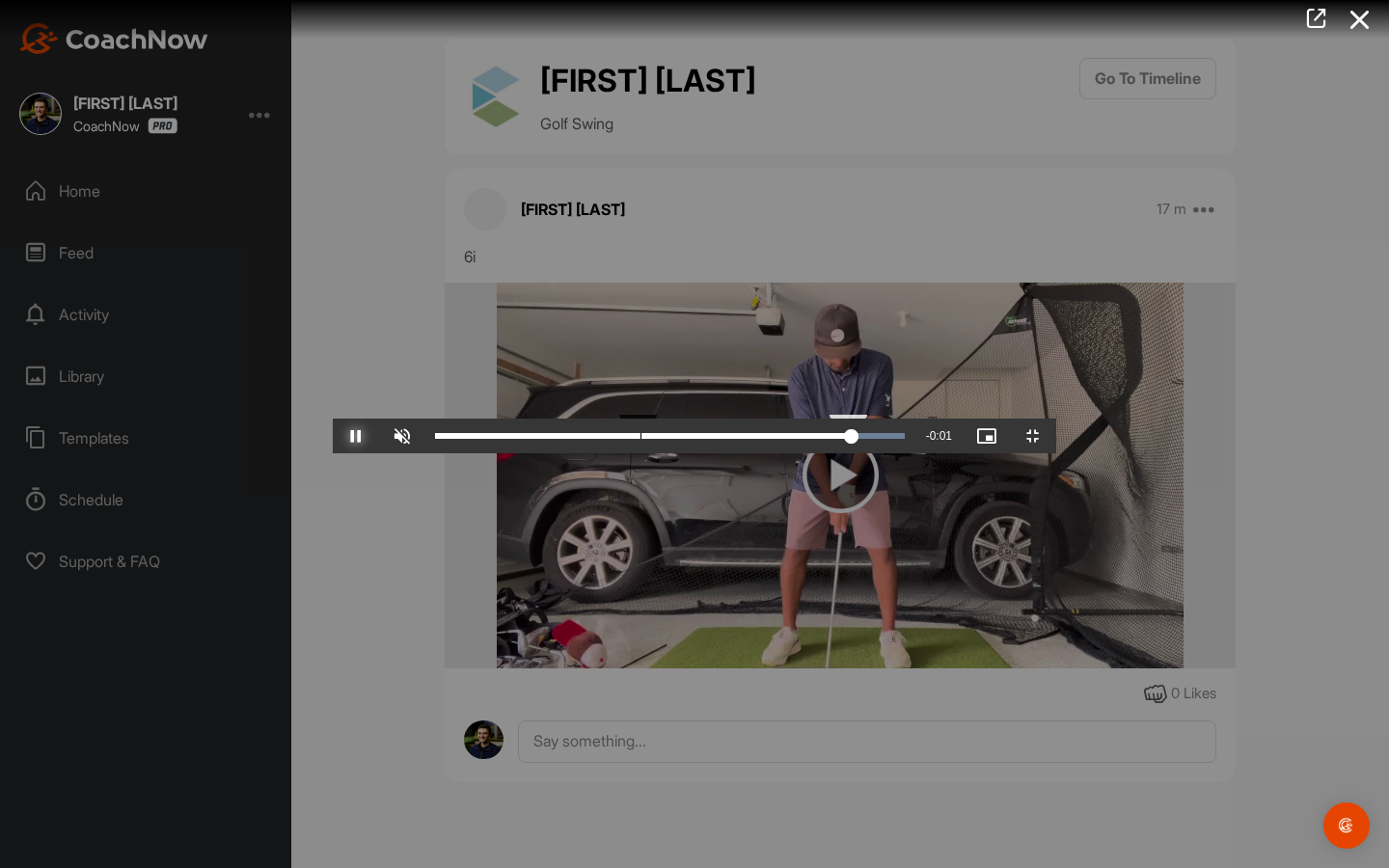 click on "Loaded :  100.00% 0:00 0:04" at bounding box center [669, 436] 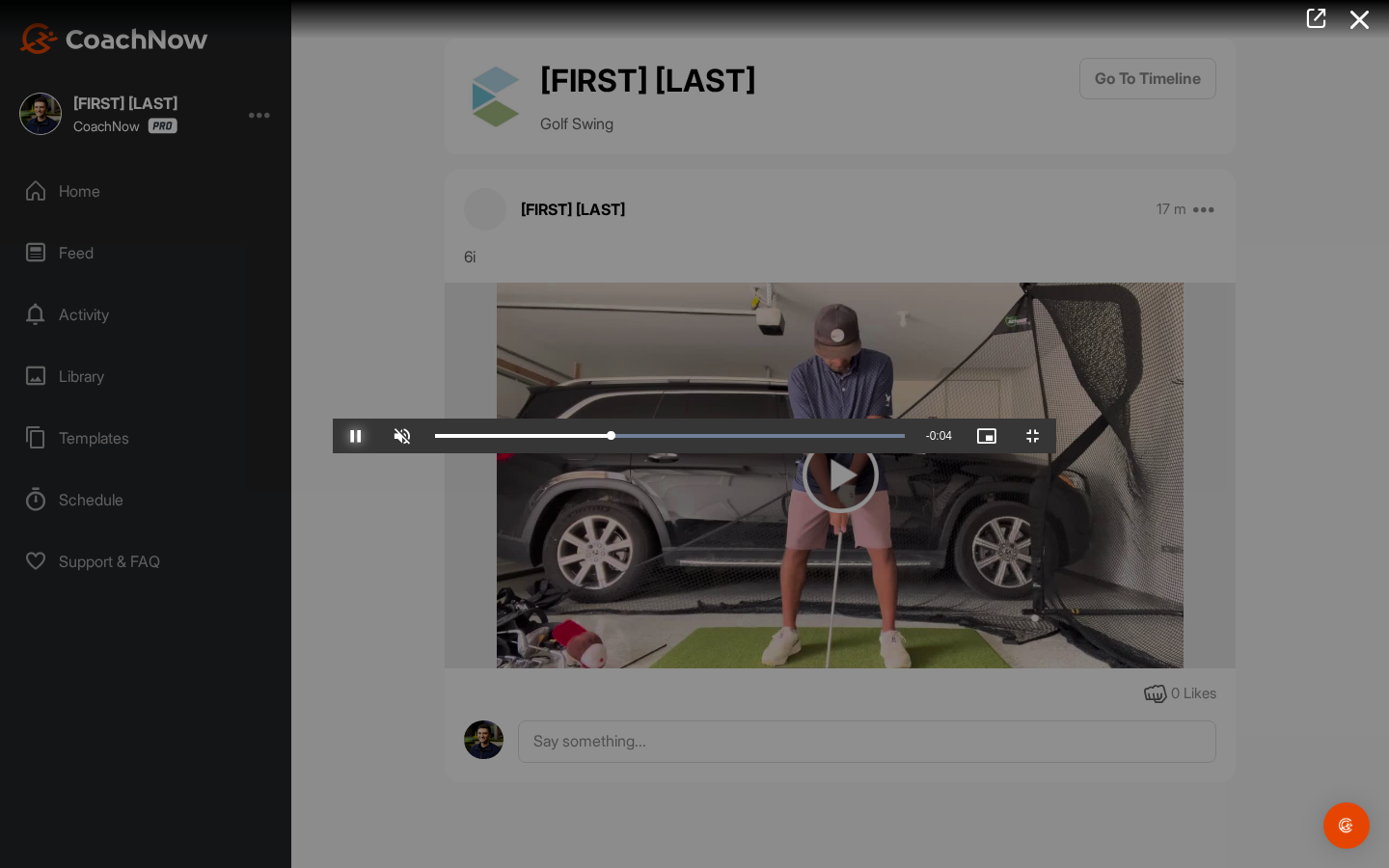 click at bounding box center [356, 436] 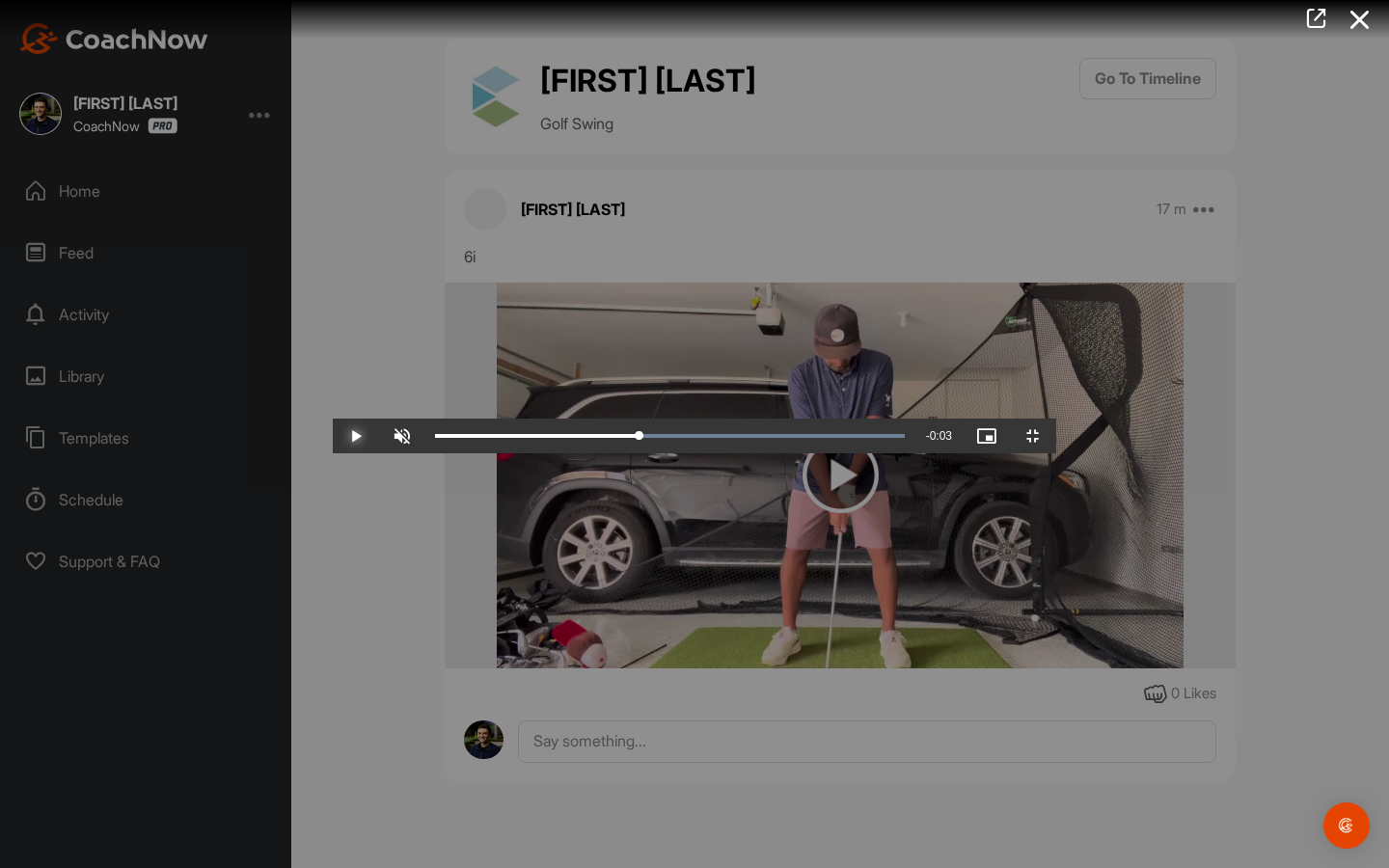 click at bounding box center [356, 436] 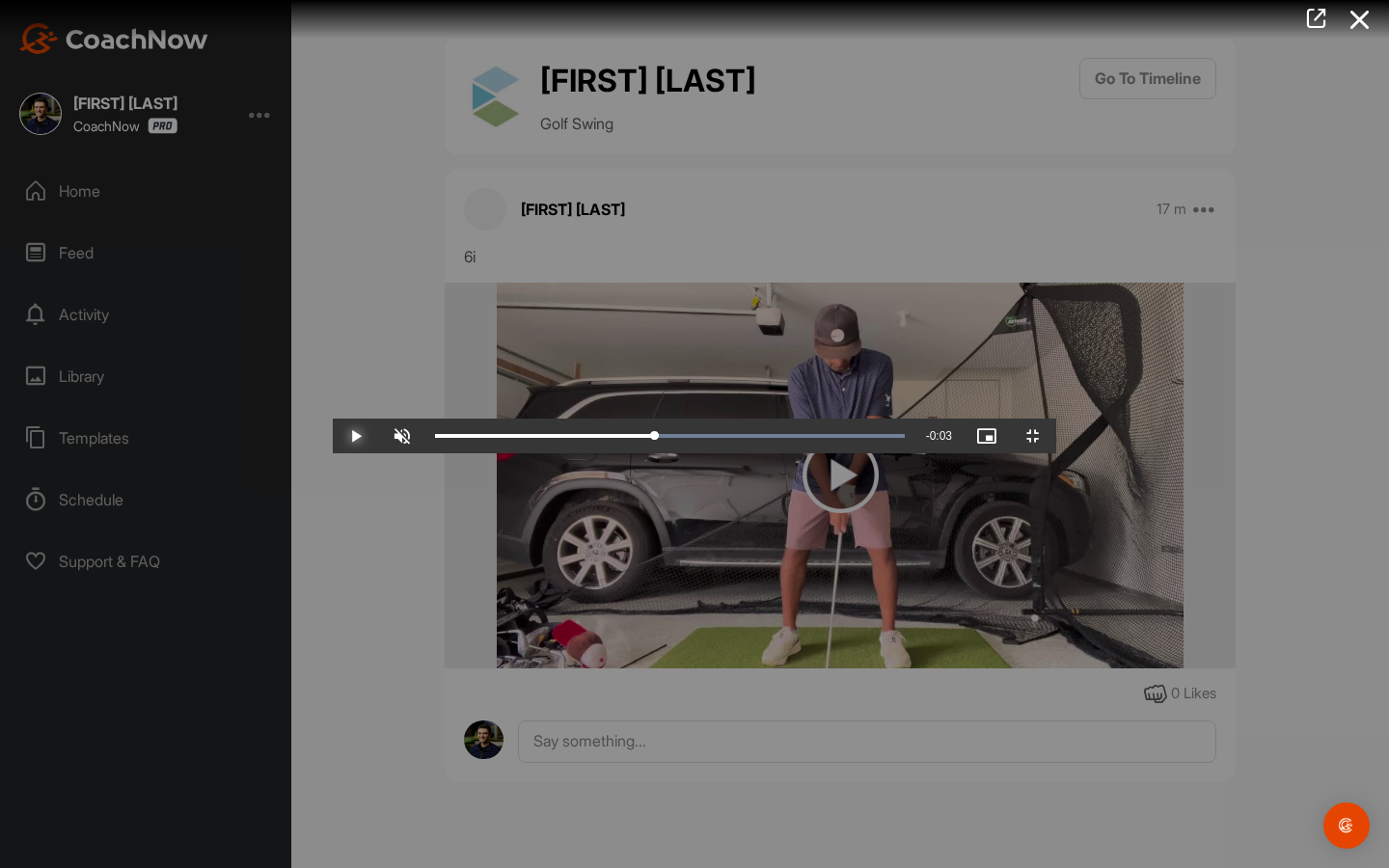 click at bounding box center (356, 436) 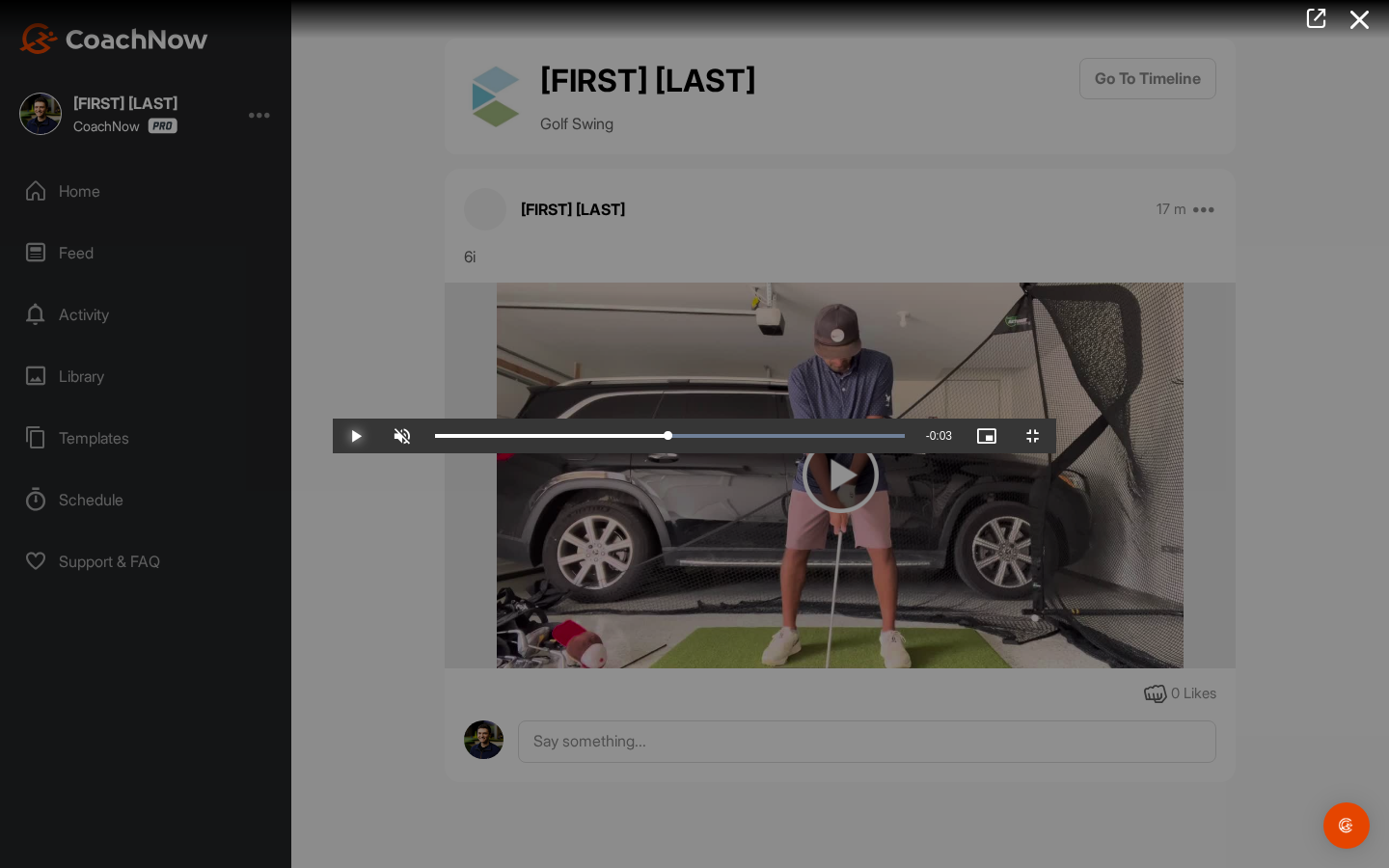 click at bounding box center (356, 436) 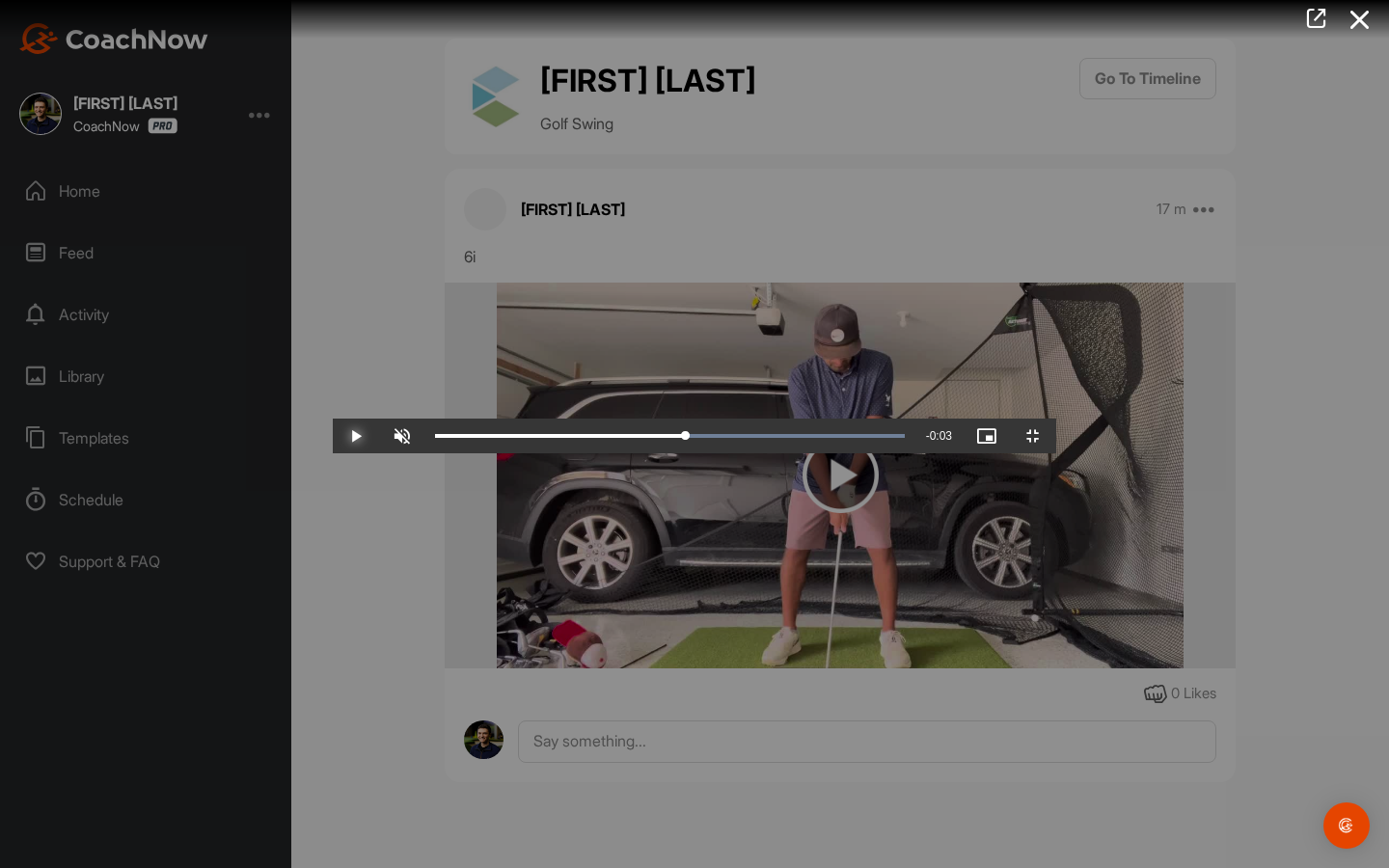 click at bounding box center [356, 436] 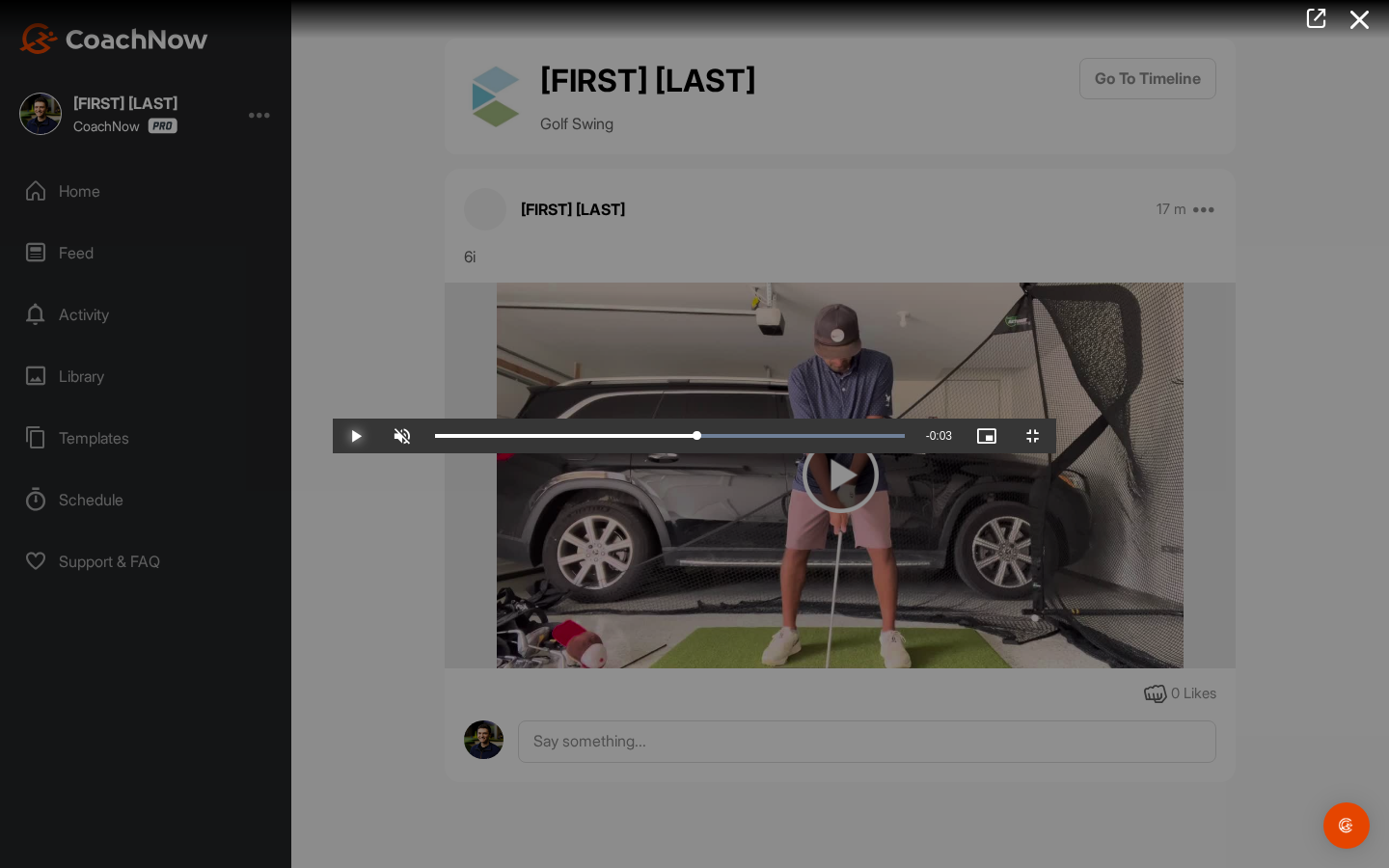 click at bounding box center [356, 436] 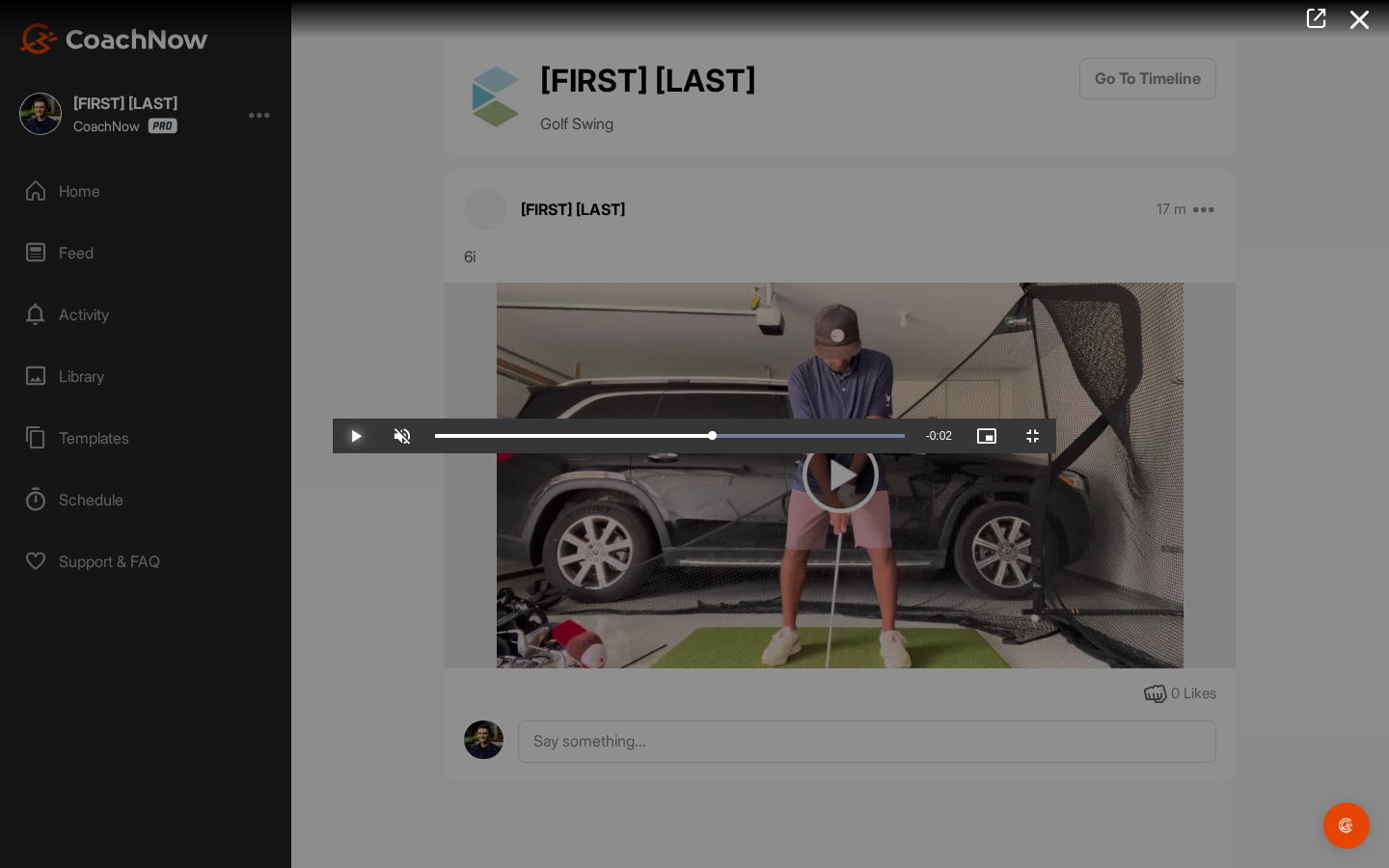 click at bounding box center [356, 436] 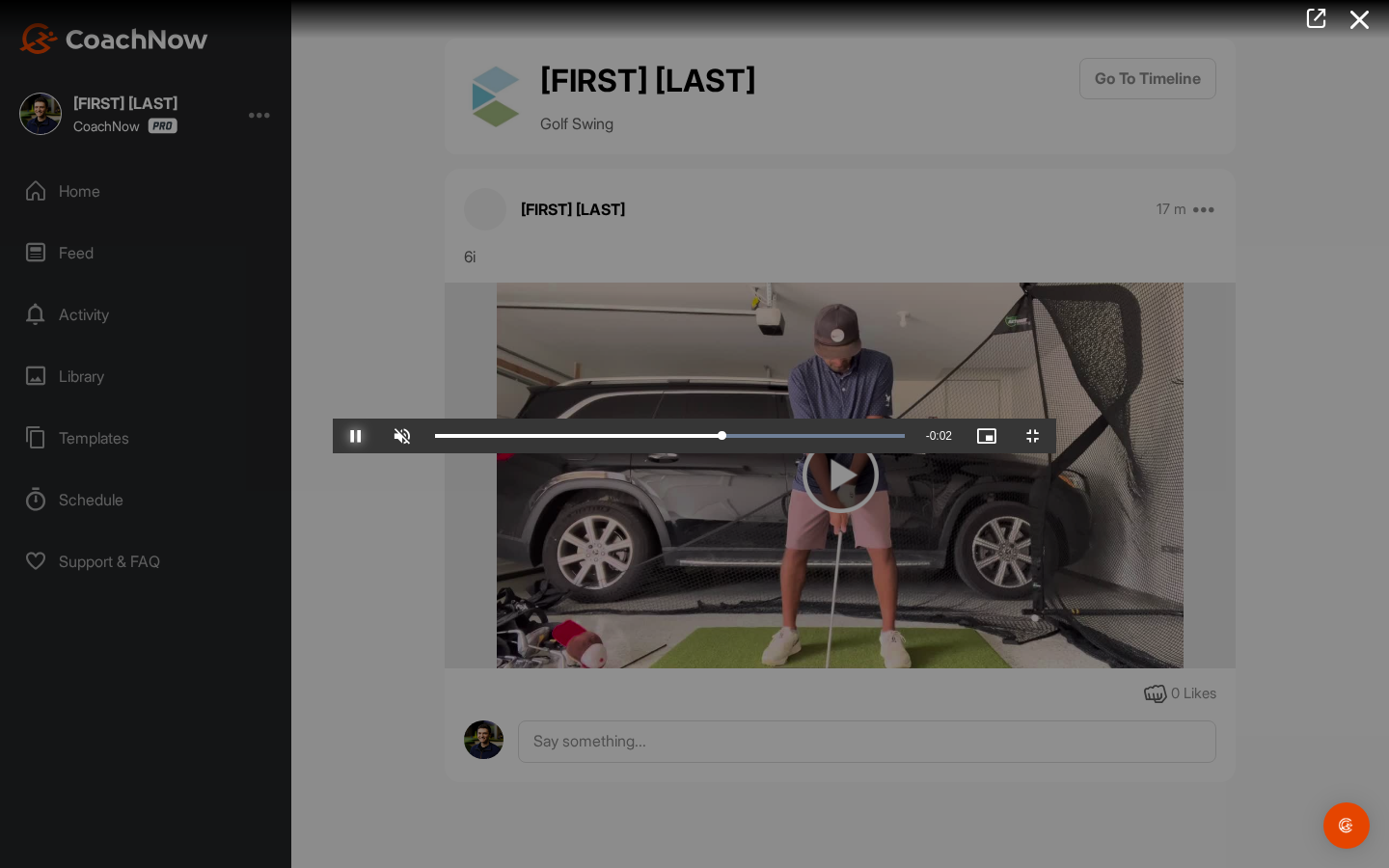 click at bounding box center (356, 436) 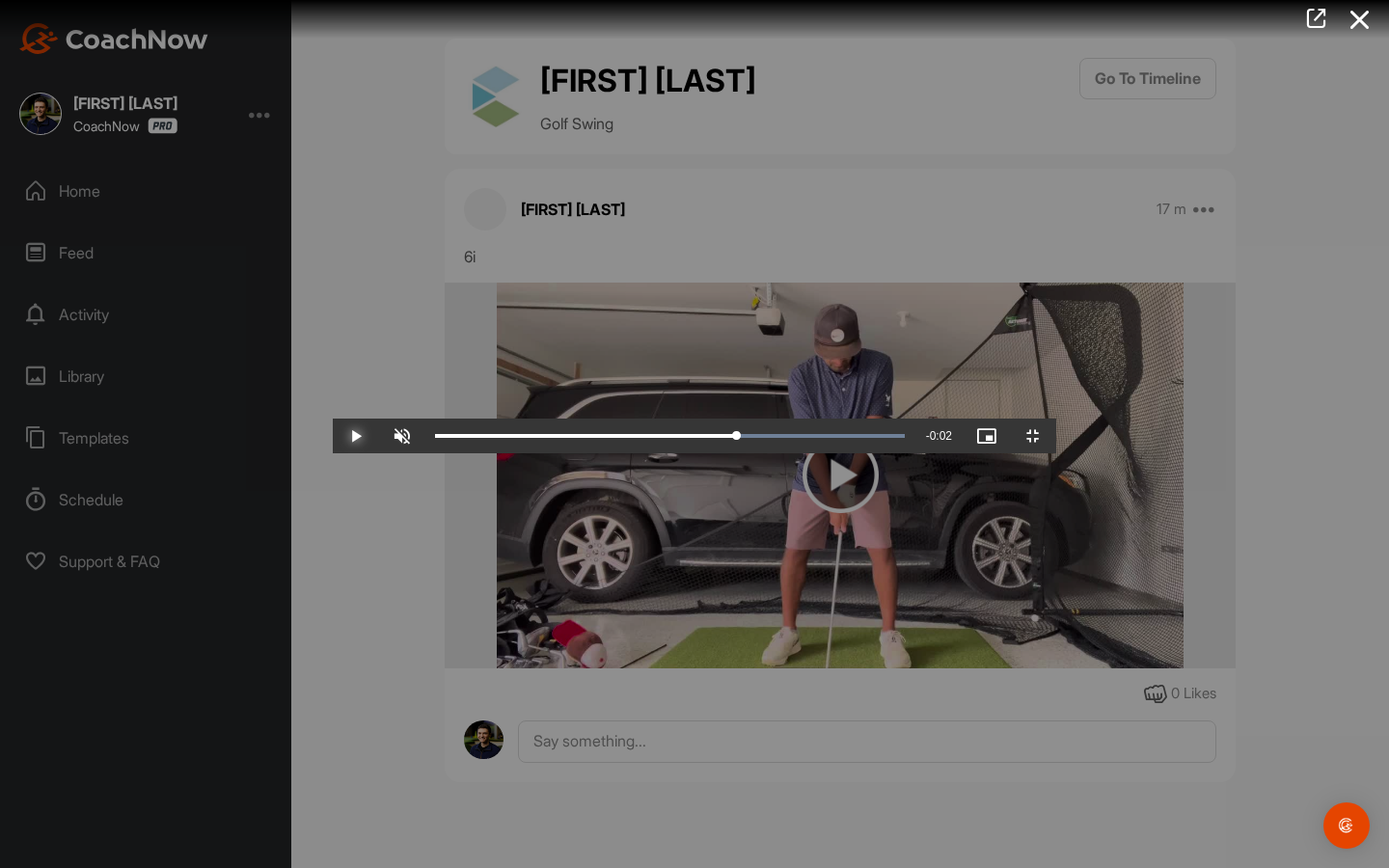click at bounding box center [356, 436] 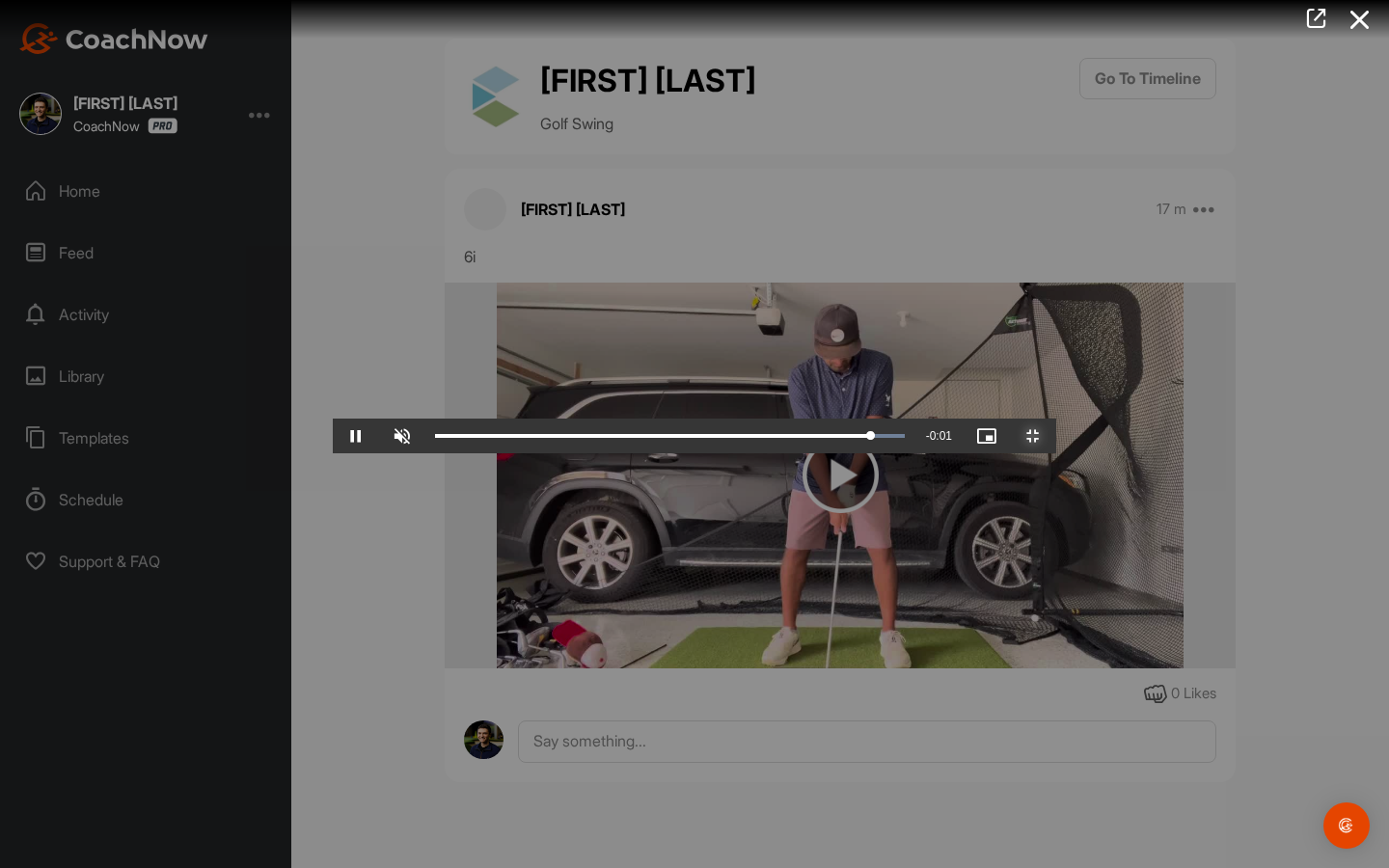 click at bounding box center (1033, 436) 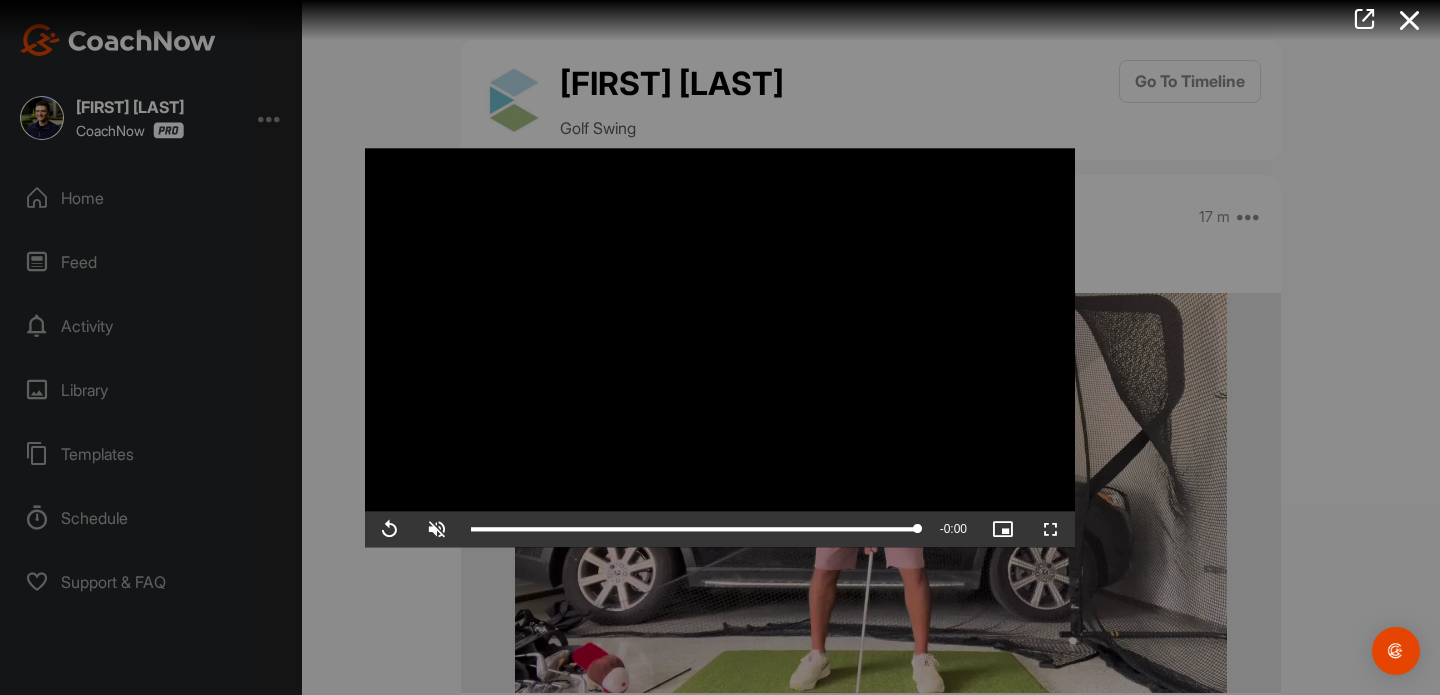 click at bounding box center [720, 347] 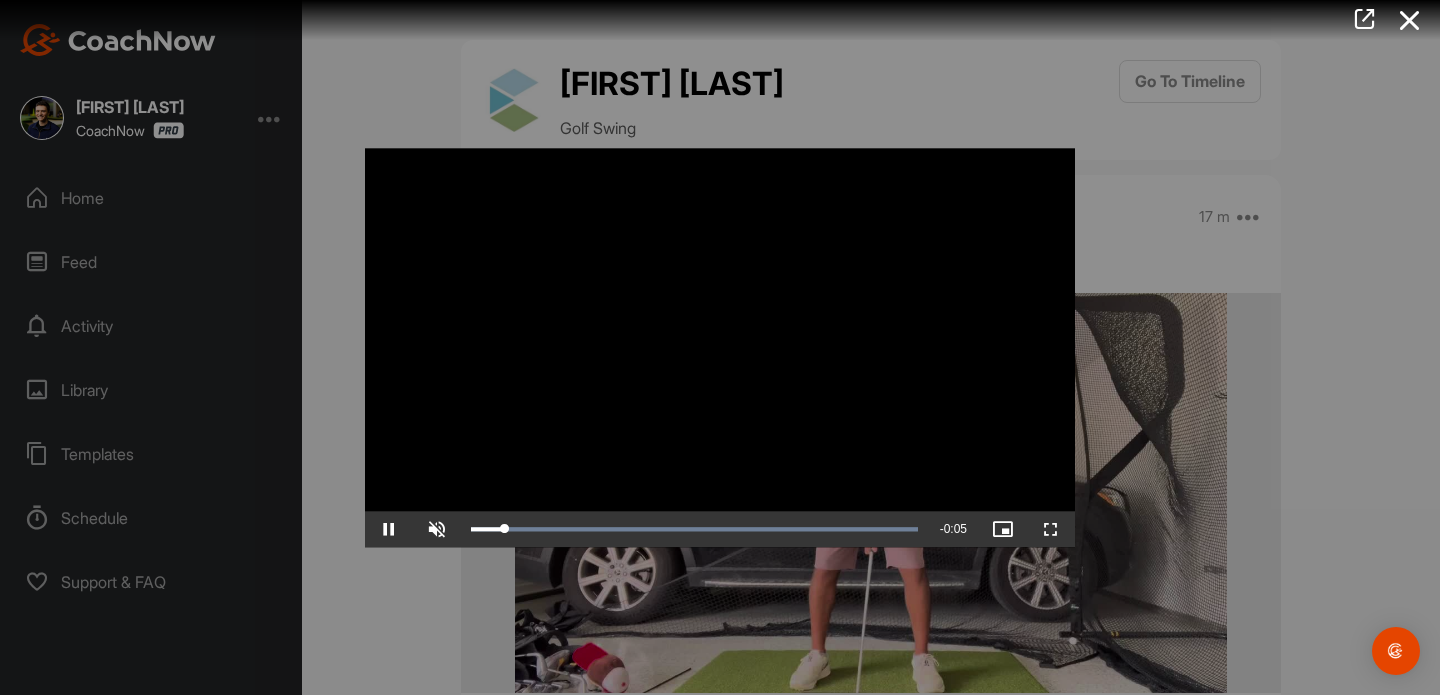 click at bounding box center [720, 347] 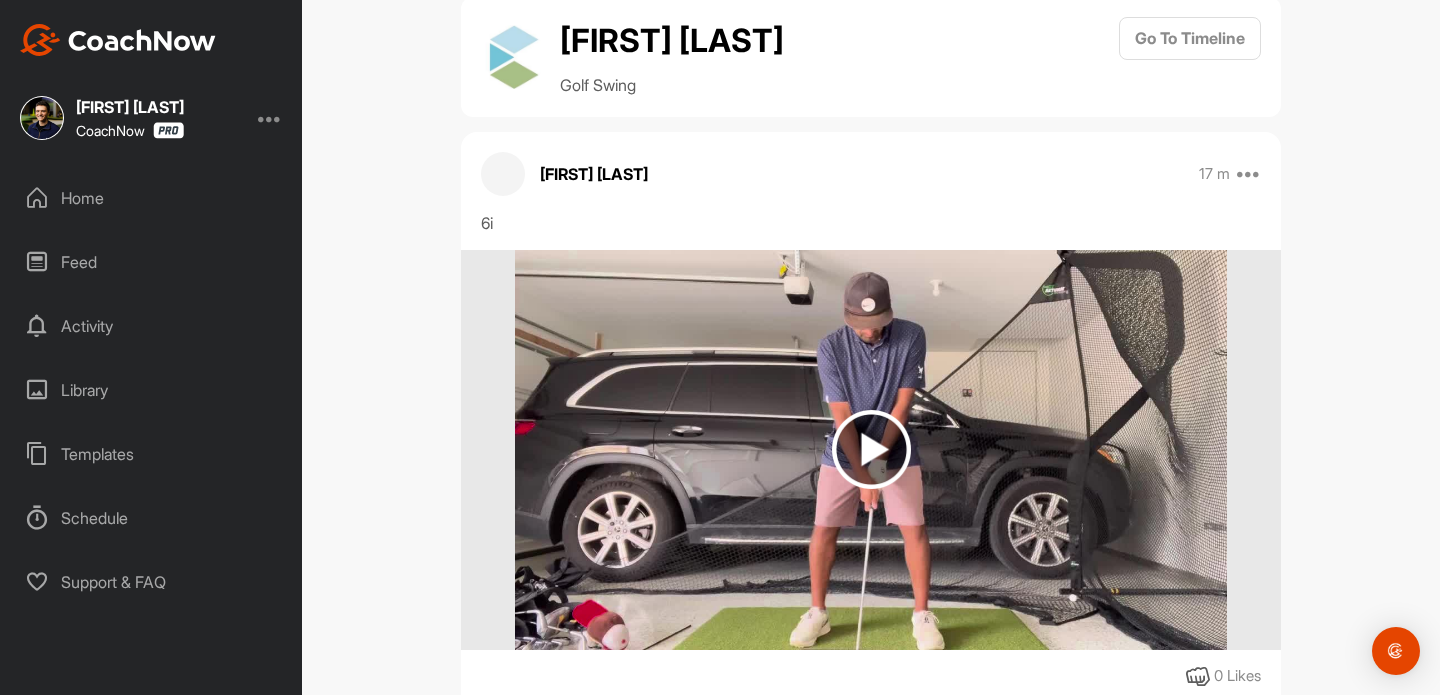 scroll, scrollTop: 0, scrollLeft: 0, axis: both 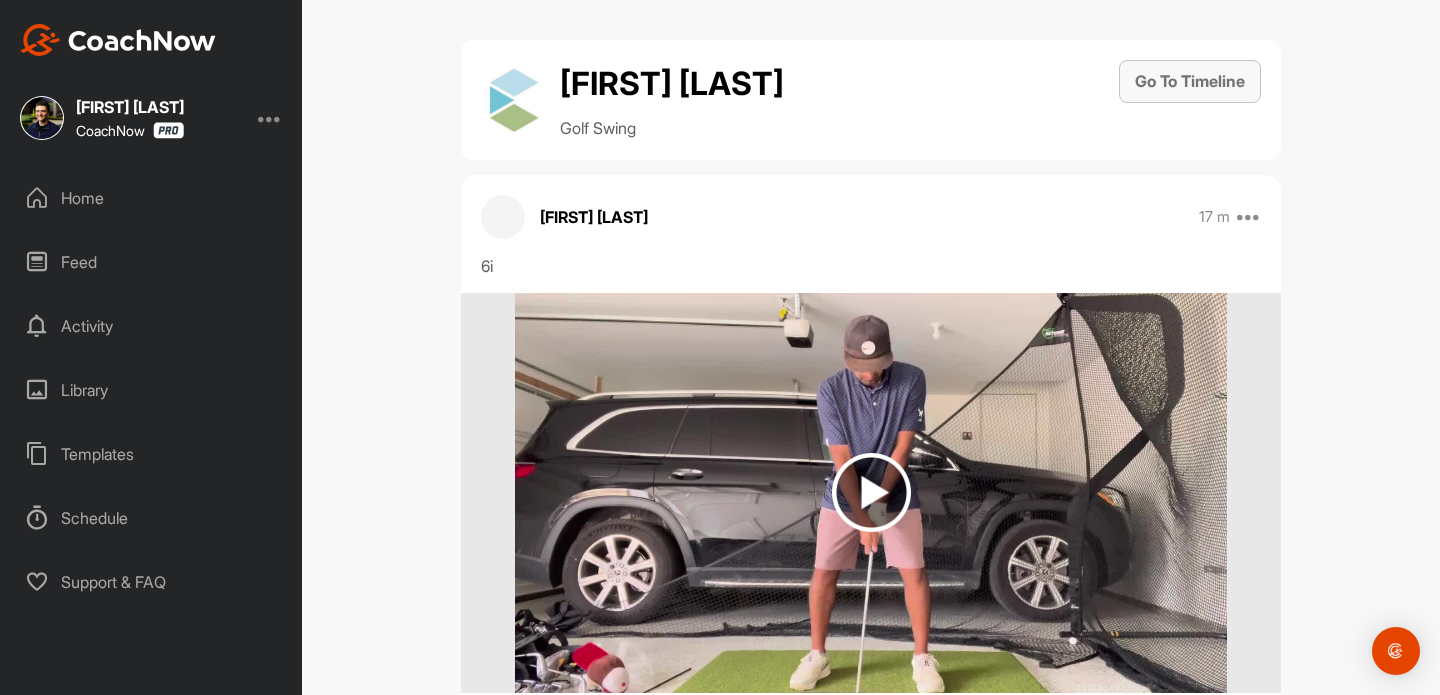 click on "Go To Timeline" at bounding box center [1190, 81] 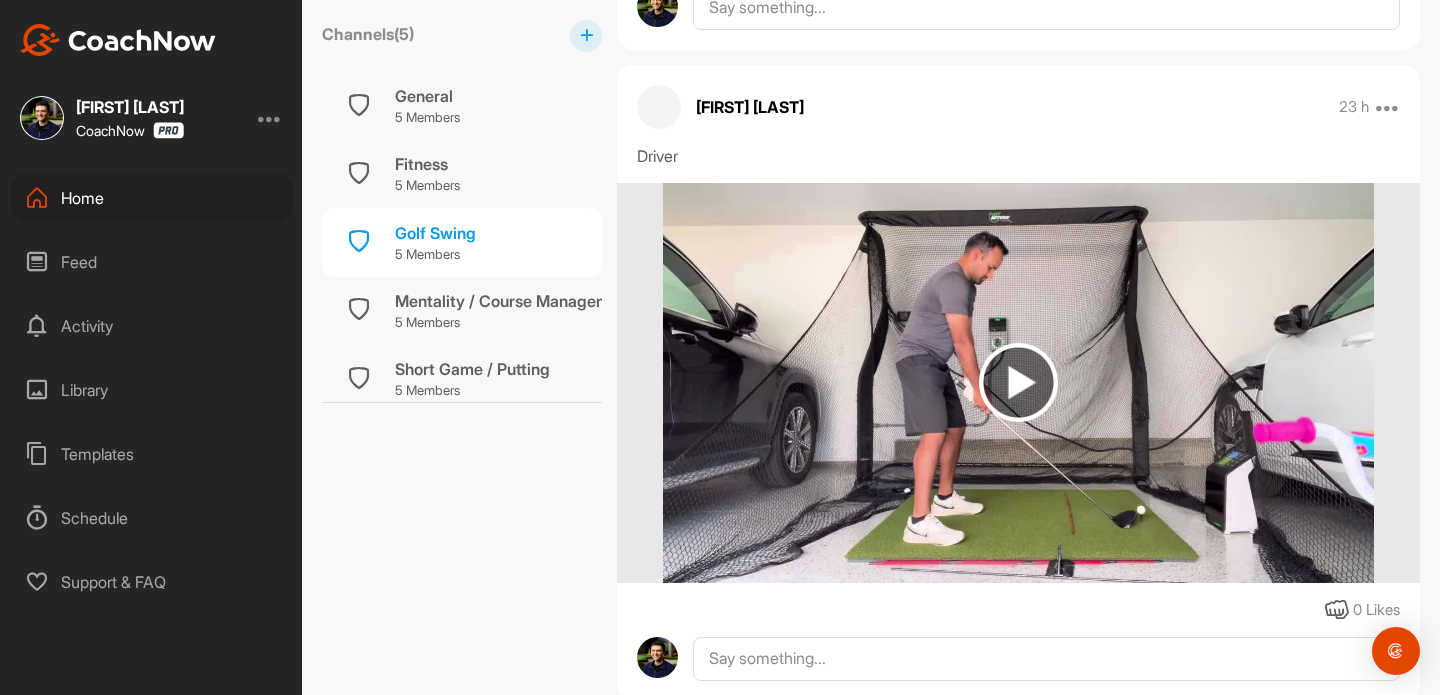 scroll, scrollTop: 1453, scrollLeft: 0, axis: vertical 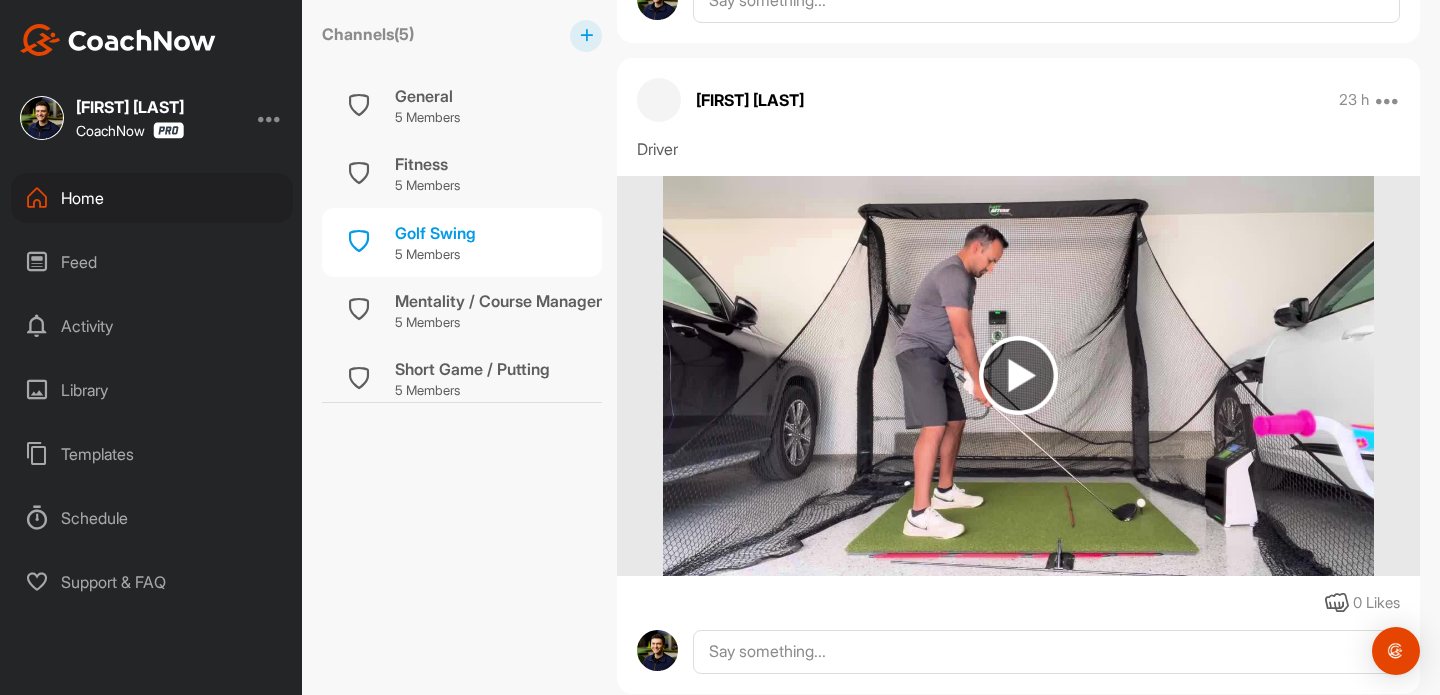 click at bounding box center (1018, 375) 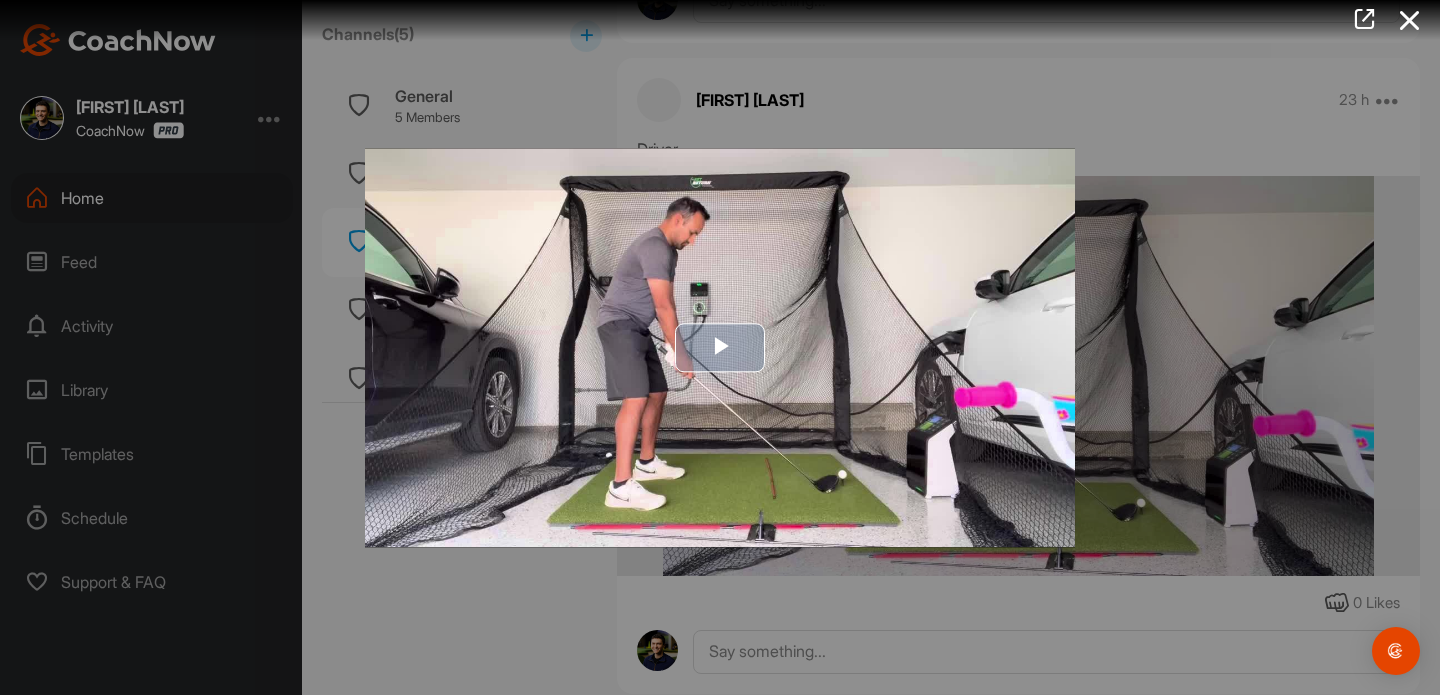 click at bounding box center [720, 347] 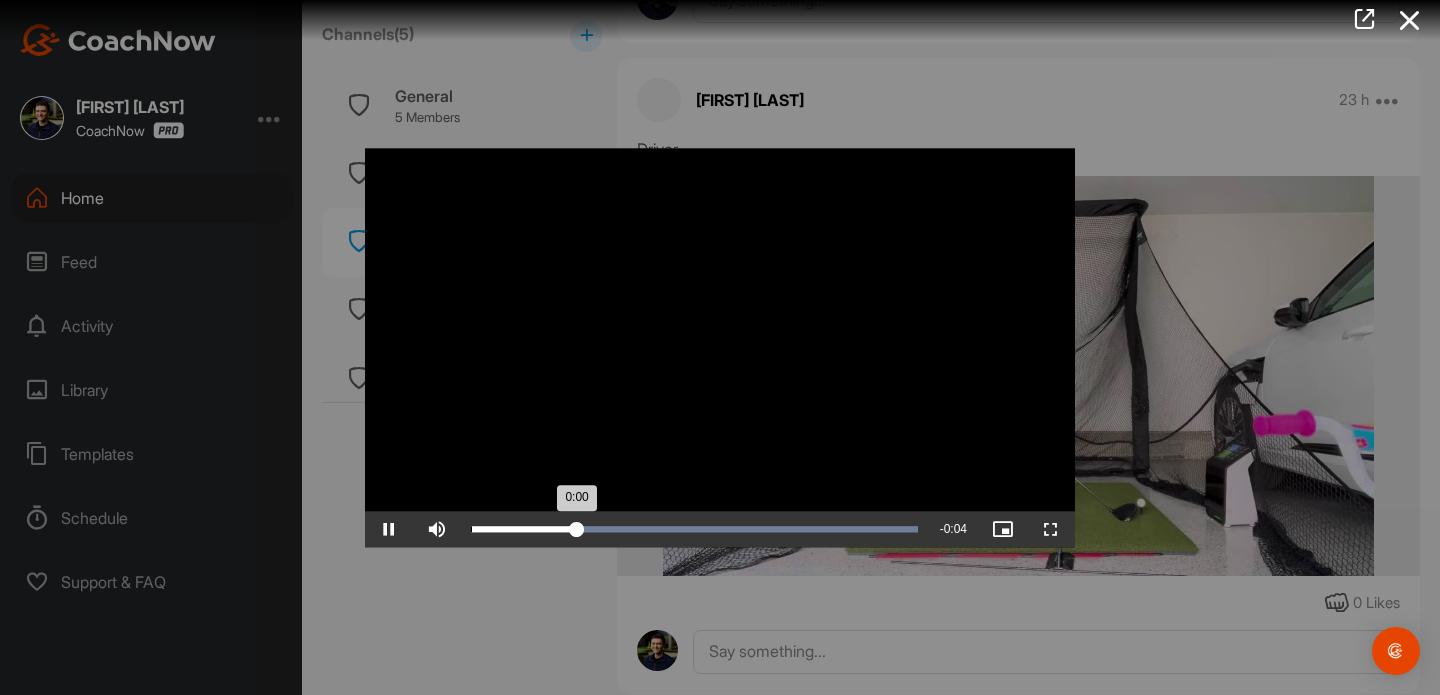 click on "Loaded :  100.00% 0:00" at bounding box center (694, 529) 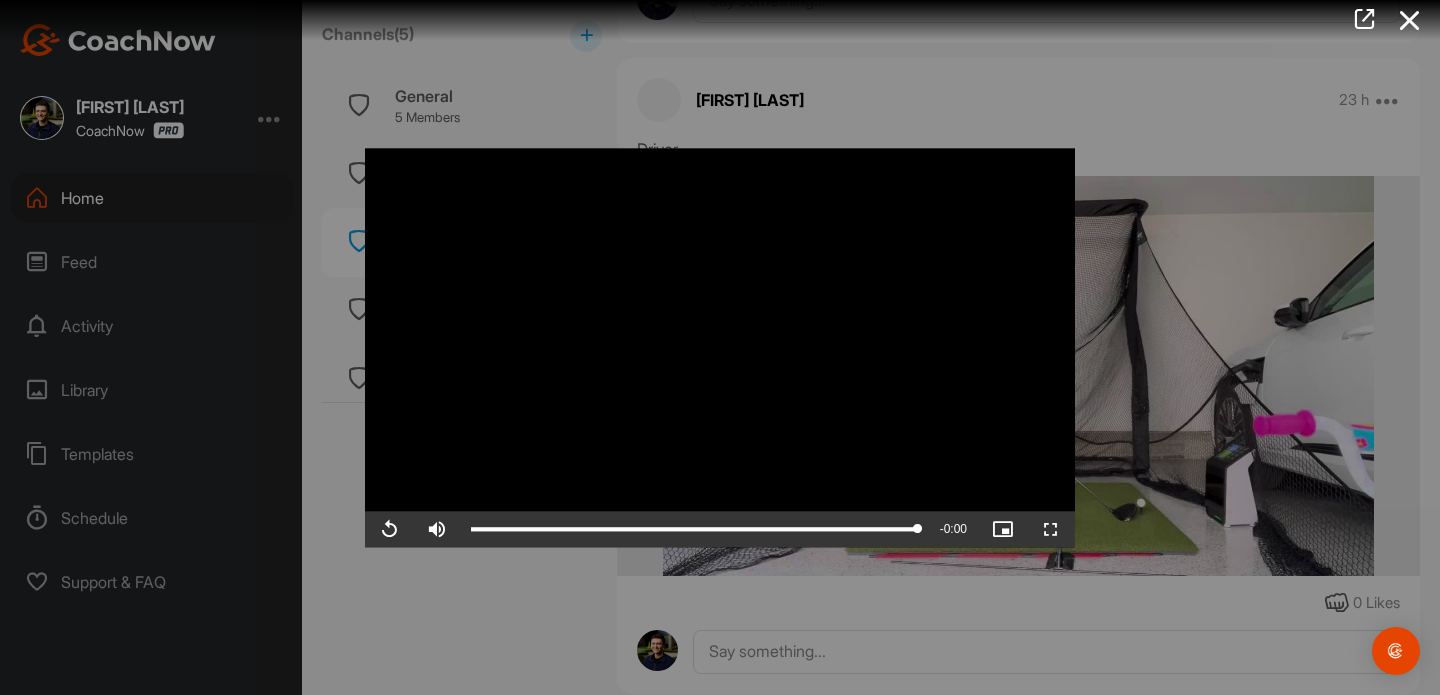 click at bounding box center (720, 347) 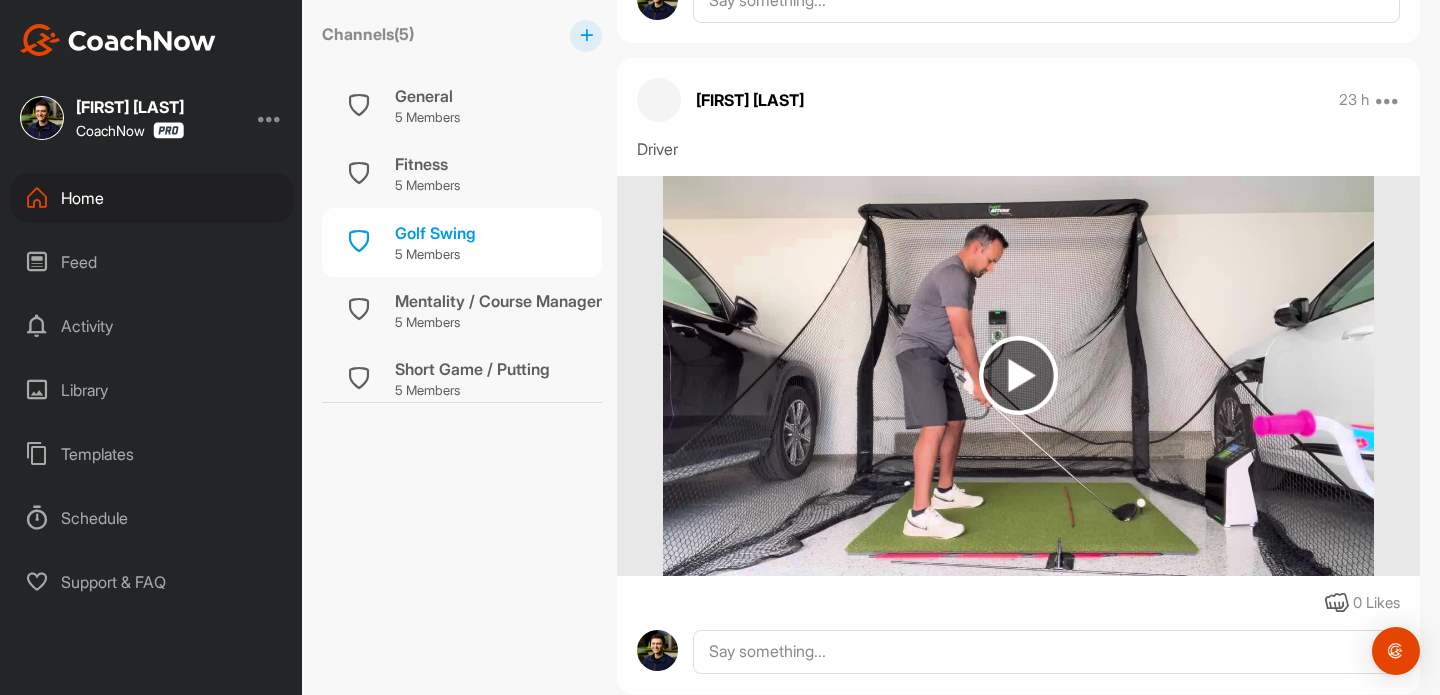 click on "Home" at bounding box center (152, 198) 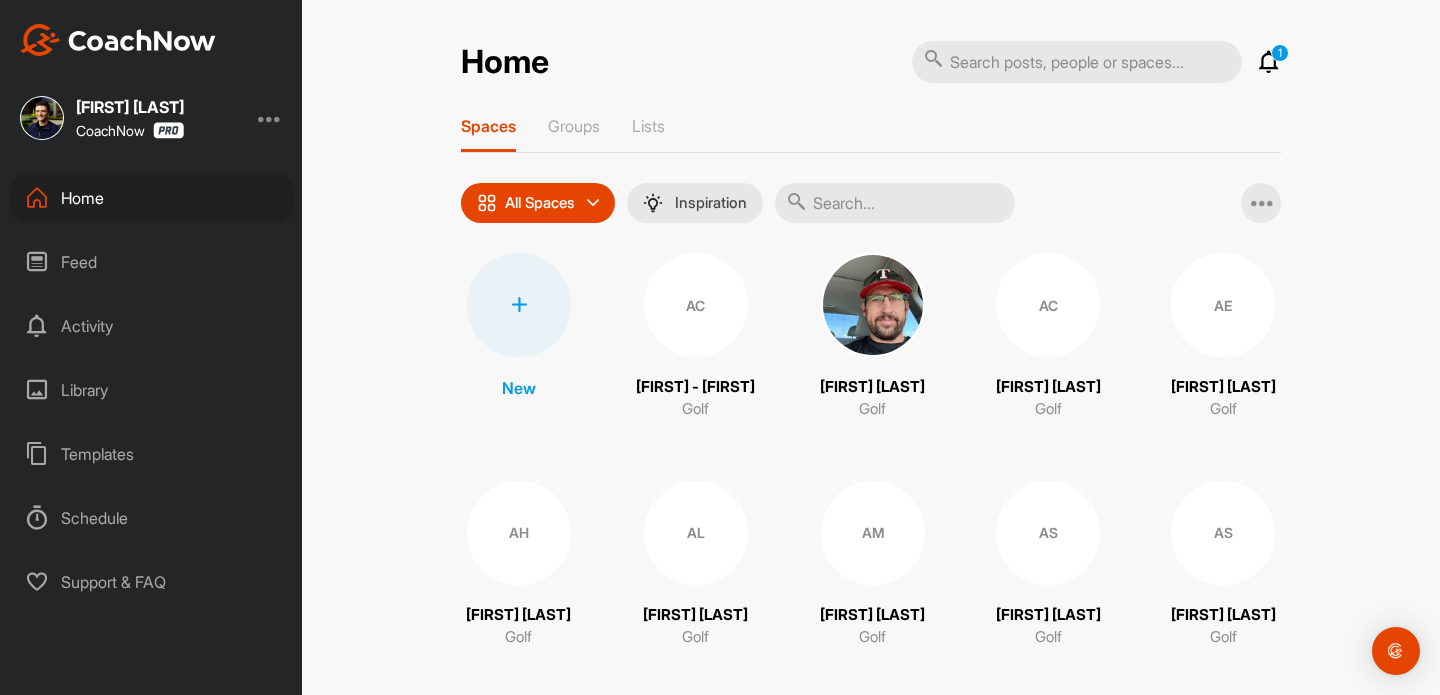 click at bounding box center [1269, 62] 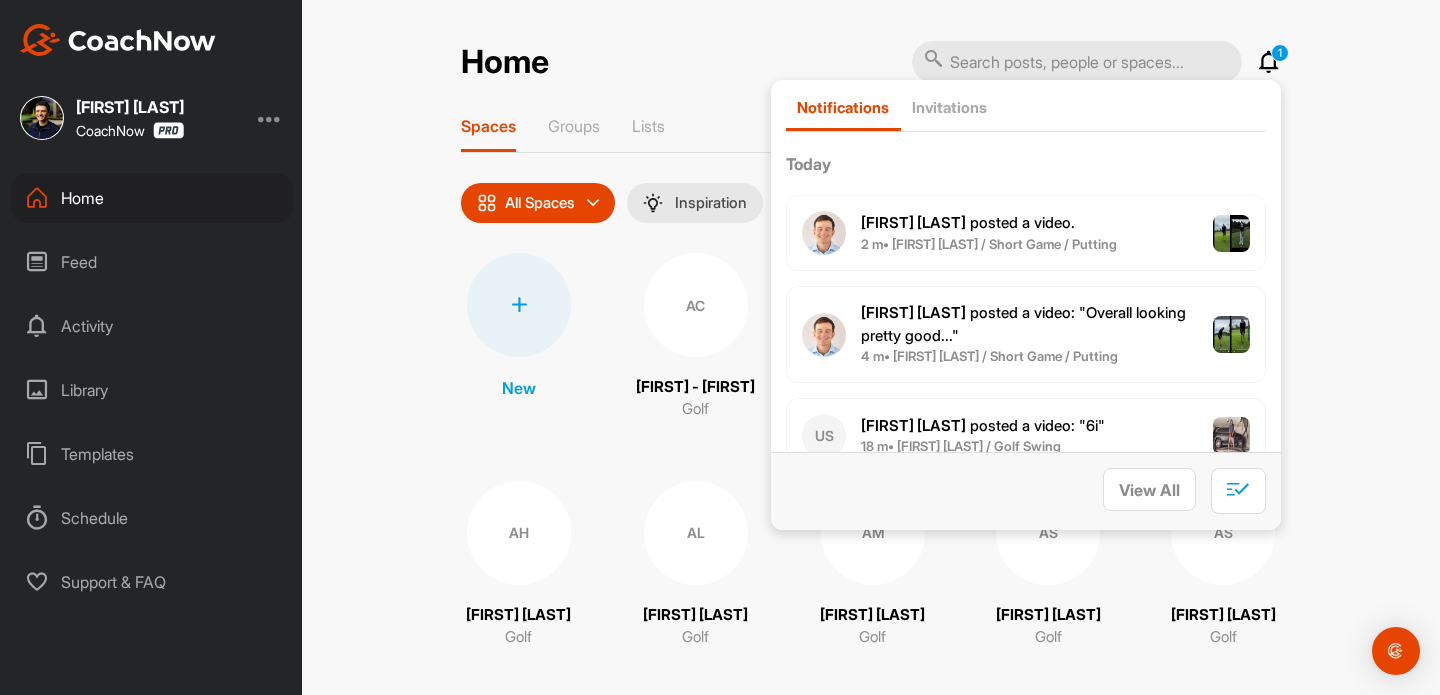 click at bounding box center (1269, 62) 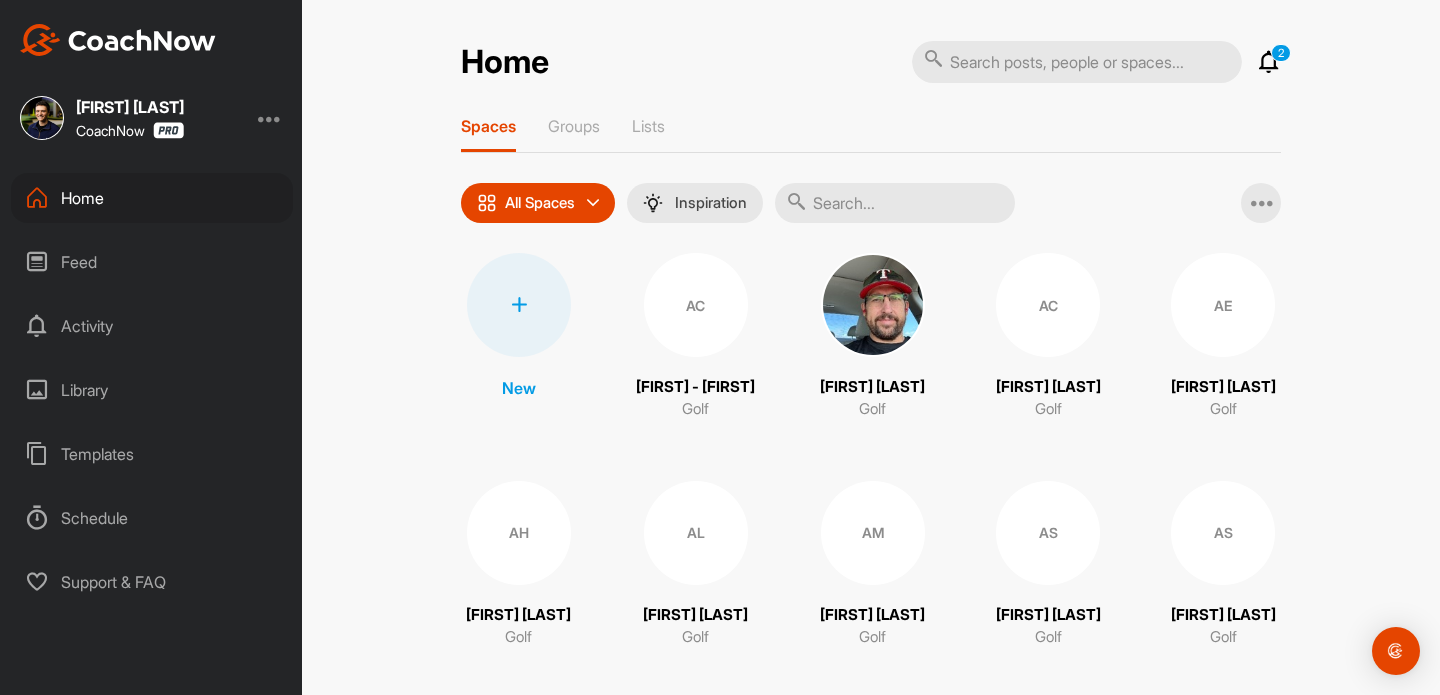 click at bounding box center (1269, 62) 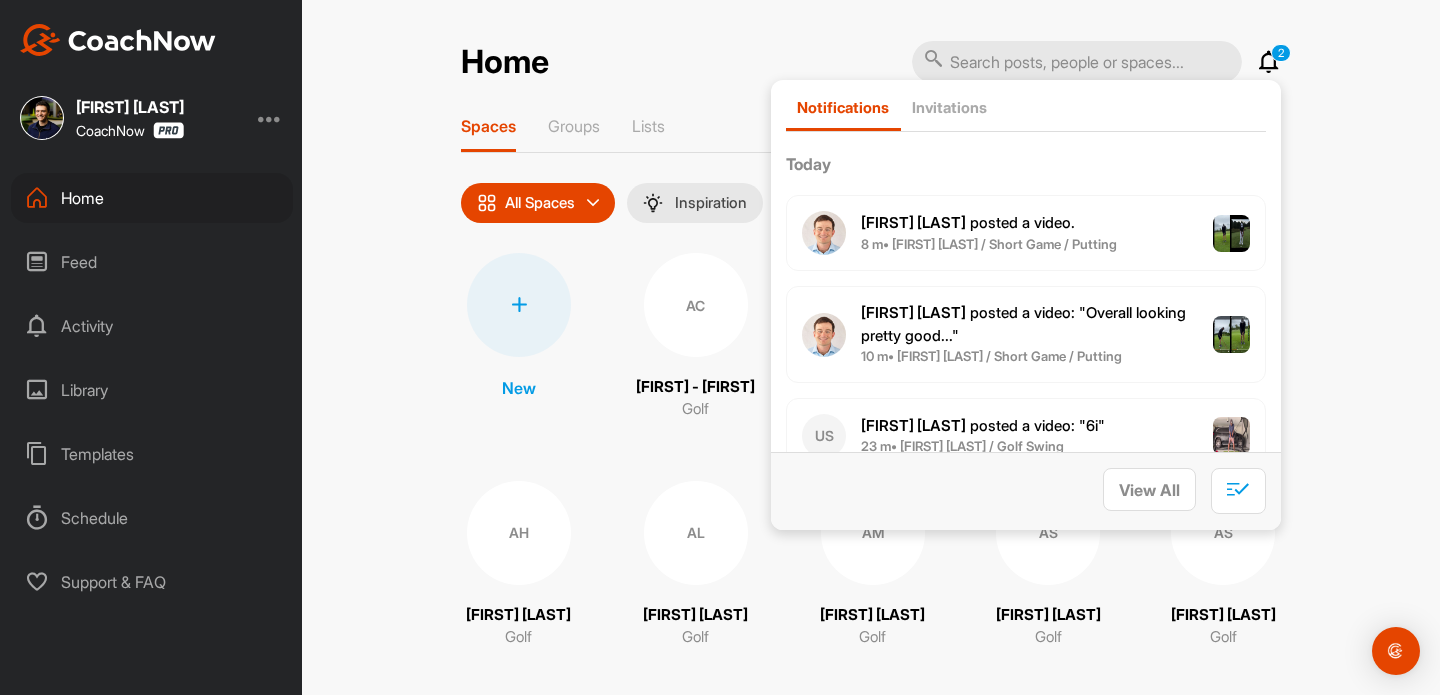 click at bounding box center [1269, 62] 